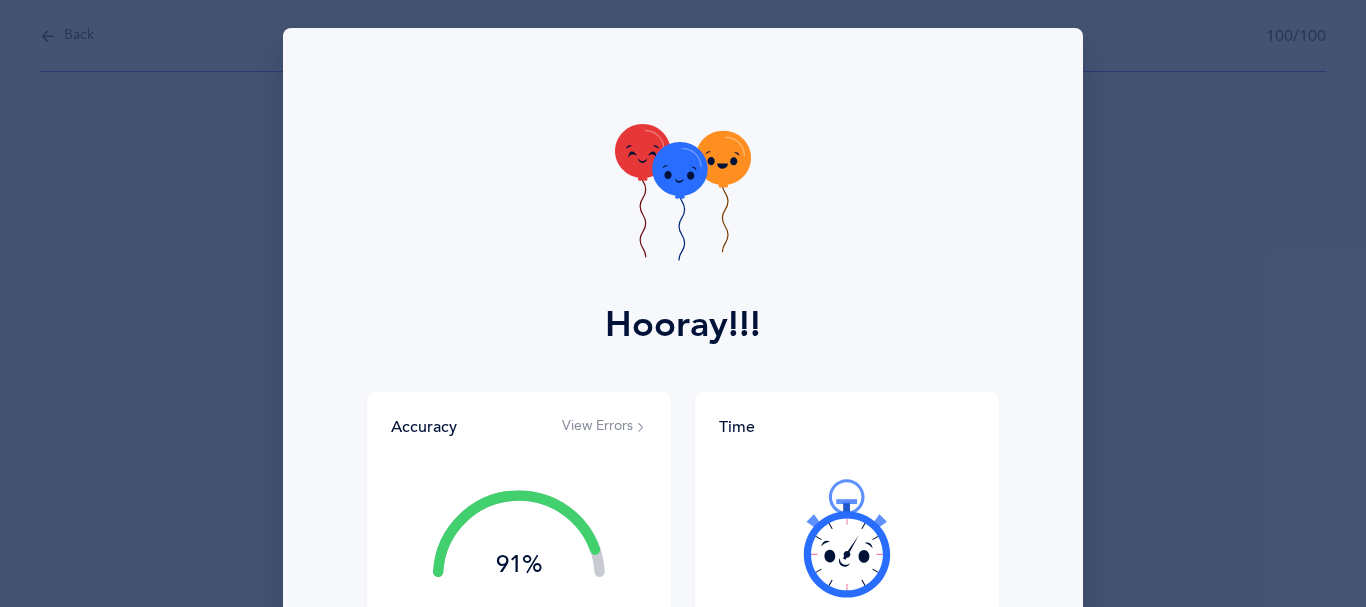 scroll, scrollTop: 0, scrollLeft: 0, axis: both 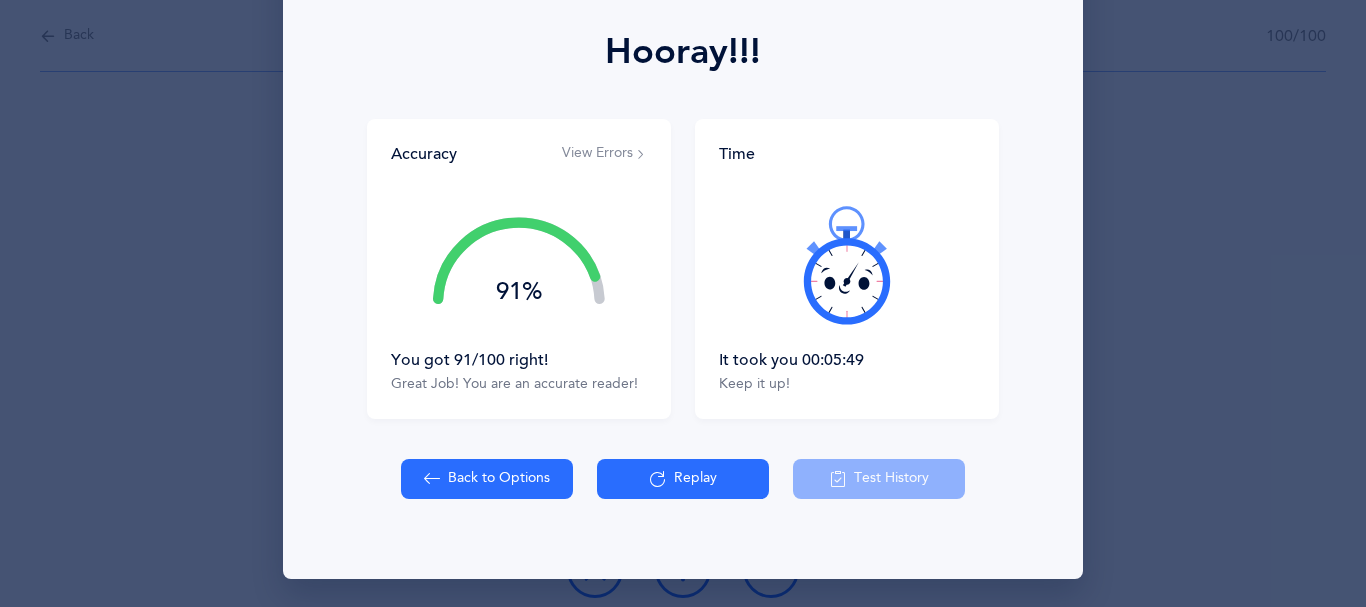 click on "Back to Options" at bounding box center (487, 479) 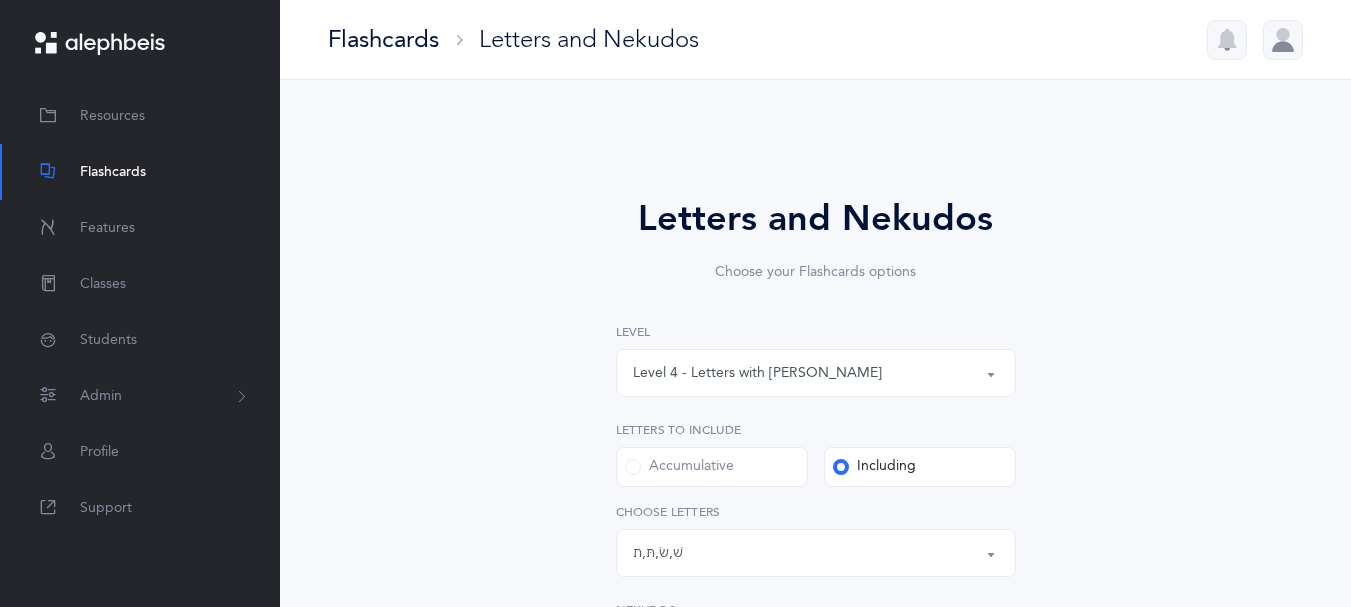 scroll, scrollTop: 566, scrollLeft: 0, axis: vertical 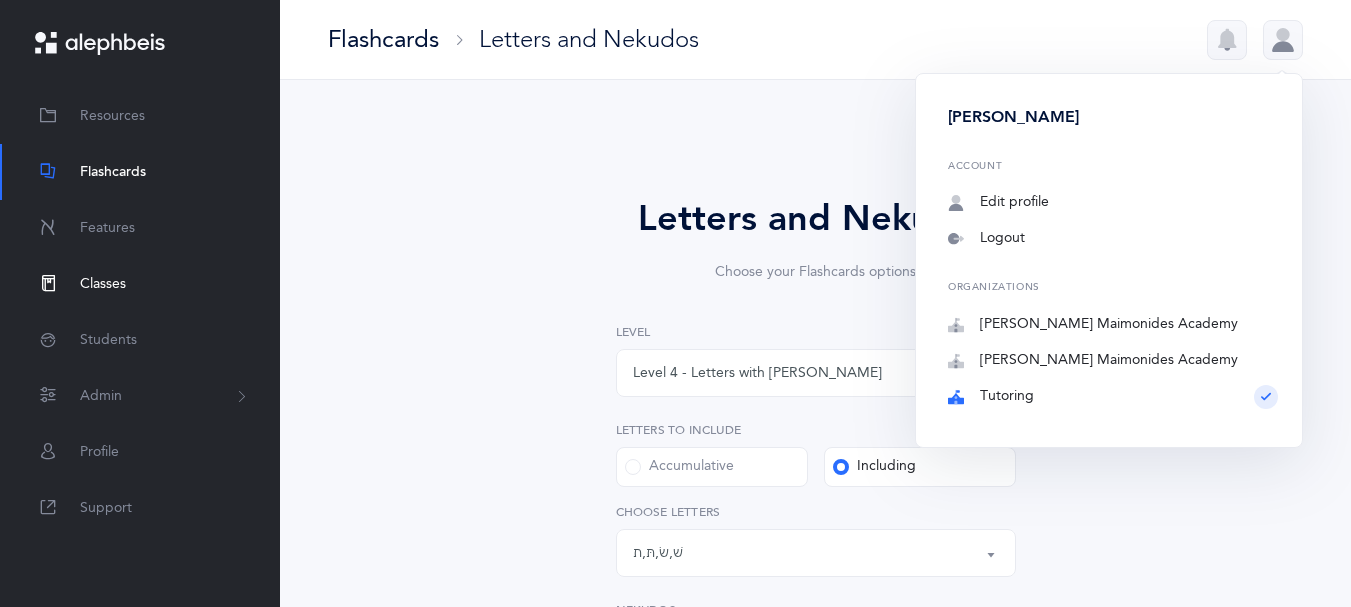 click on "Classes" at bounding box center [103, 284] 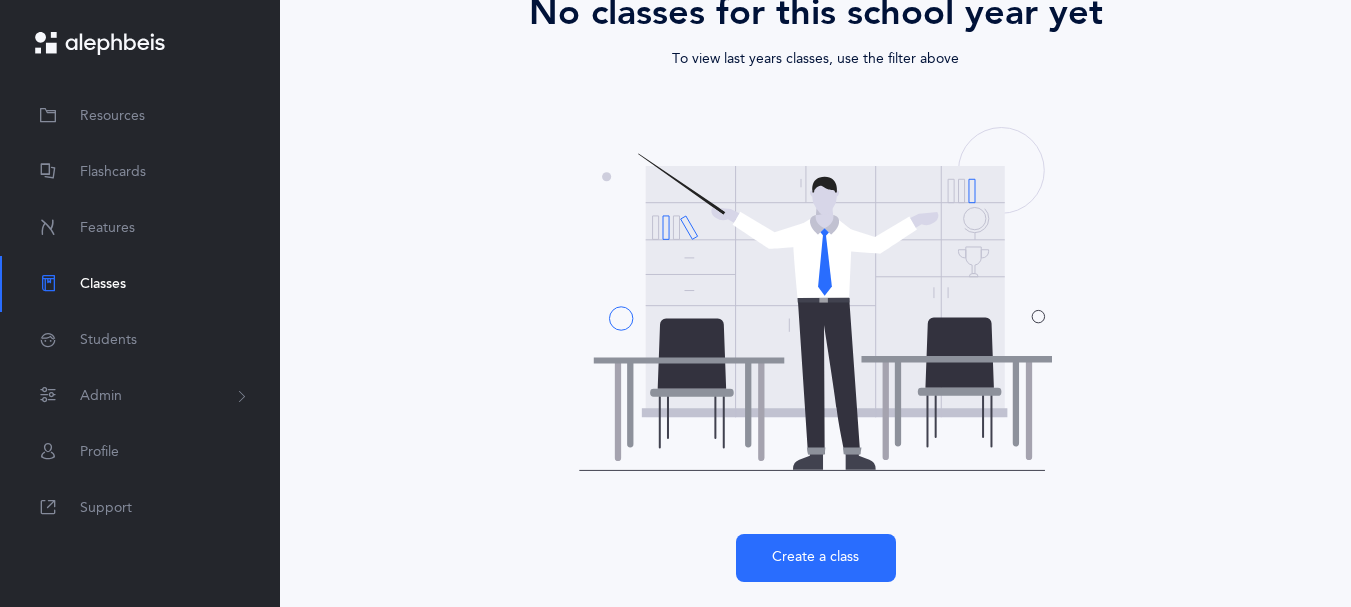 scroll, scrollTop: 280, scrollLeft: 0, axis: vertical 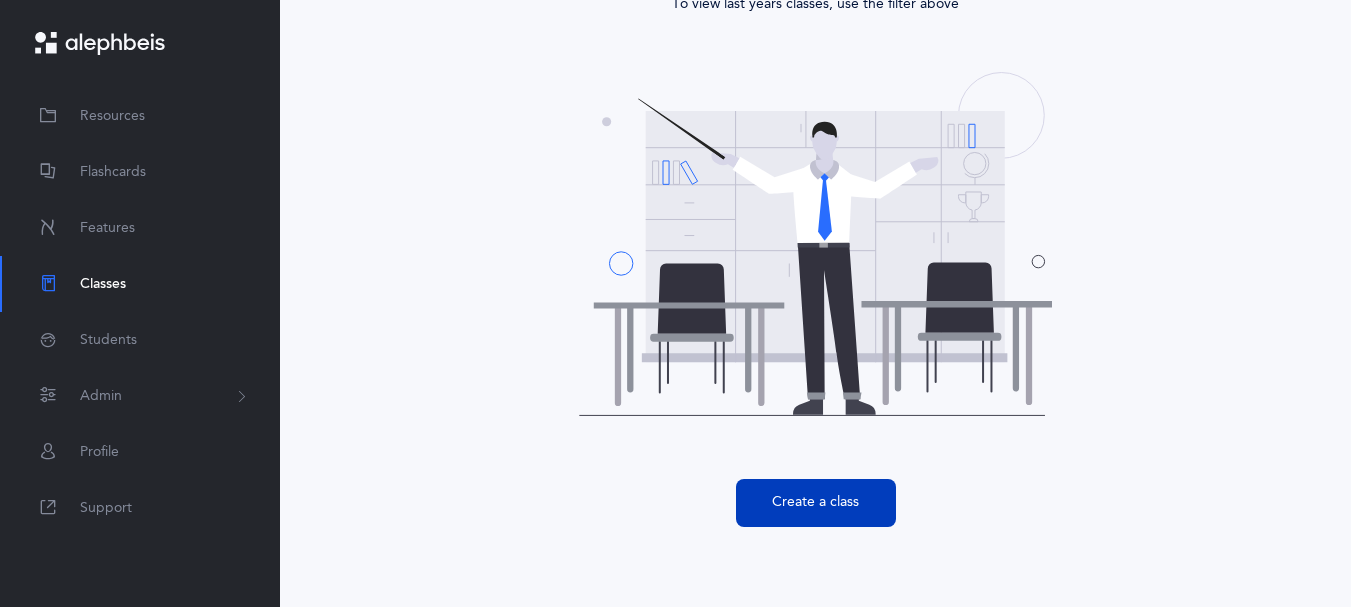 click on "Create a class" at bounding box center (816, 503) 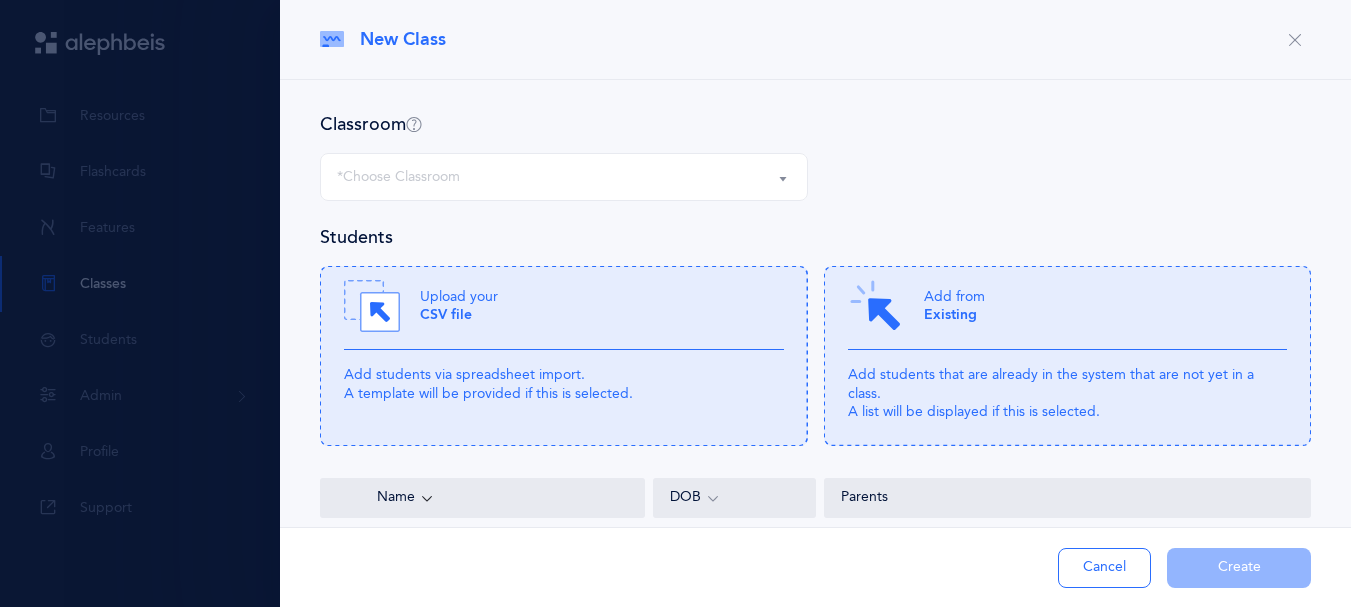click on "*Choose Classroom" at bounding box center (564, 177) 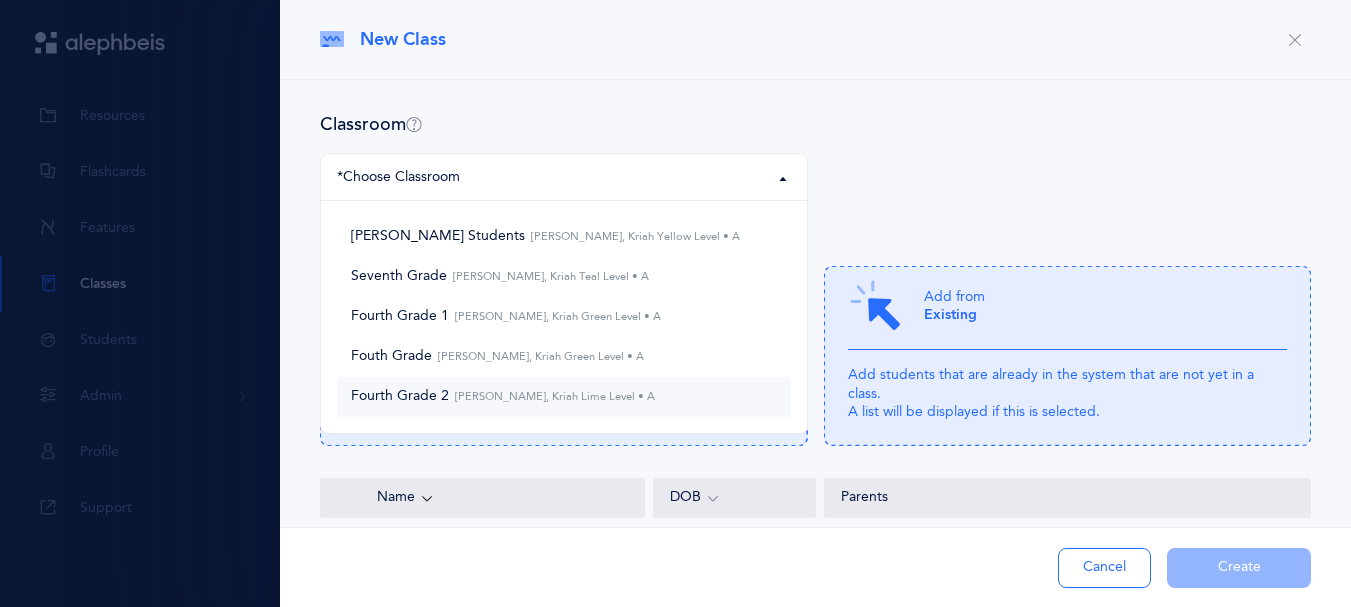click on "Fourth Grade 2
Shulamis Durden, Kriah Lime Level • A" at bounding box center (503, 397) 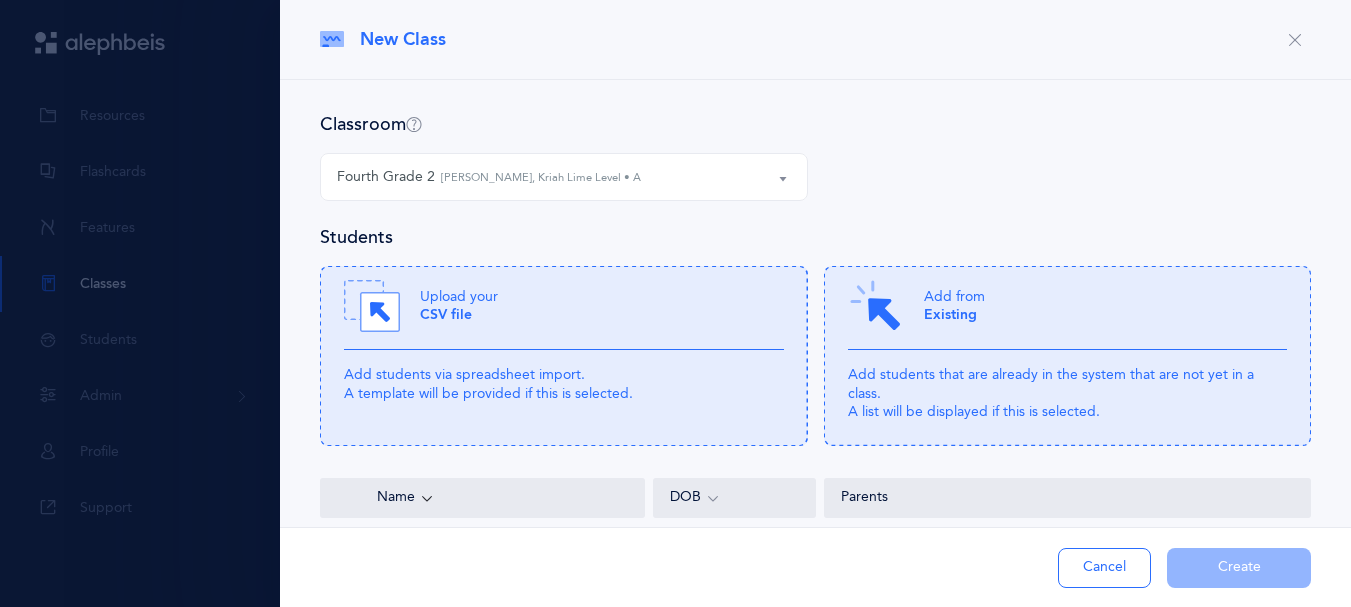 click on "Fourth Grade 2  Shulamis Durden, Kriah Lime Level • A" at bounding box center (564, 177) 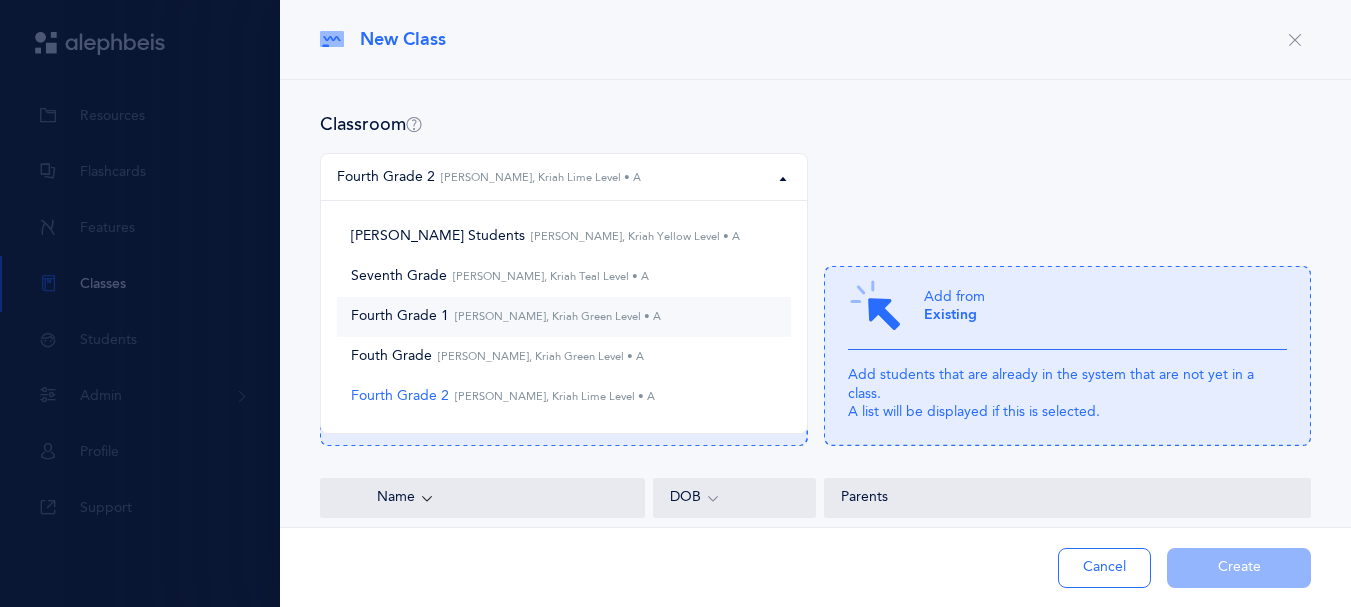 click on "Shulamis Durden, Kriah Green Level • A" at bounding box center (555, 316) 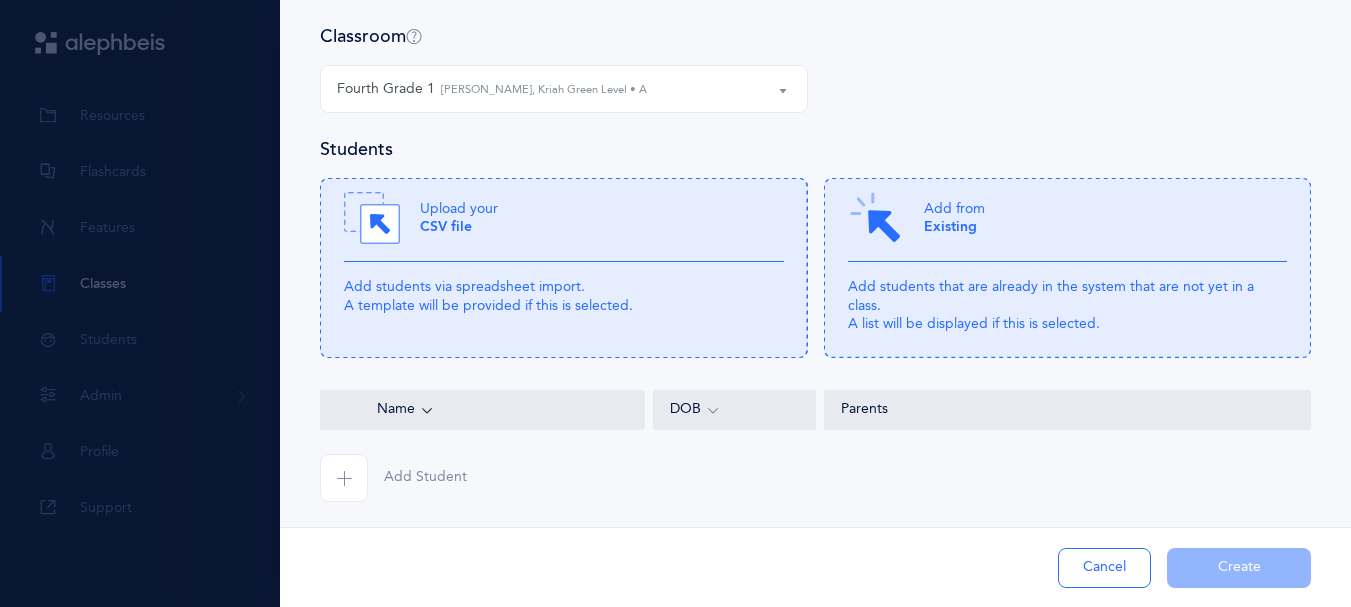 scroll, scrollTop: 152, scrollLeft: 0, axis: vertical 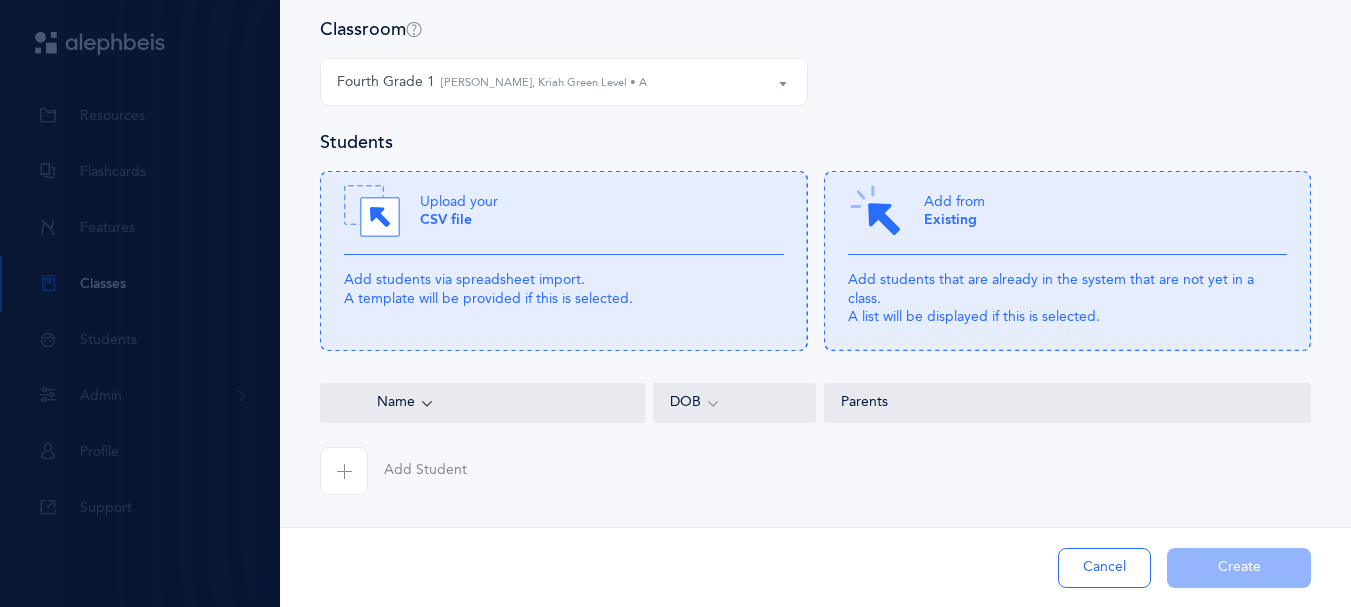 click on "Fourth Grade 1  Shulamis Durden, Kriah Green Level • A" at bounding box center [564, 82] 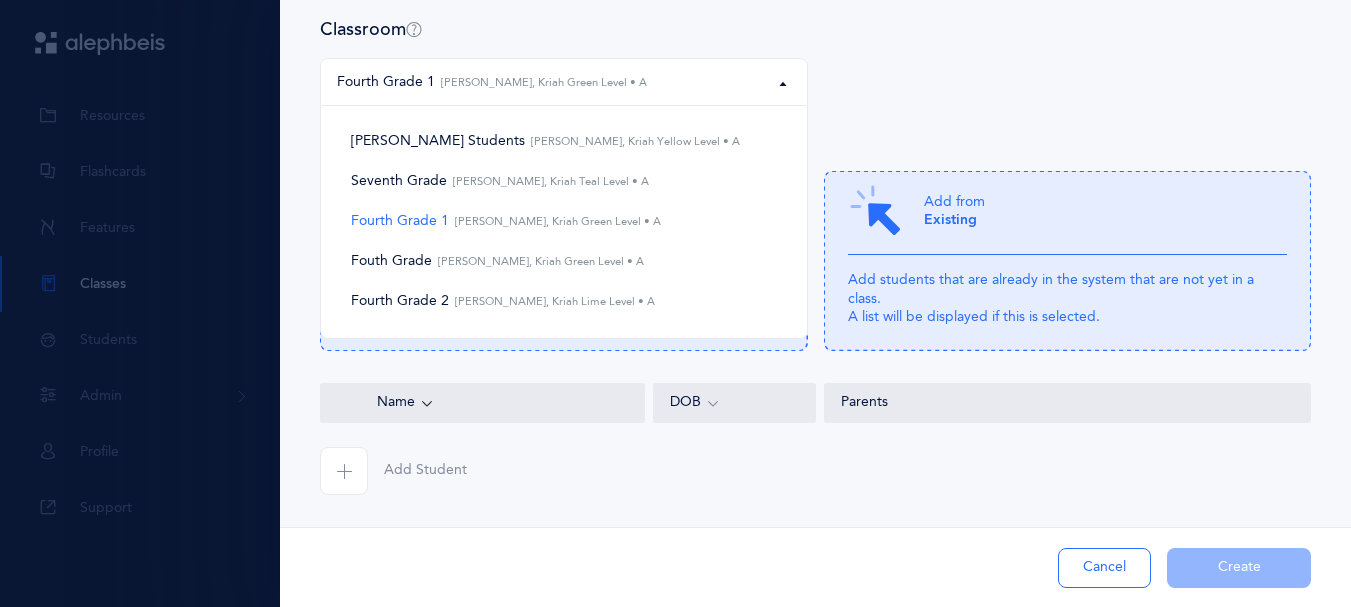 click on "Shulamis Students
Seventh Grade
Fourth Grade 1
Fouth Grade
Fourth Grade 2
Fourth Grade 1  Shulamis Durden, Kriah Green Level • A   Shulamis Students
Shulamis Durden, Kriah Yellow Level • A Seventh Grade
Shulamis Durden, Kriah Teal Level • A Fourth Grade 1
Shulamis Durden, Kriah Green Level • A Fouth Grade
Shulamis Durden, Kriah Green Level • A Fourth Grade 2
Shulamis Durden, Kriah Lime Level • A" at bounding box center (815, 94) 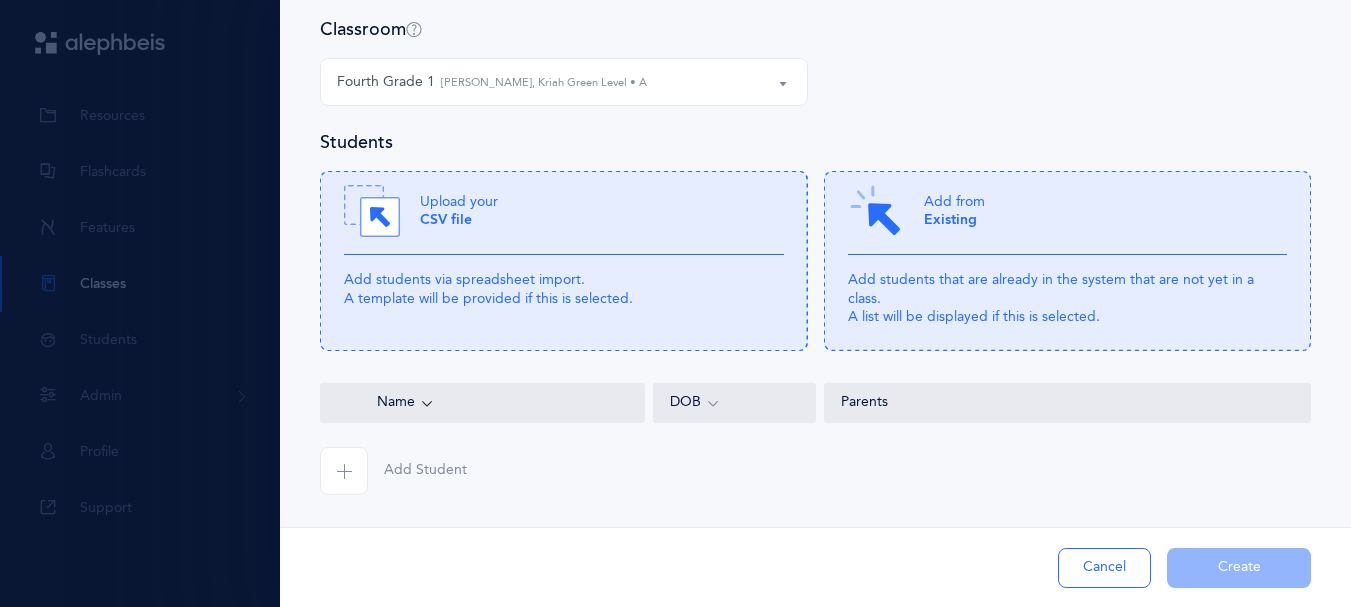 click on "Cancel" at bounding box center (1104, 568) 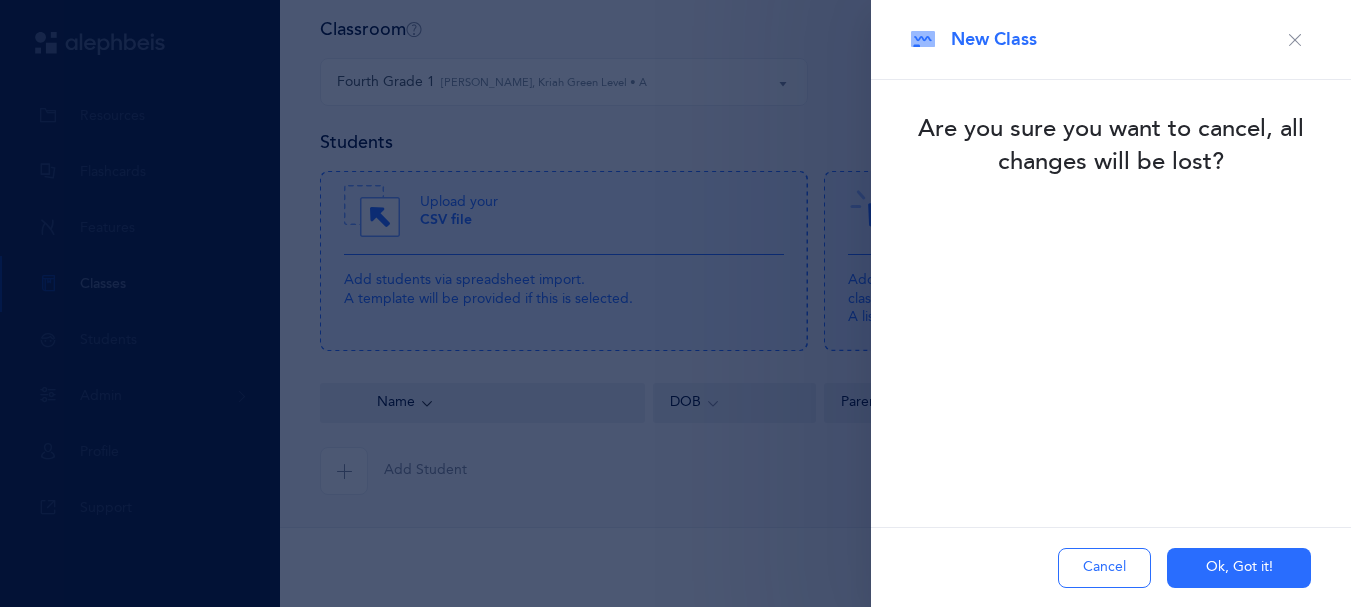 click on "Ok, Got it!" at bounding box center [1239, 568] 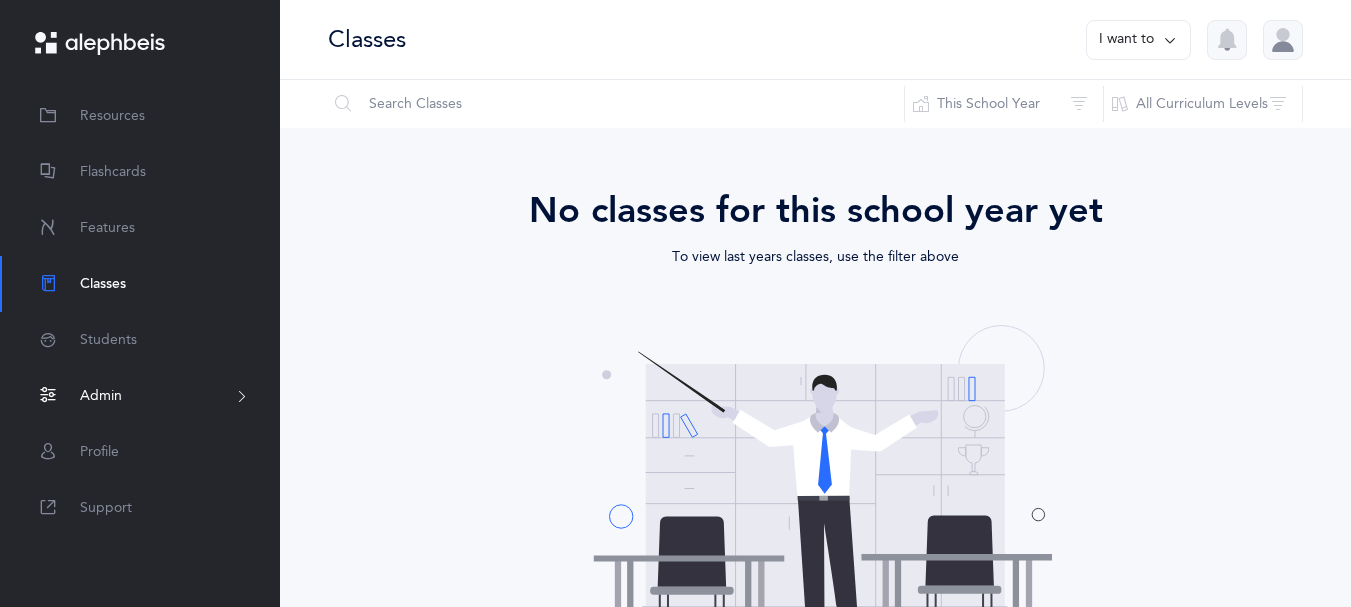 click on "Admin" at bounding box center (101, 396) 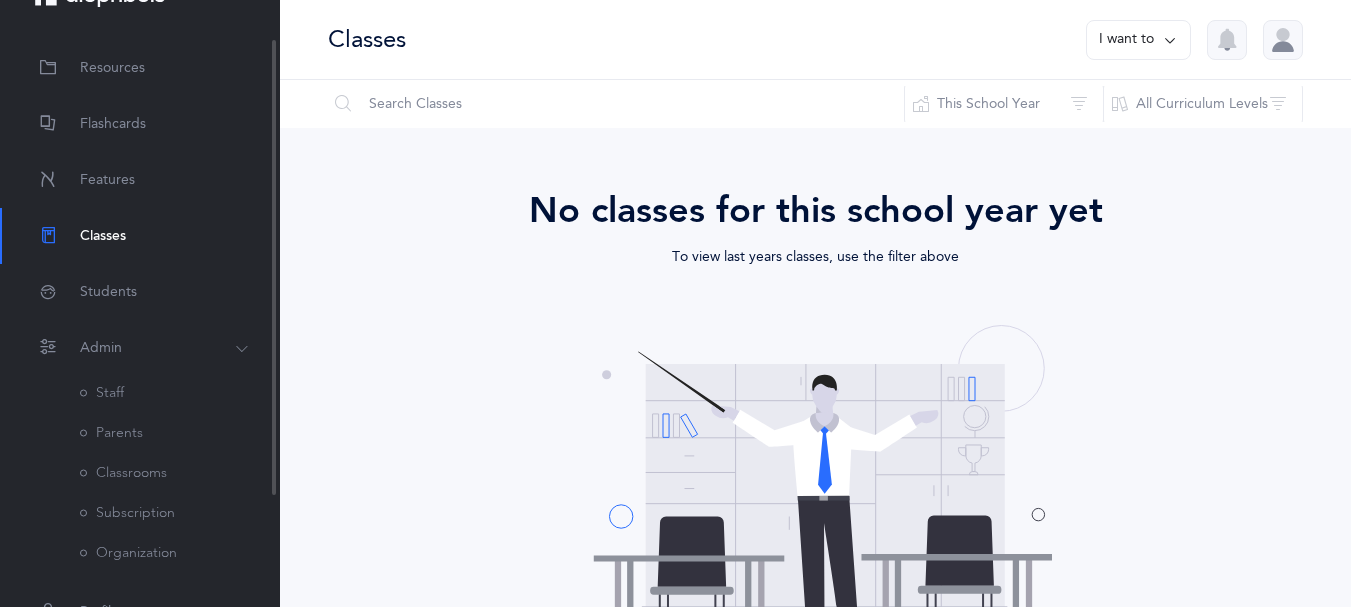 click on "Classrooms" at bounding box center (123, 473) 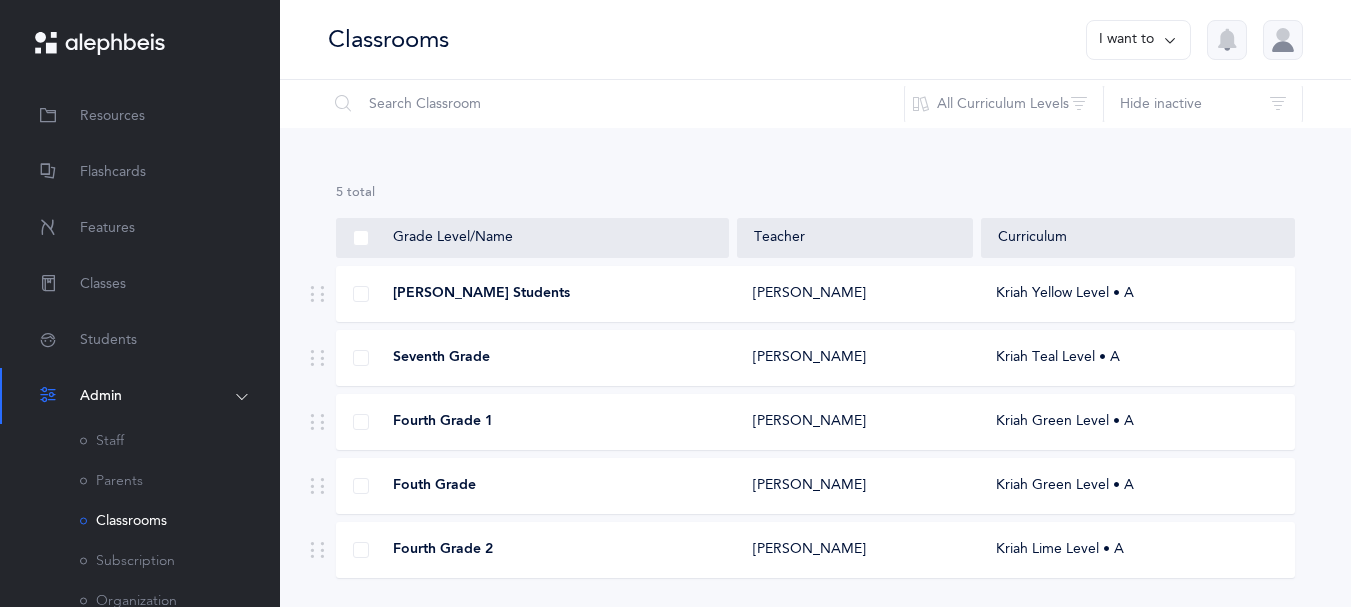 click on "Seventh Grade" at bounding box center (533, 358) 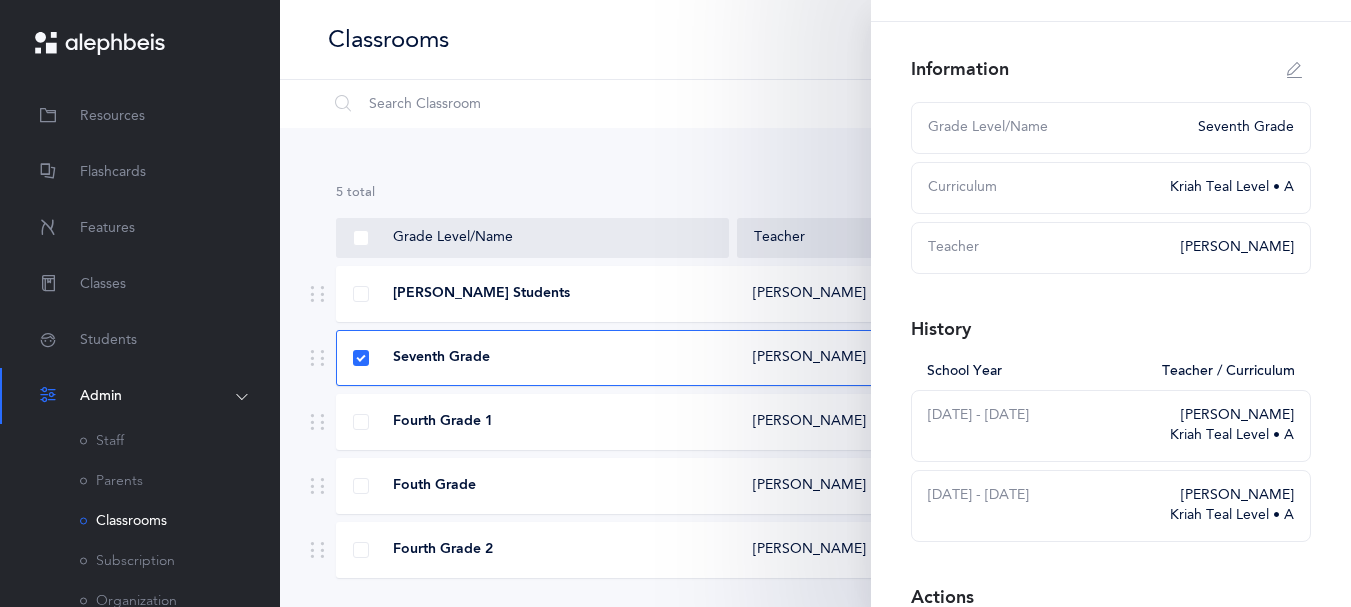 scroll, scrollTop: 56, scrollLeft: 0, axis: vertical 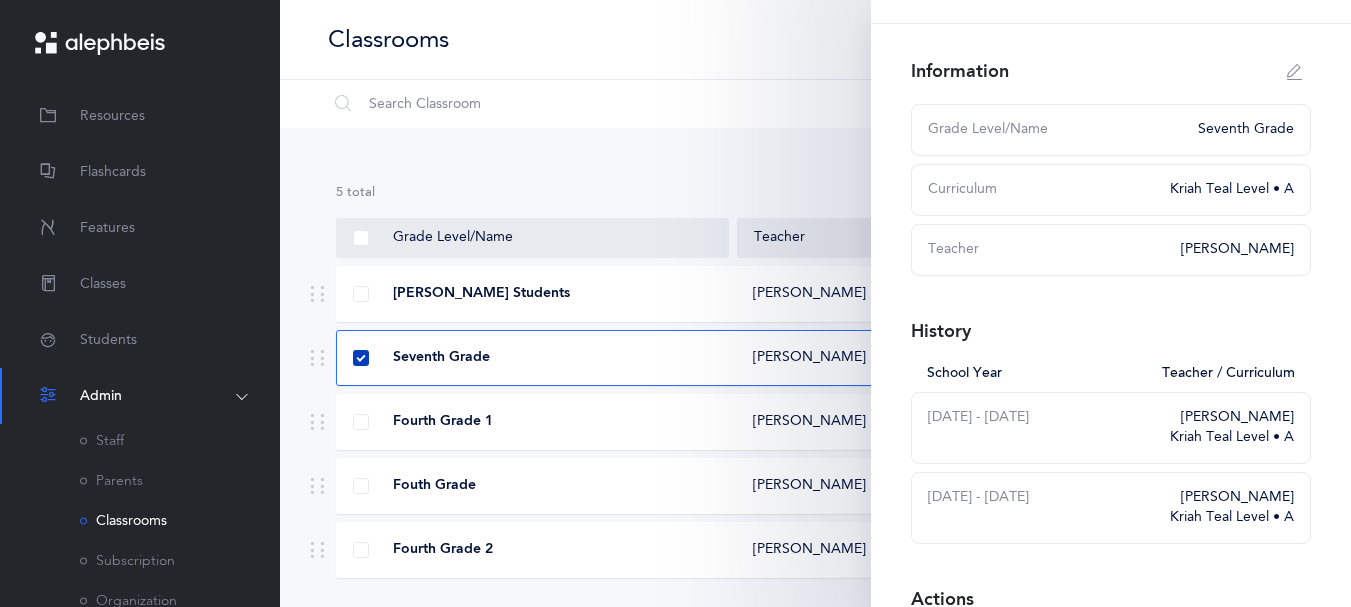 click at bounding box center (361, 358) 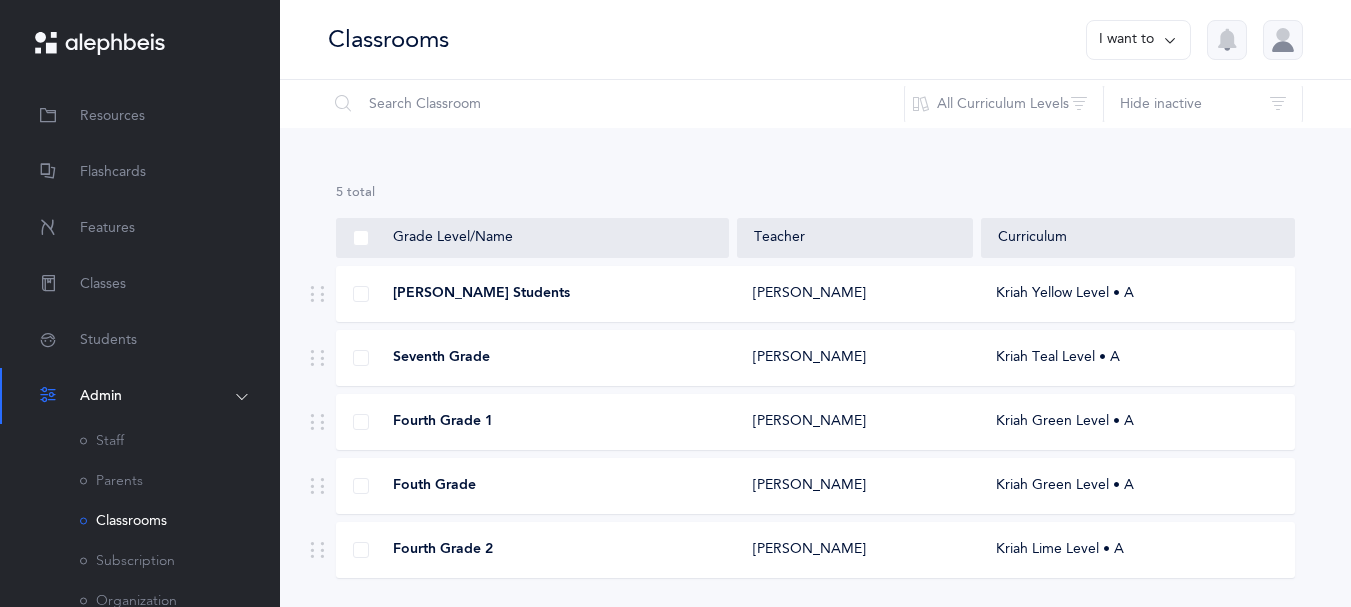 click on "Shulamis Students" at bounding box center [533, 294] 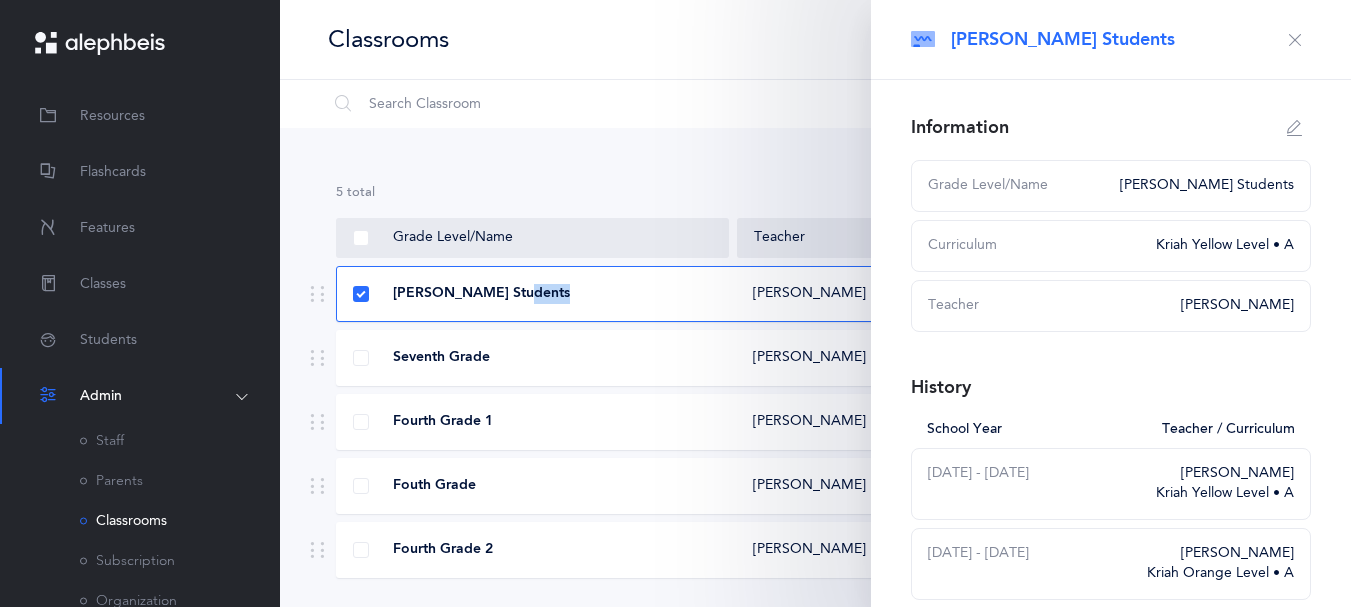 click on "Shulamis Students" at bounding box center [533, 294] 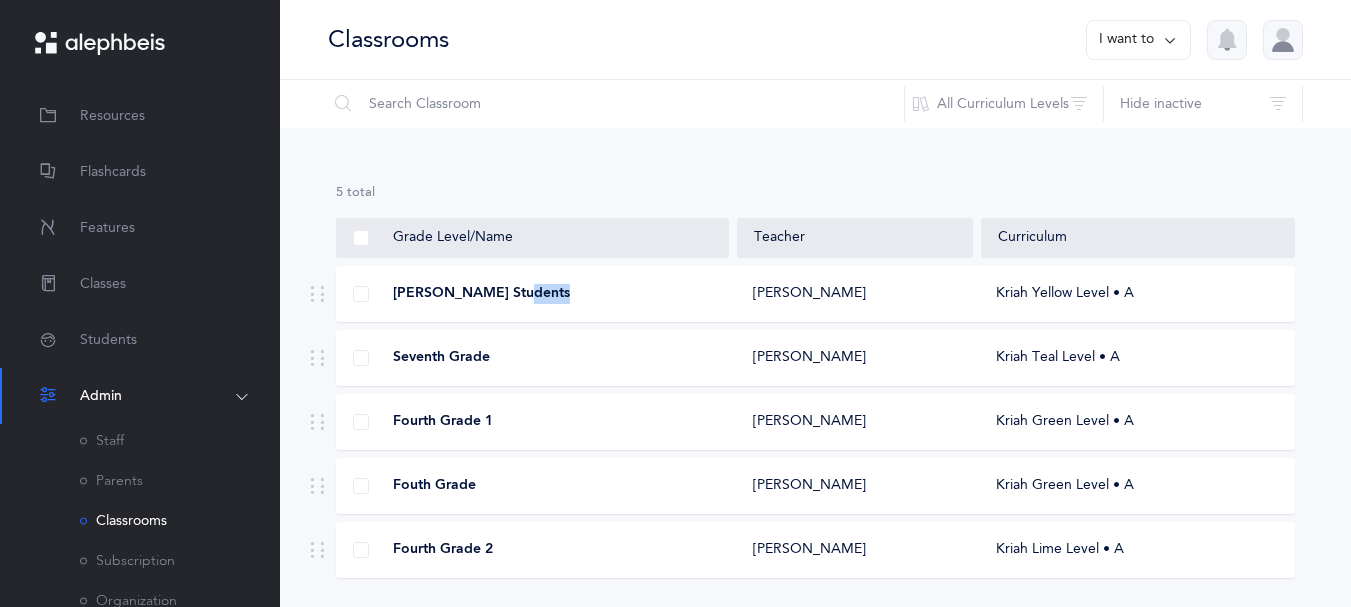 click on "Shulamis Students" at bounding box center (533, 294) 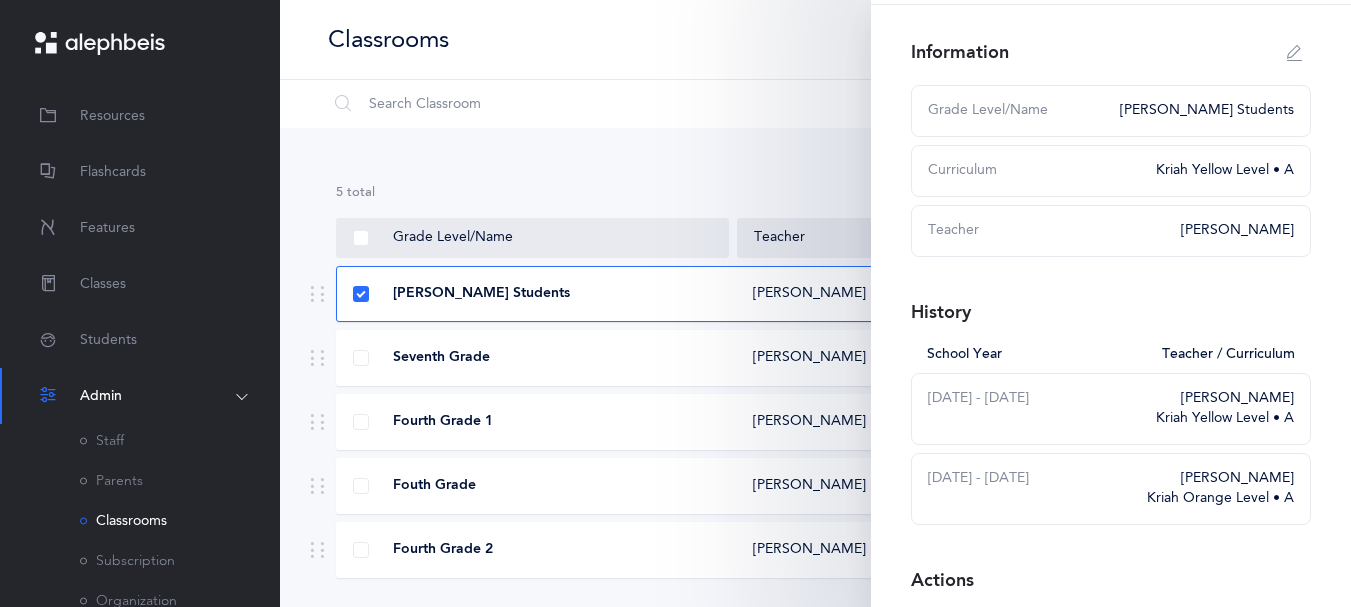 scroll, scrollTop: 53, scrollLeft: 0, axis: vertical 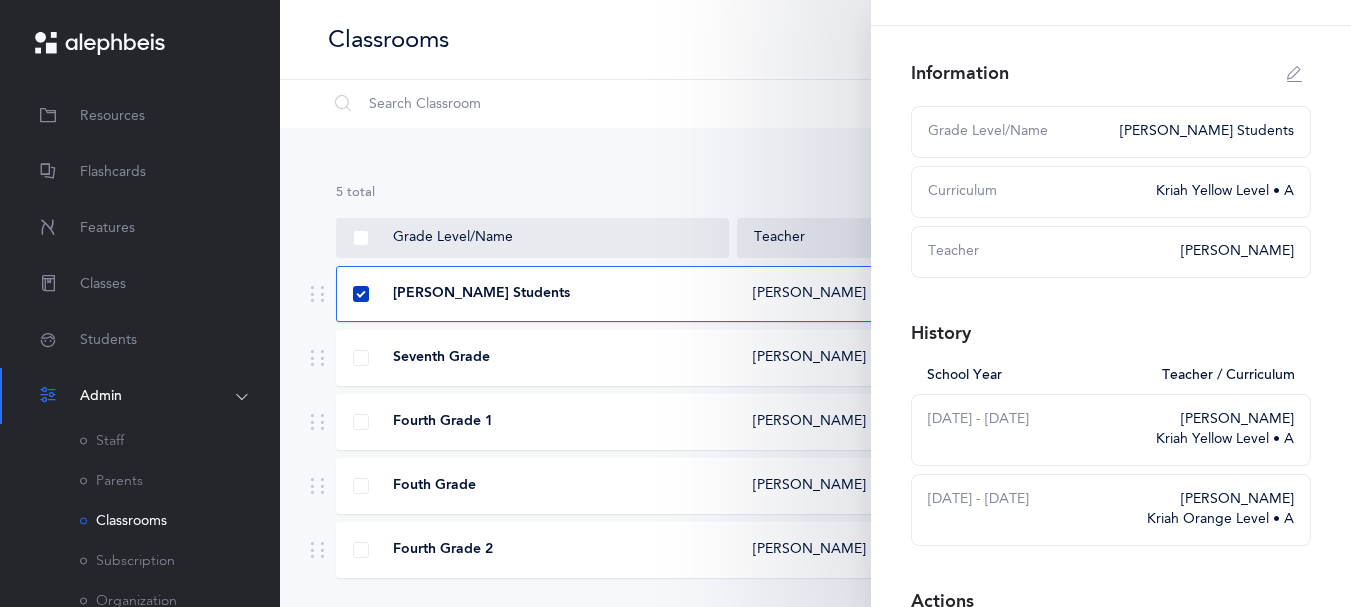 click at bounding box center (361, 294) 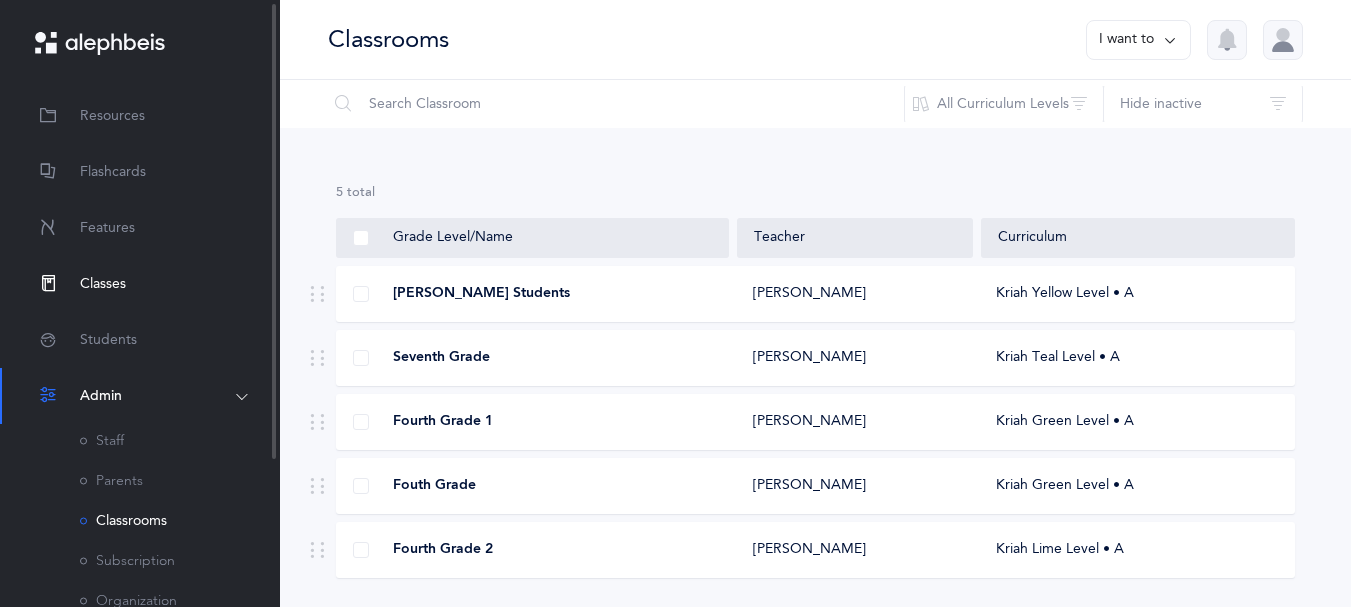 click on "Classes" at bounding box center [103, 284] 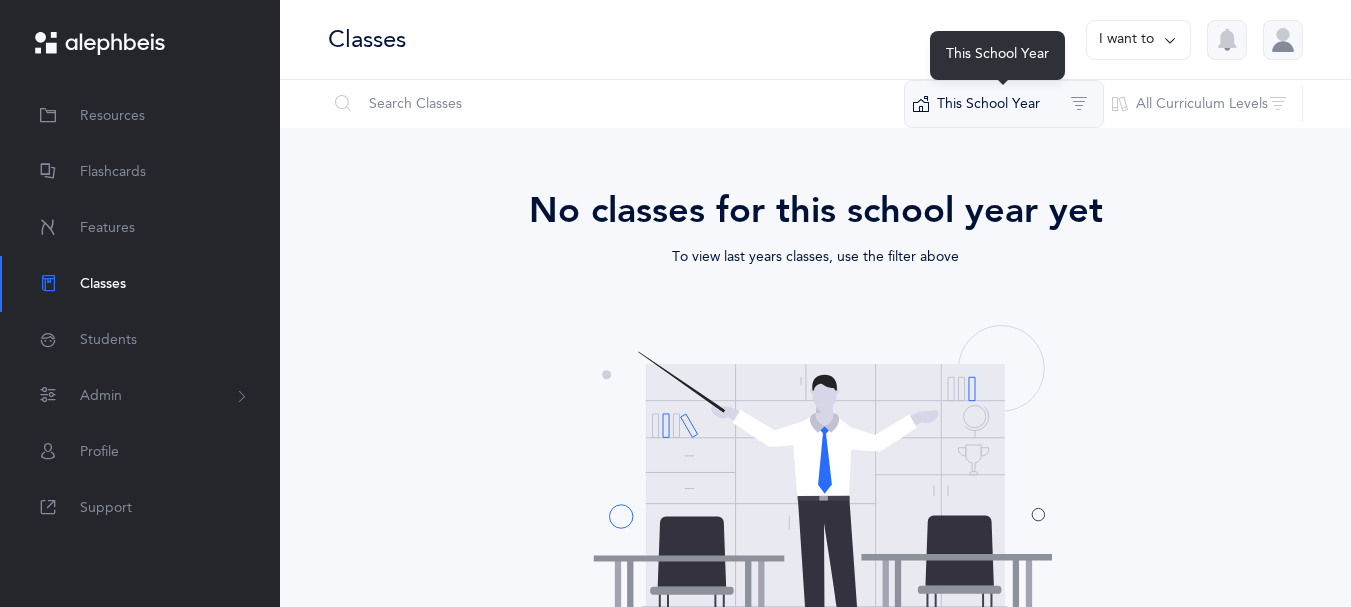 click on "This School Year" at bounding box center (1004, 104) 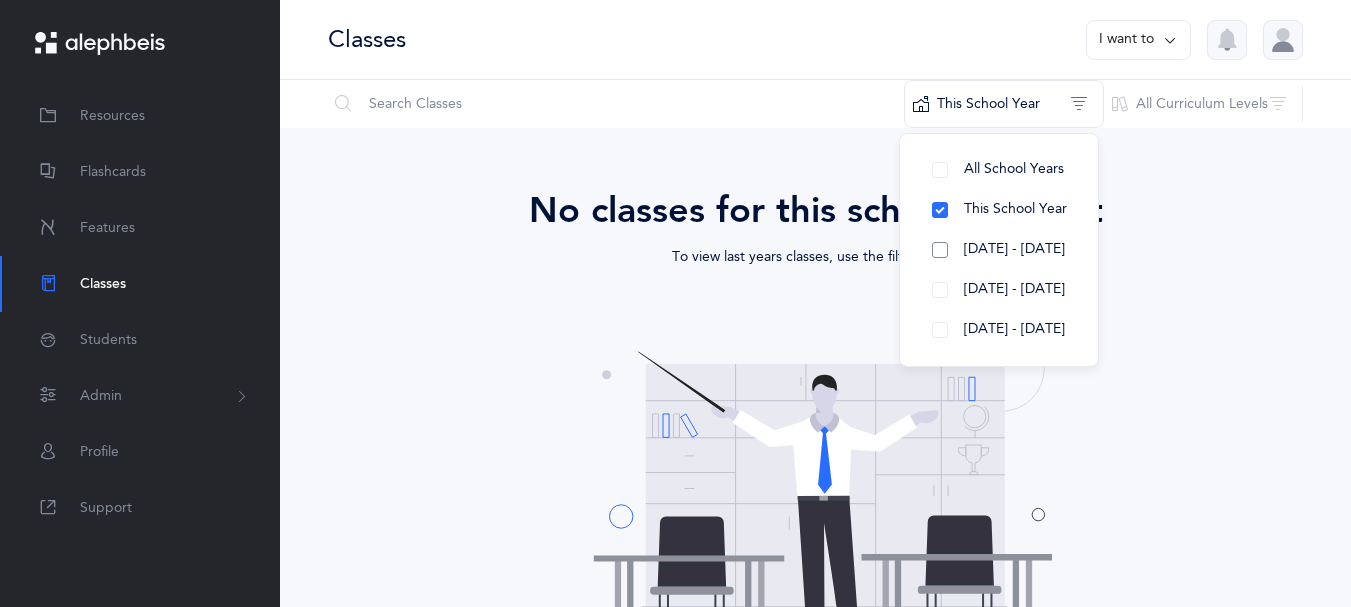 click on "[DATE] - [DATE]" at bounding box center (999, 250) 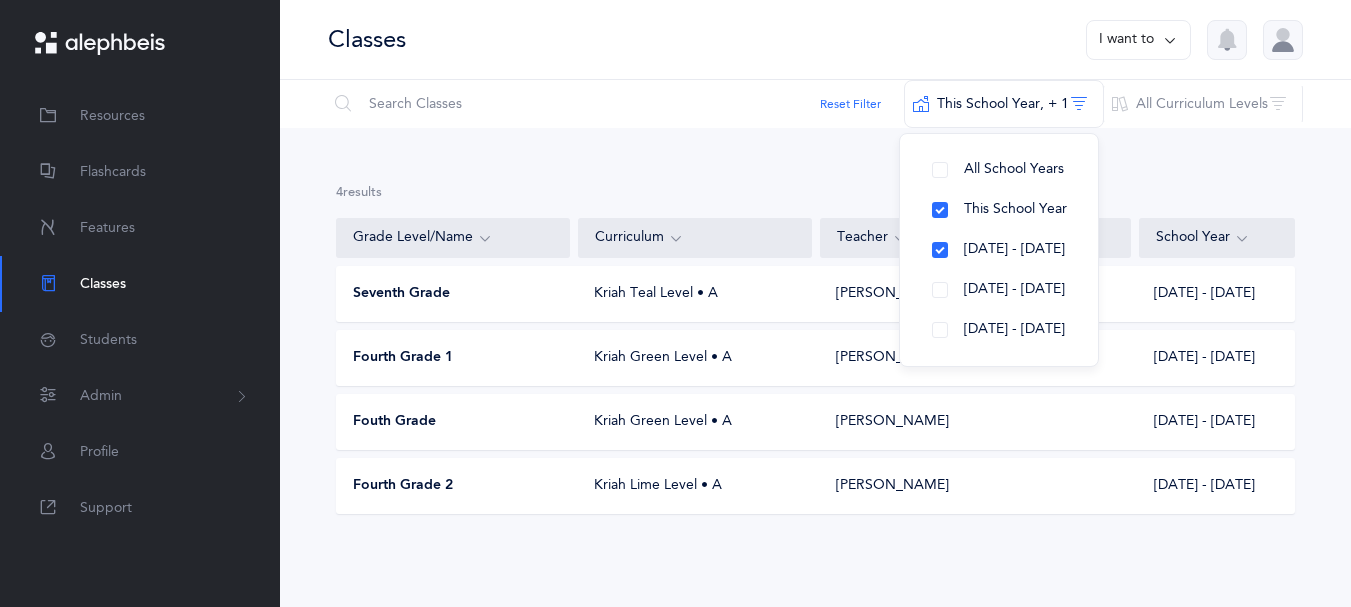 click on "Fourth Grade 1" at bounding box center [403, 358] 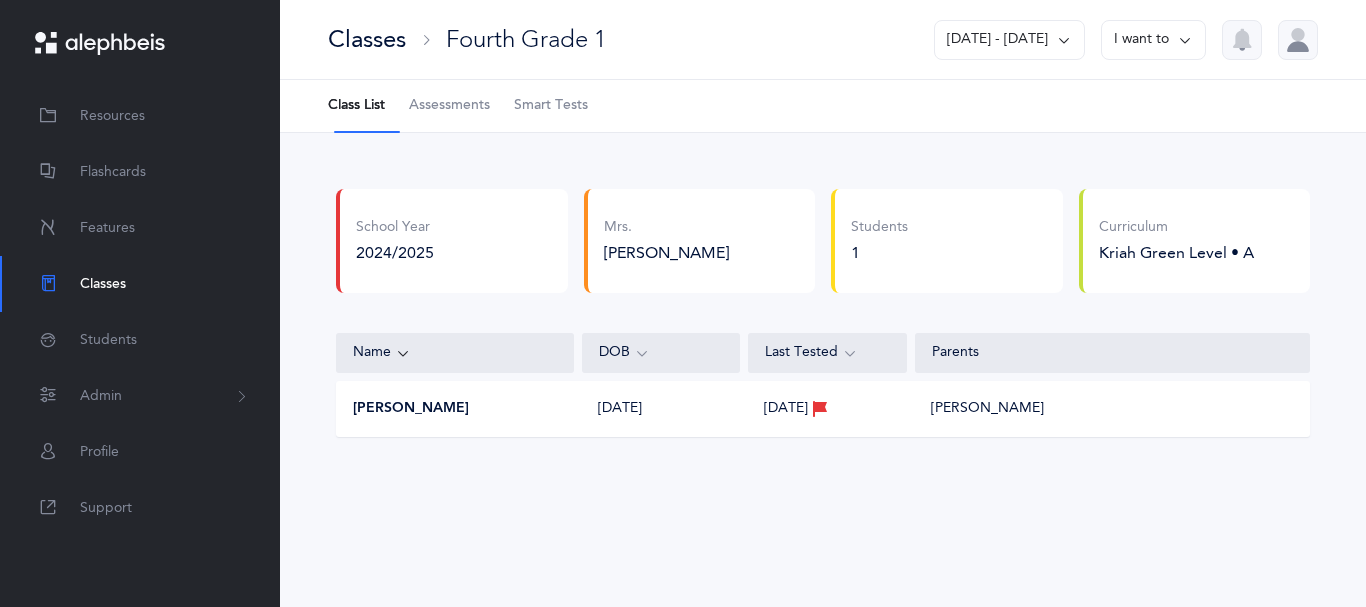 click on "Classes" at bounding box center [103, 284] 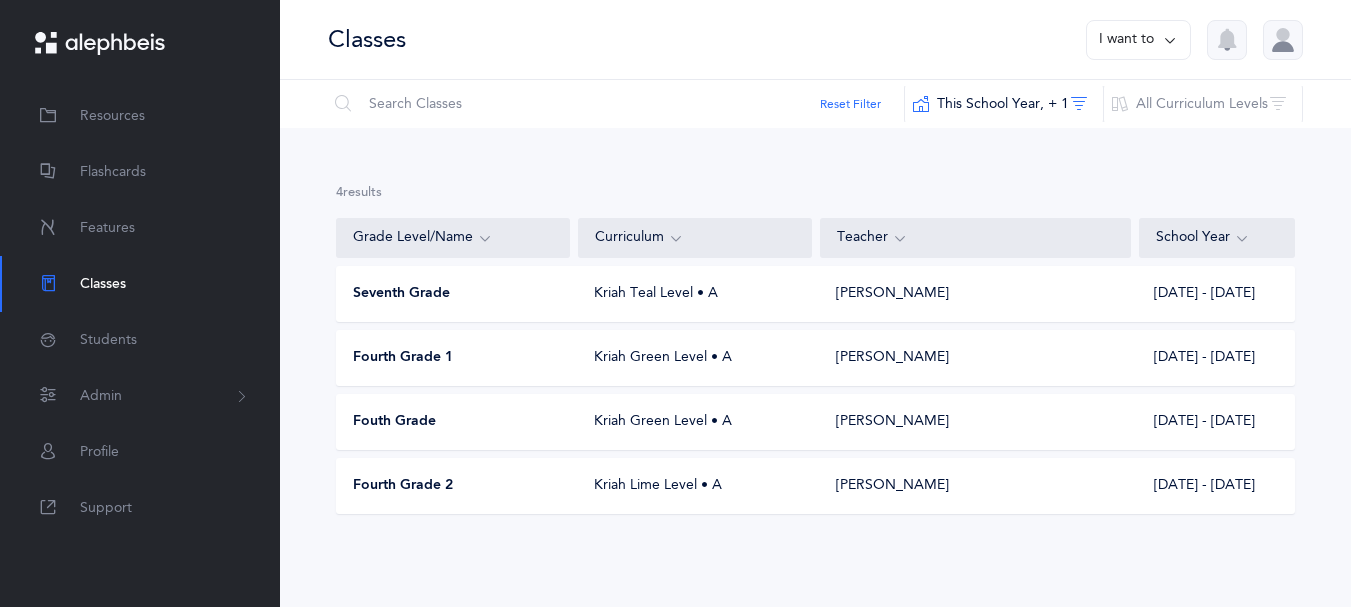 click at bounding box center [1170, 40] 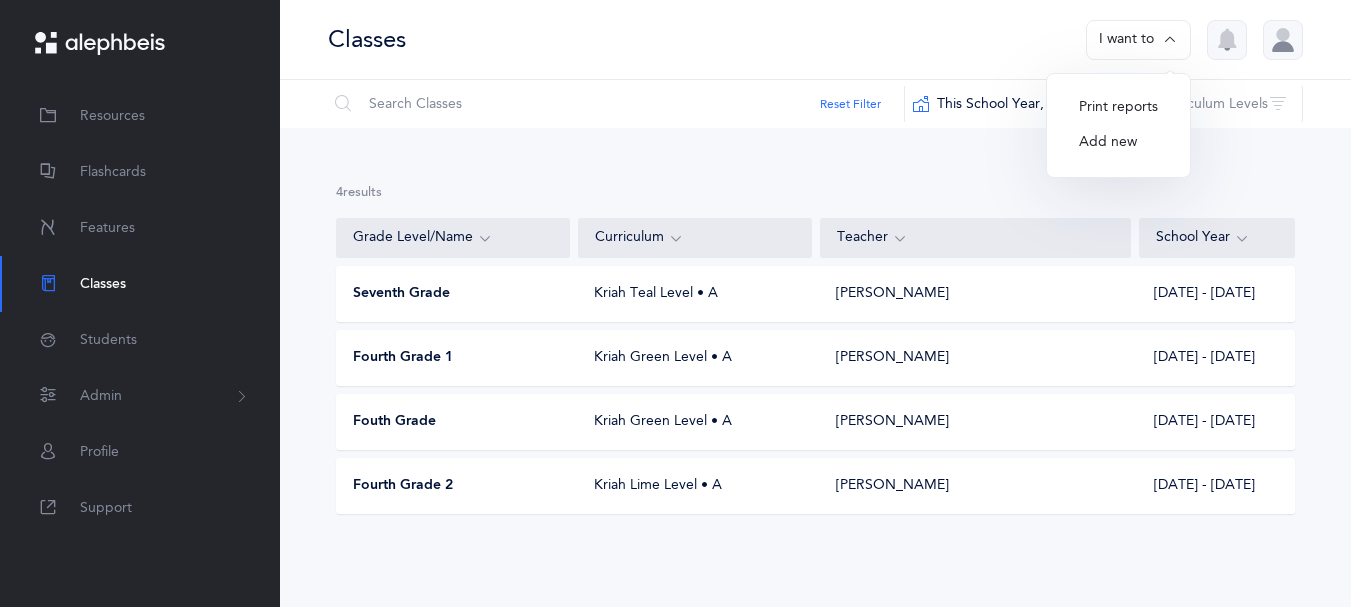 click on "Add new" at bounding box center [1118, 143] 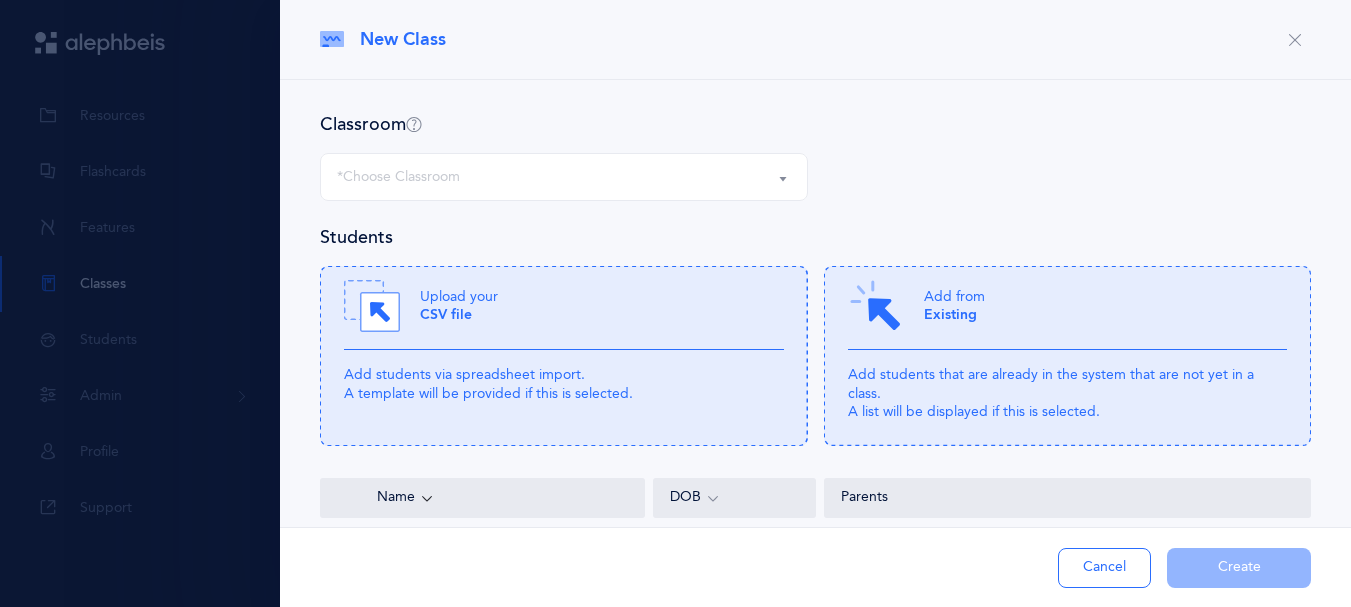 click on "*Choose Classroom" at bounding box center (564, 177) 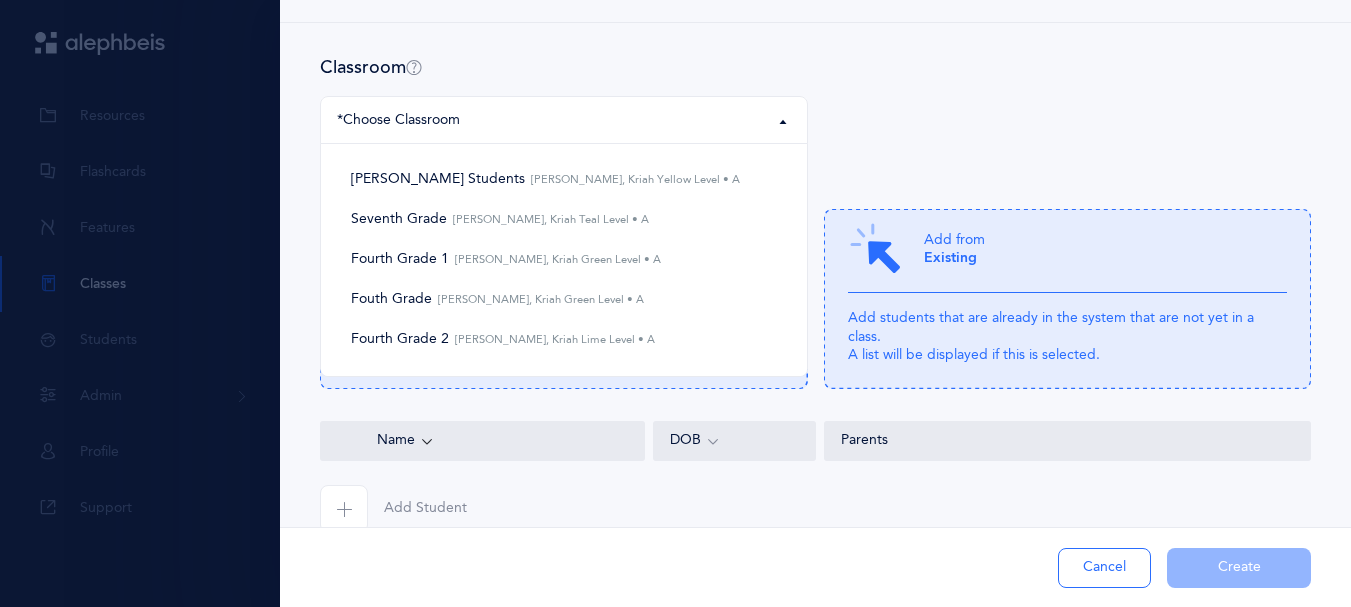 scroll, scrollTop: 52, scrollLeft: 0, axis: vertical 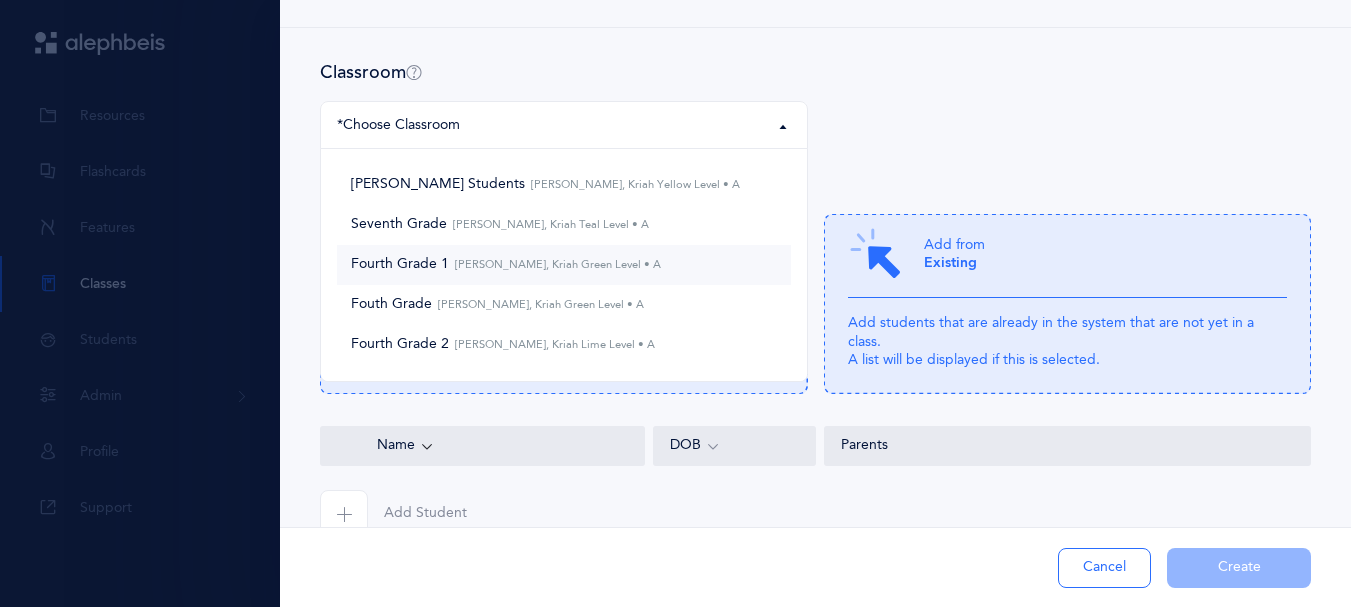 click on "Fourth Grade 1
Shulamis Durden, Kriah Green Level • A" at bounding box center (506, 265) 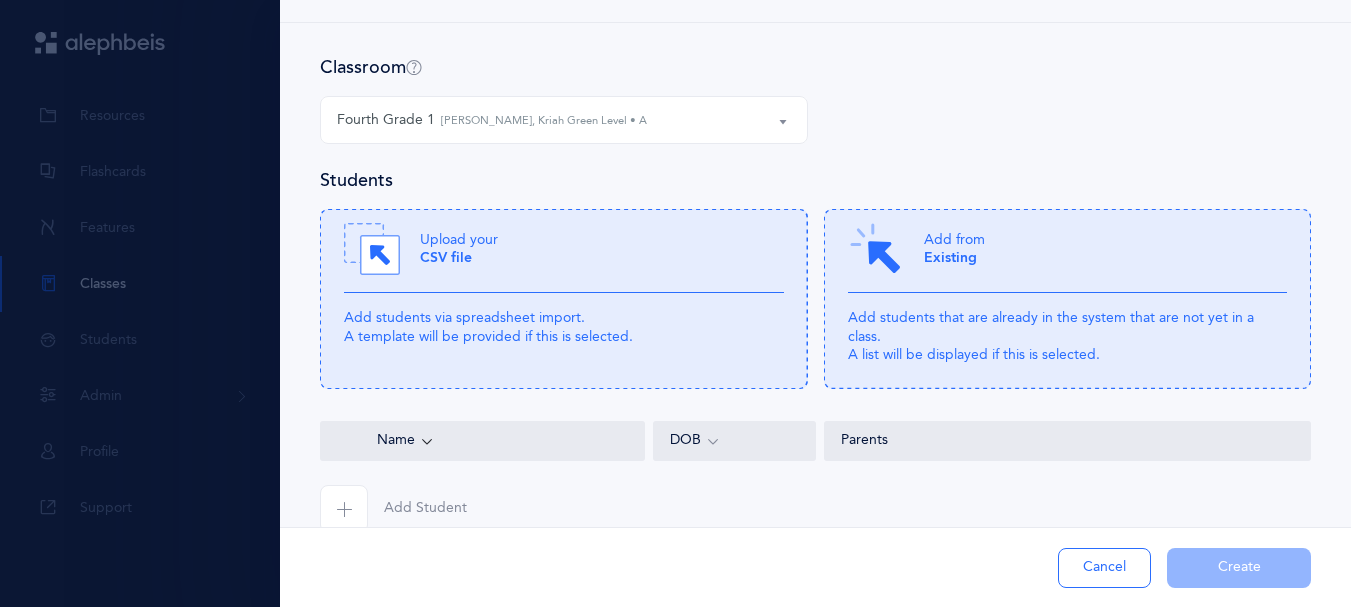 scroll, scrollTop: 0, scrollLeft: 0, axis: both 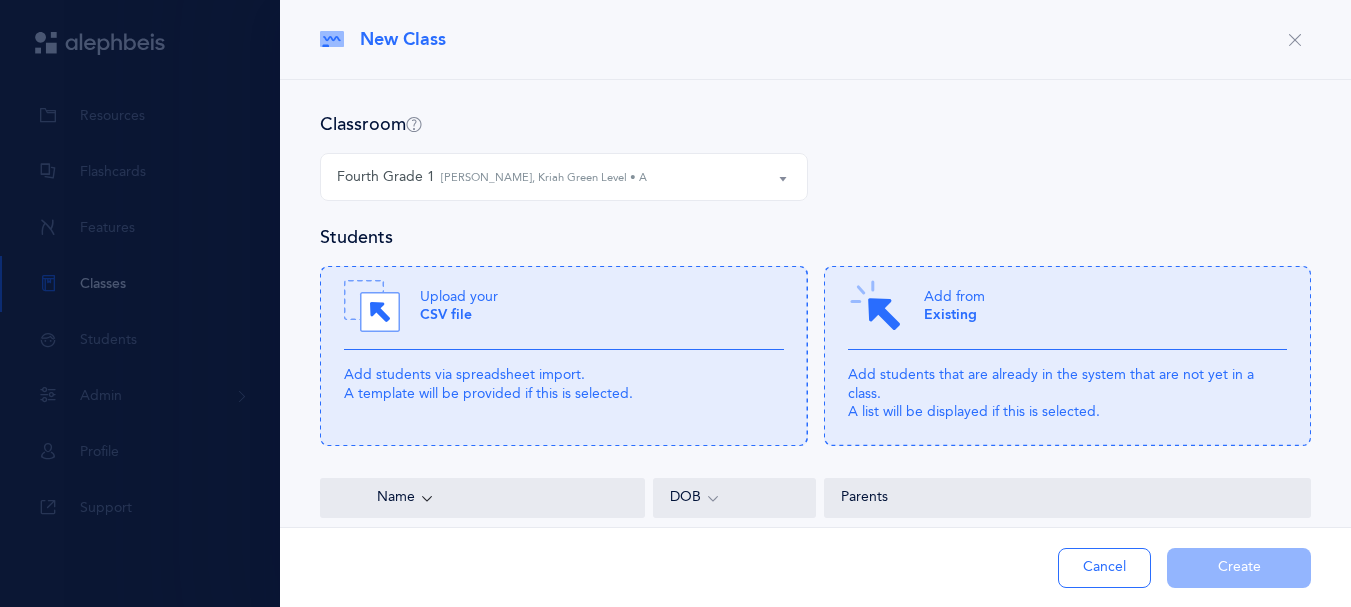 click on "Fourth Grade 1  Shulamis Durden, Kriah Green Level • A" at bounding box center [564, 177] 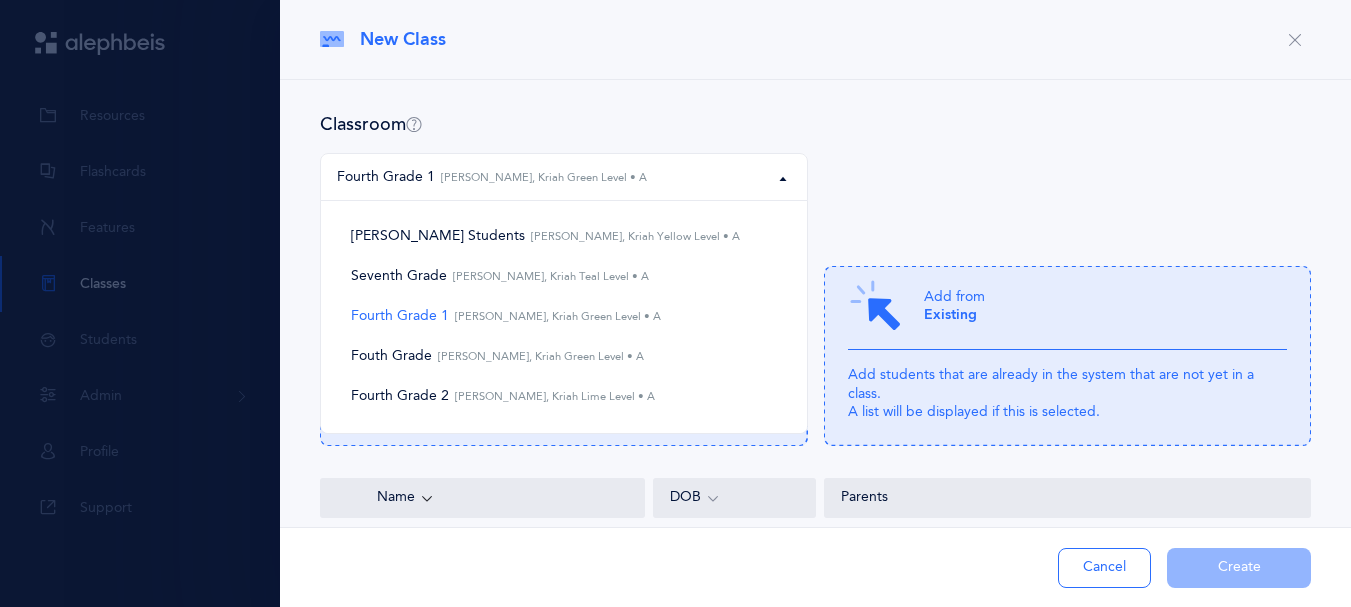 click on "Classroom
Shulamis Students
Seventh Grade
Fourth Grade 1
Fouth Grade
Fourth Grade 2
Fourth Grade 1  Shulamis Durden, Kriah Green Level • A   Shulamis Students
Shulamis Durden, Kriah Yellow Level • A Seventh Grade
Shulamis Durden, Kriah Teal Level • A Fourth Grade 1
Shulamis Durden, Kriah Green Level • A Fouth Grade
Shulamis Durden, Kriah Green Level • A Fourth Grade 2
Shulamis Durden, Kriah Lime Level • A" at bounding box center (815, 168) 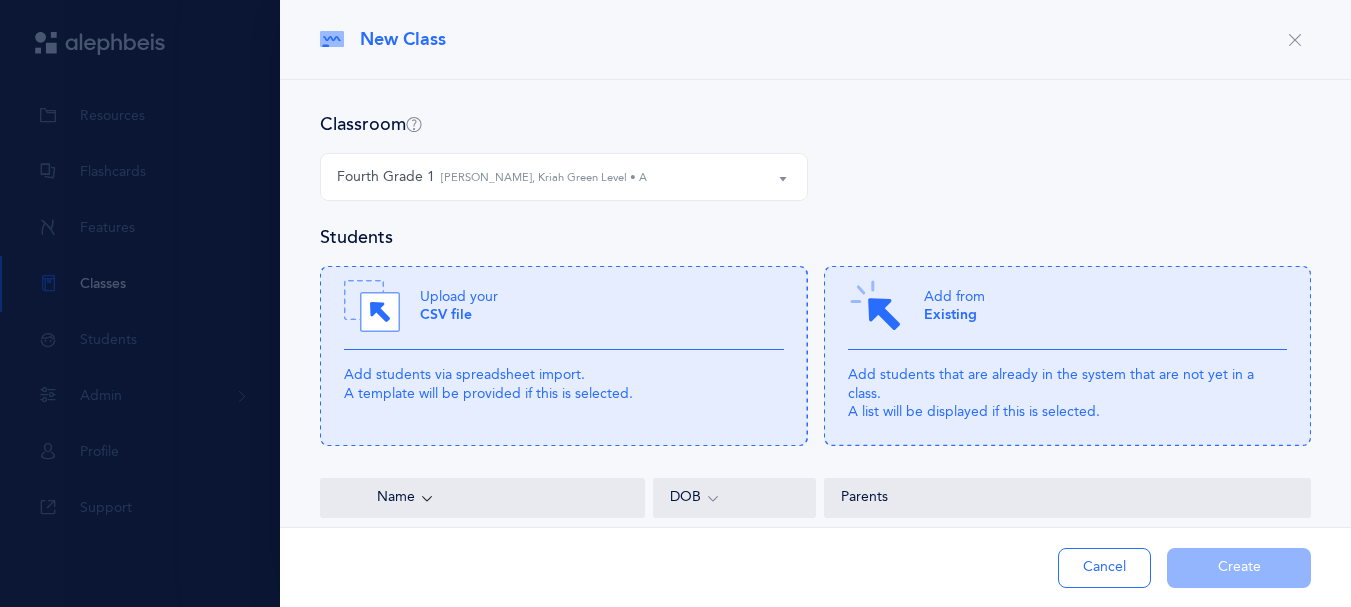 click at bounding box center (675, 303) 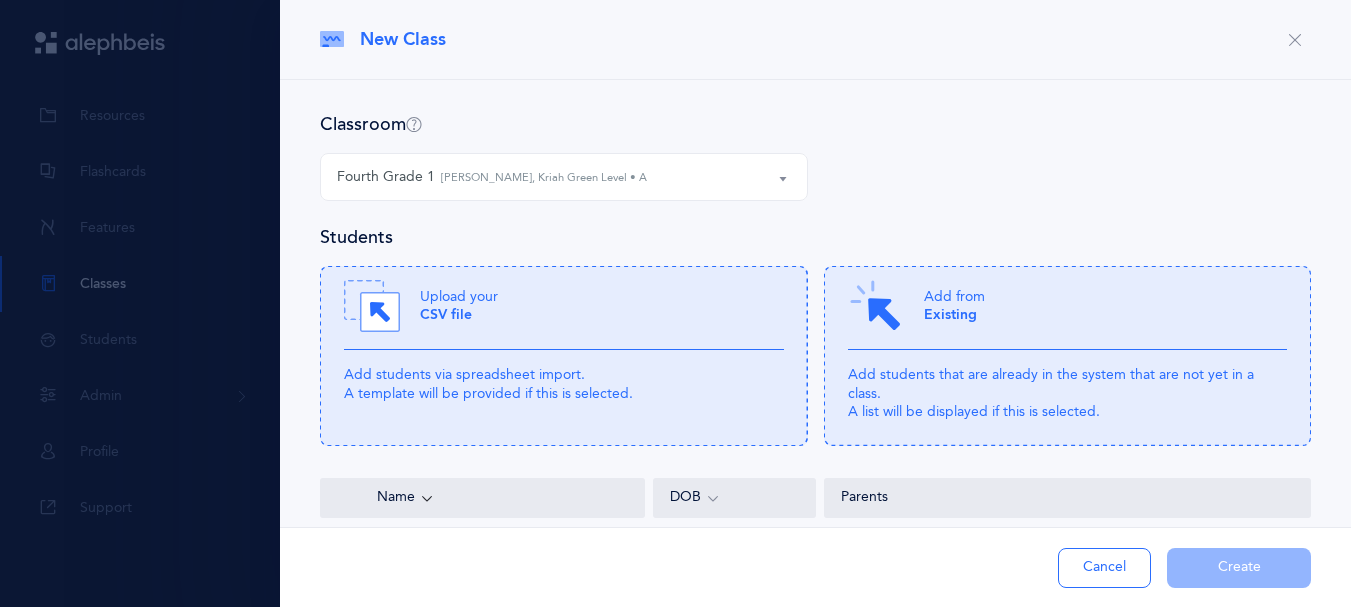 click on "Cancel" at bounding box center (1104, 568) 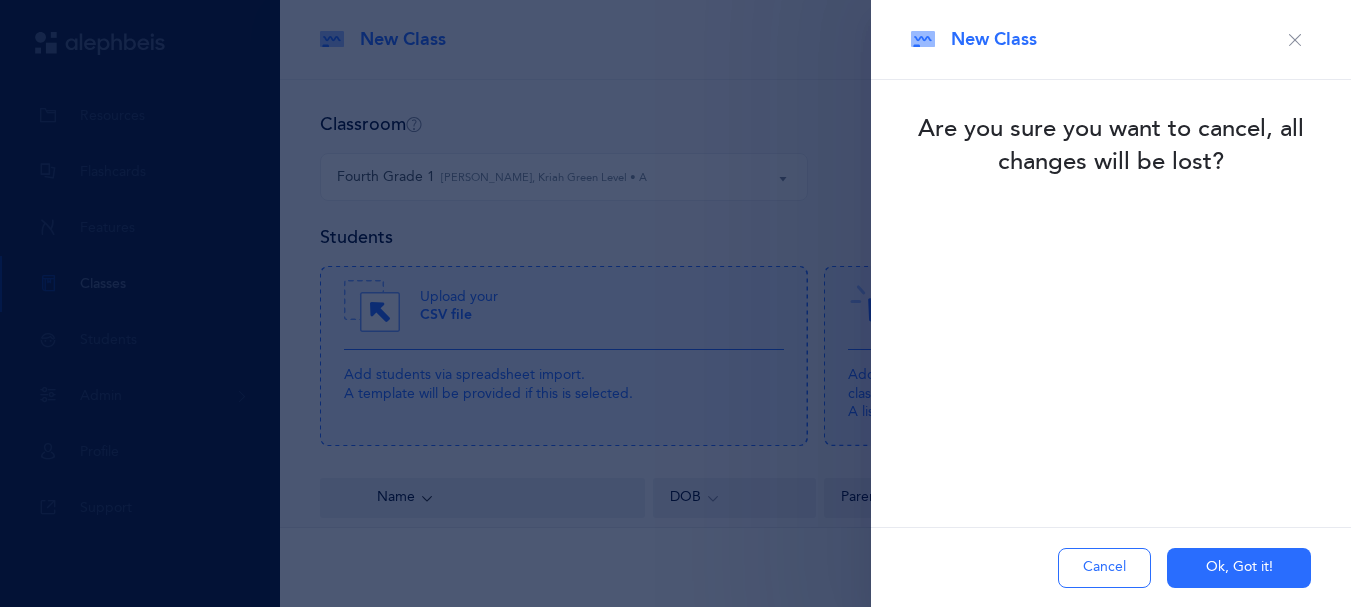 click on "Ok, Got it!" at bounding box center (1239, 568) 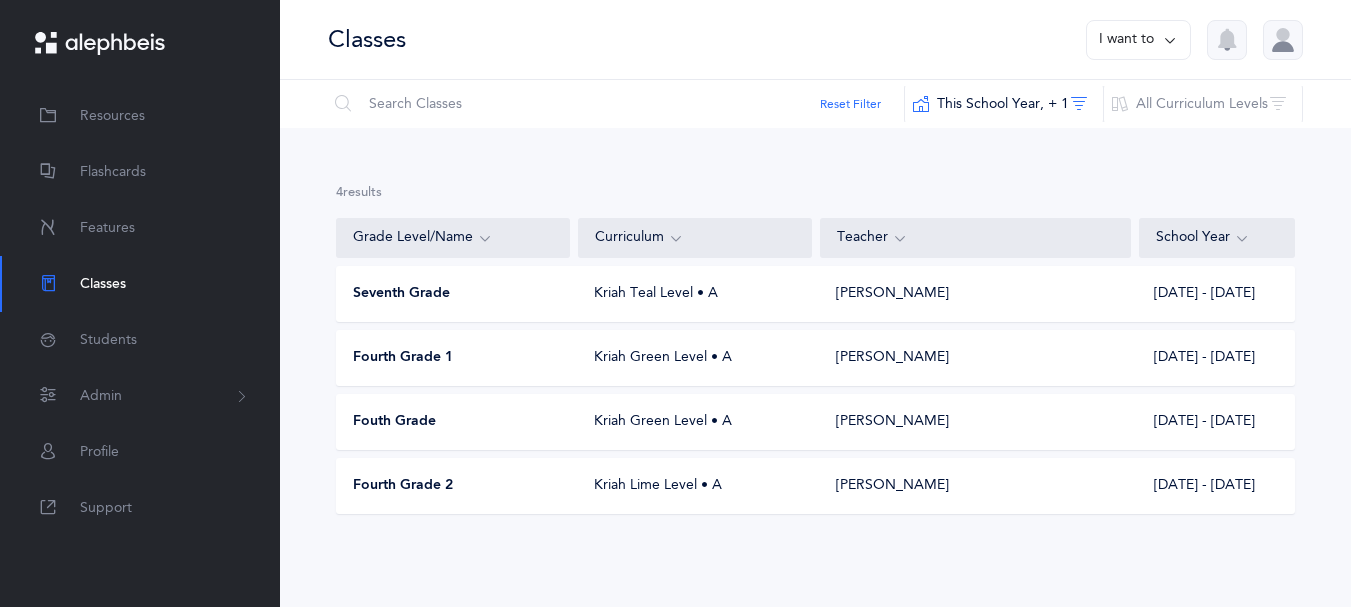 click on "Classes" at bounding box center (103, 284) 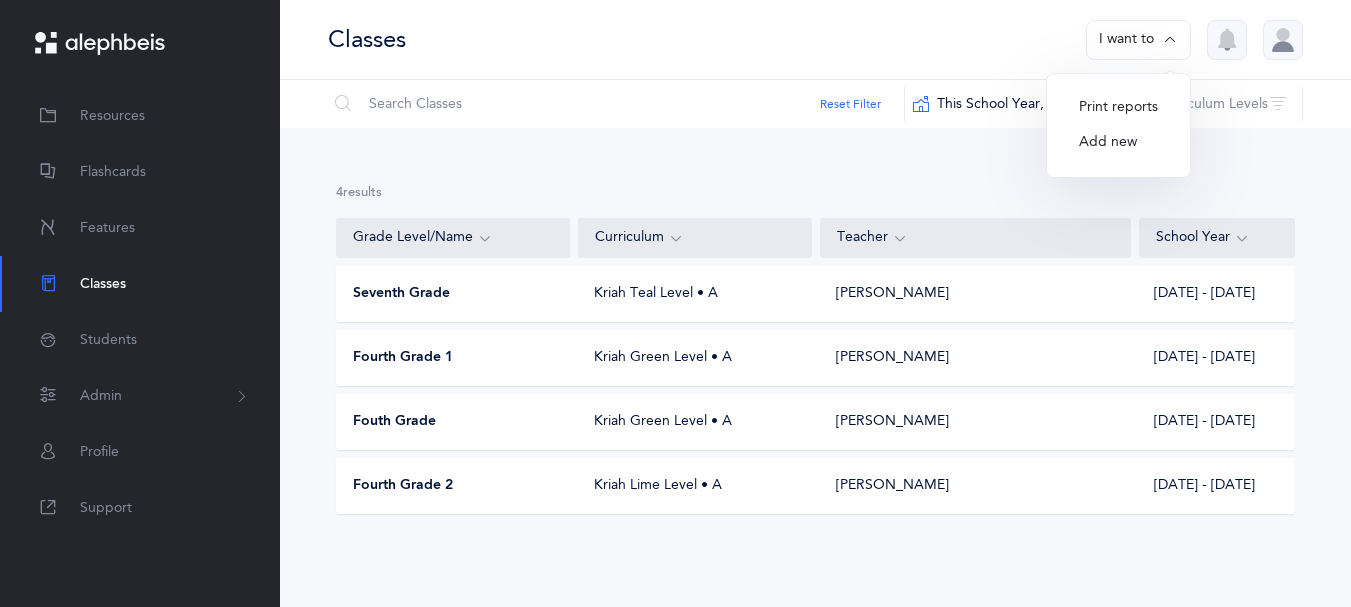 click on "Add new" at bounding box center [1118, 143] 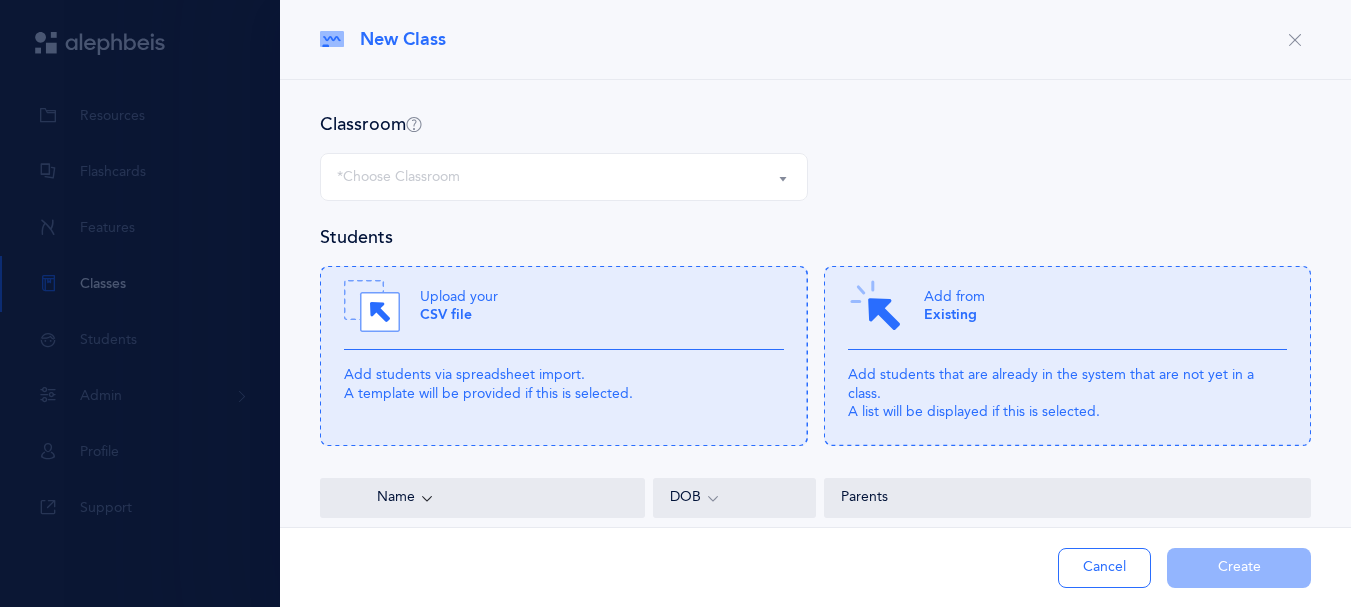 select 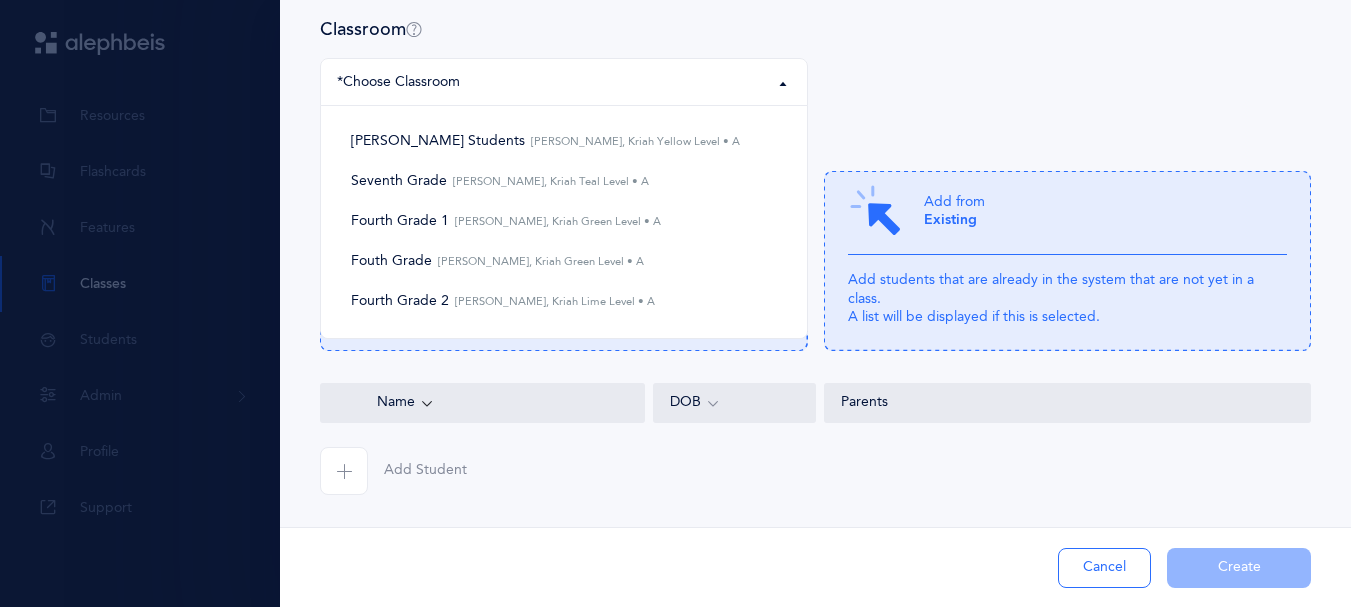 scroll, scrollTop: 152, scrollLeft: 0, axis: vertical 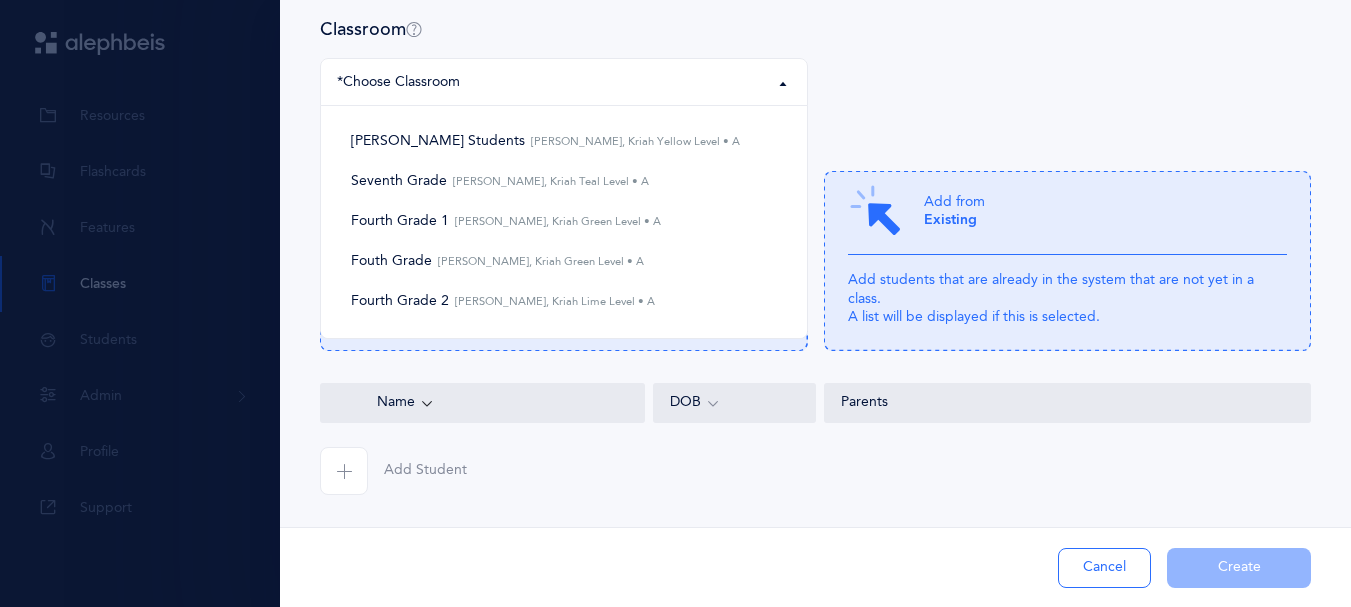 click on "Classroom
Shulamis Students
Seventh Grade
Fourth Grade 1
Fouth Grade
Fourth Grade 2
*Choose Classroom   Shulamis Students
Shulamis Durden, Kriah Yellow Level • A Seventh Grade
Shulamis Durden, Kriah Teal Level • A Fourth Grade 1
Shulamis Durden, Kriah Green Level • A Fouth Grade
Shulamis Durden, Kriah Green Level • A Fourth Grade 2
Shulamis Durden, Kriah Lime Level • A
Students     Upload your  CSV file   Add students via spreadsheet import.
A template will be provided if this is selected.       Add from Existing   Add students that are already in the system that are not yet in a class.
A list will be displayed if this is selected.       Name
DOB
Parents
Add Student     Add Student
Cancel
Create" at bounding box center [815, 296] 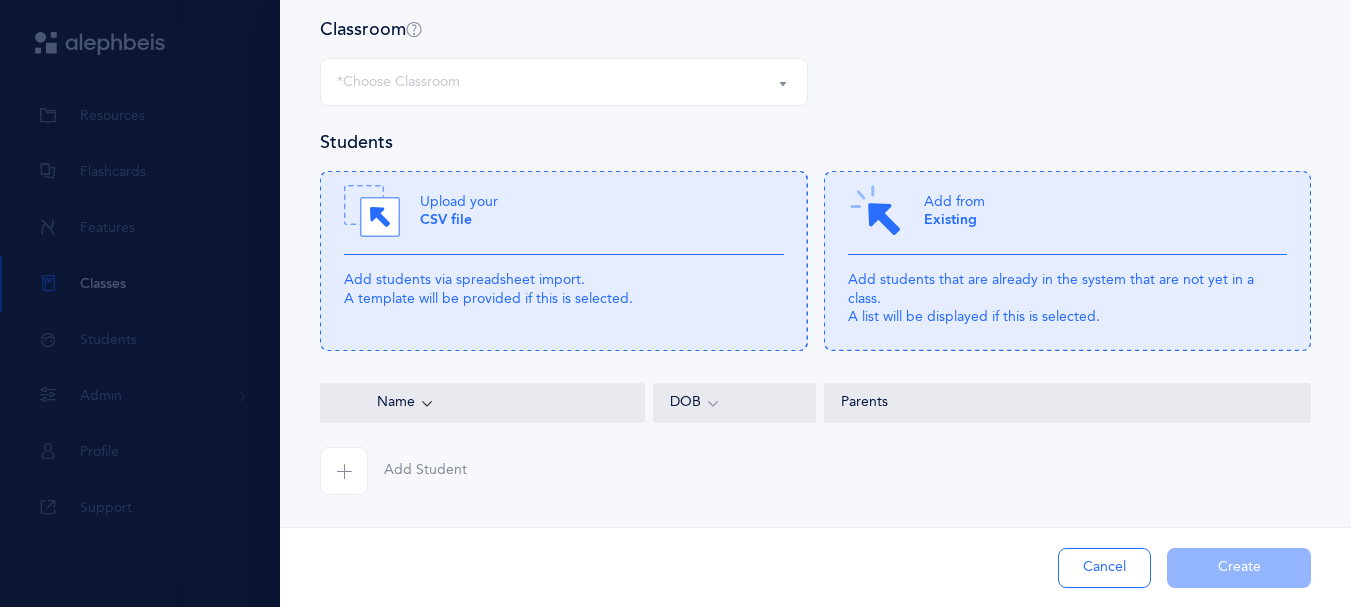 click on "Add Student
Cancel
Create" at bounding box center (815, 567) 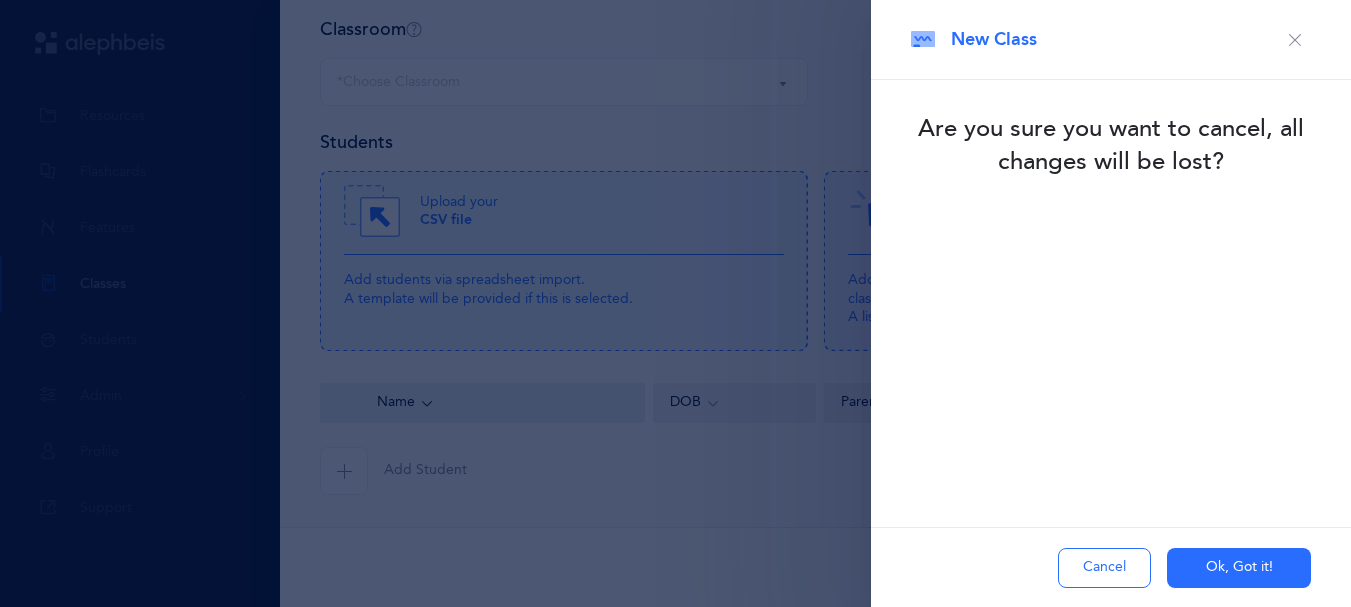 click on "Ok, Got it!" at bounding box center (1239, 568) 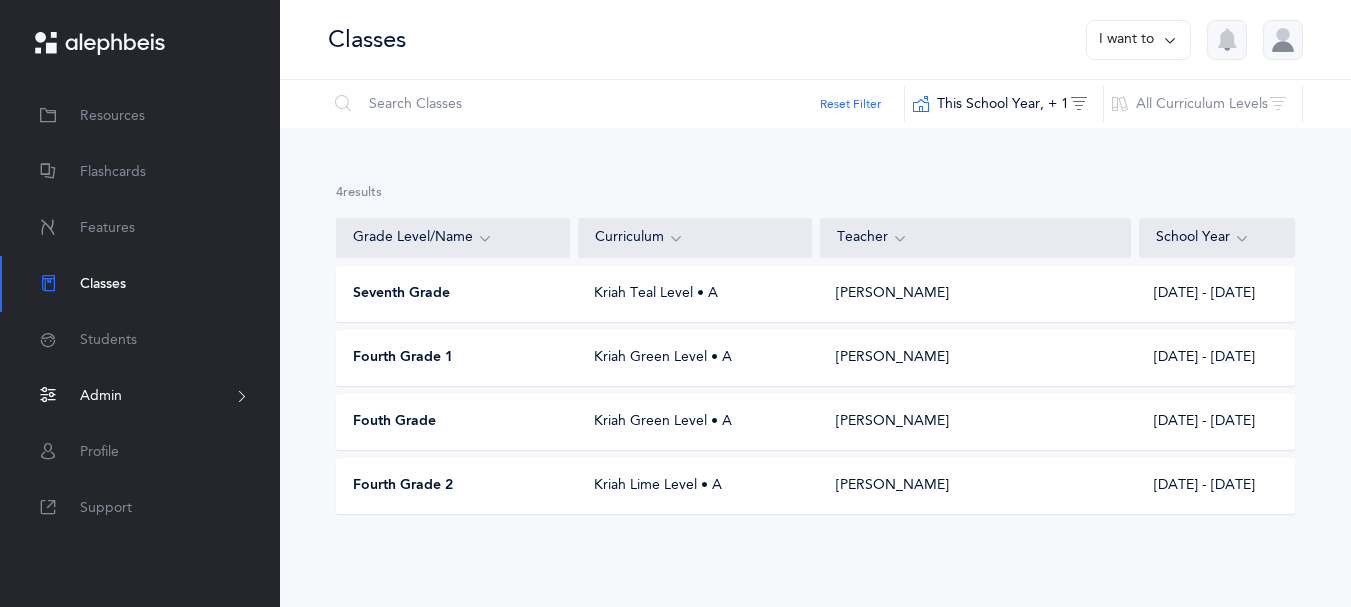 click on "Admin" at bounding box center (101, 396) 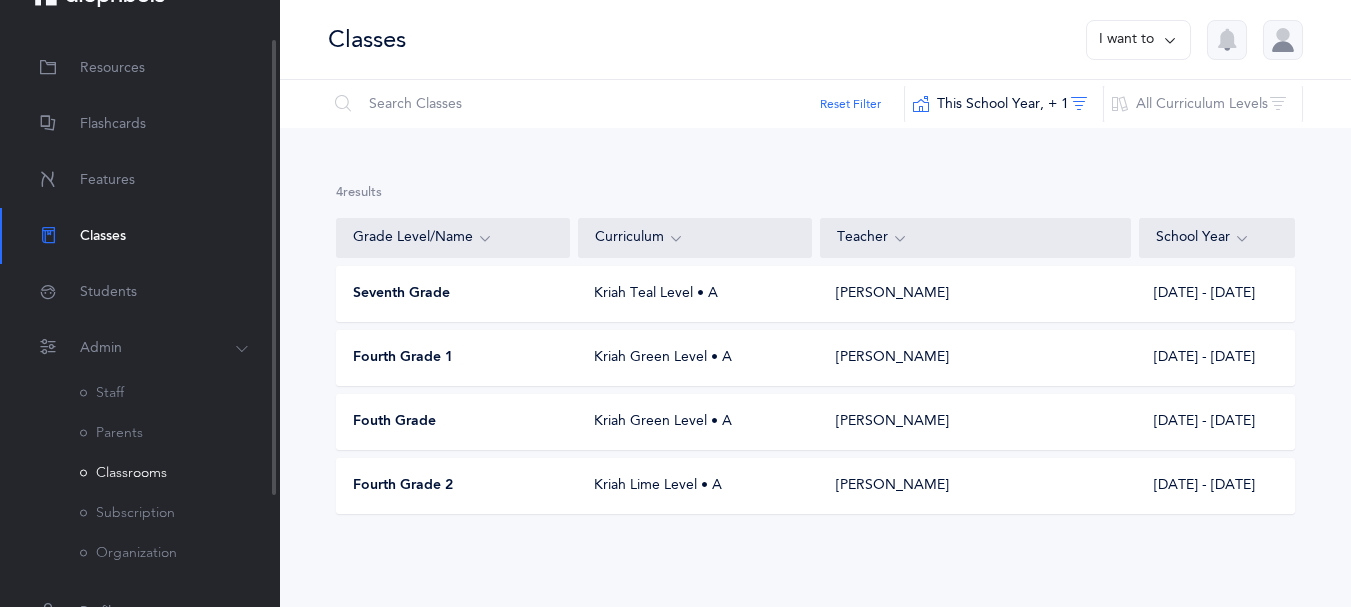 click on "Classrooms" at bounding box center [123, 473] 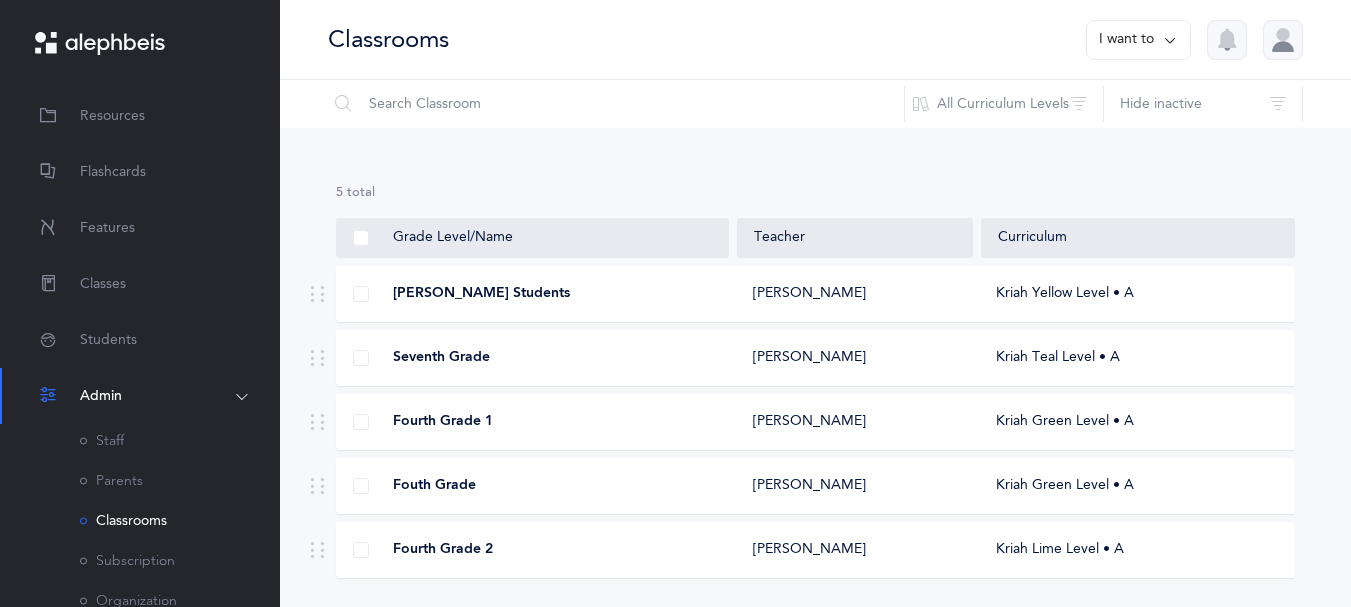 drag, startPoint x: 1349, startPoint y: 300, endPoint x: 1343, endPoint y: 446, distance: 146.12323 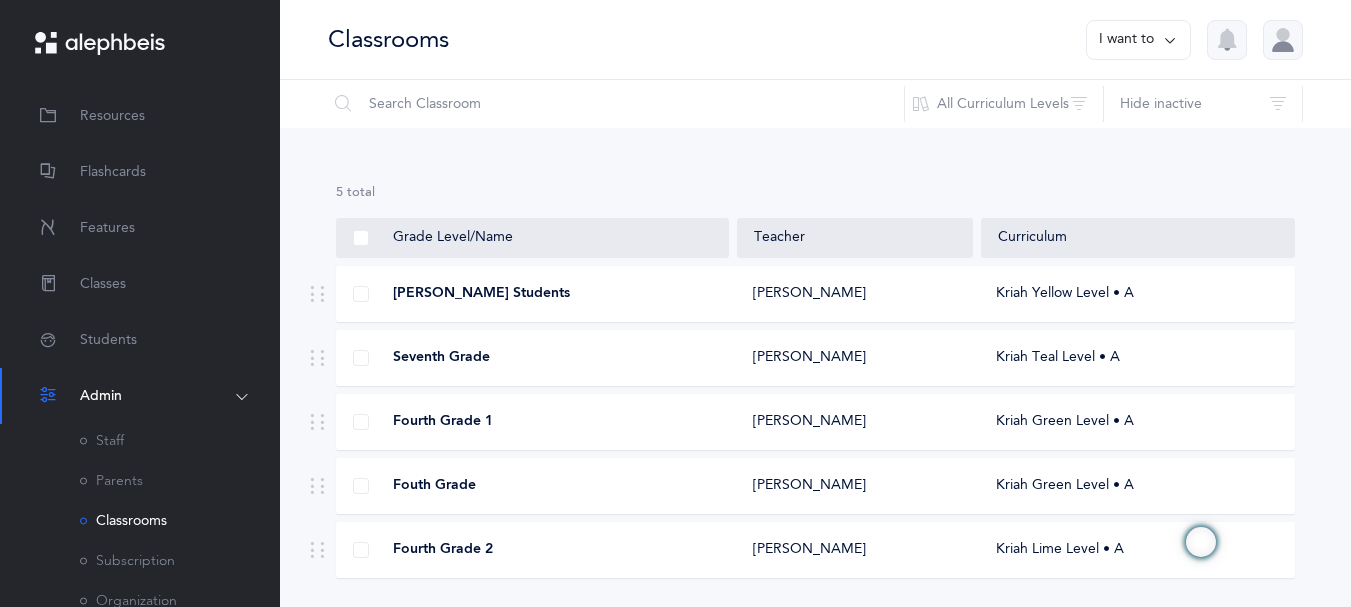 click on "Seventh Grade" at bounding box center [533, 358] 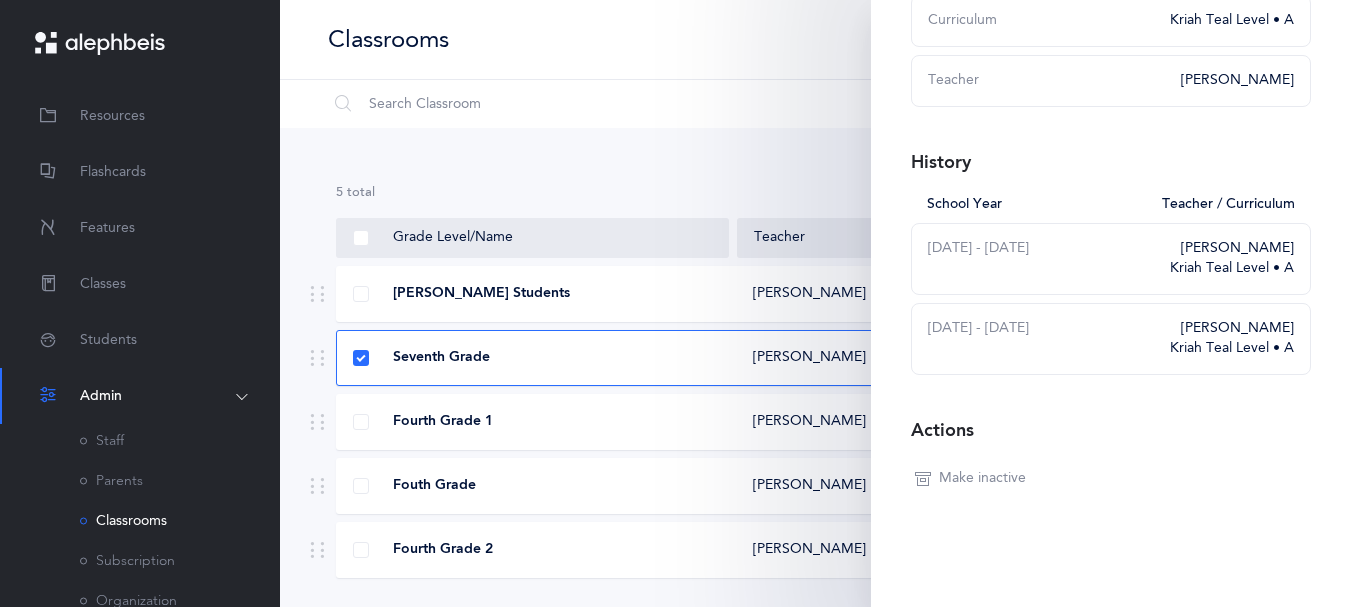 scroll, scrollTop: 293, scrollLeft: 0, axis: vertical 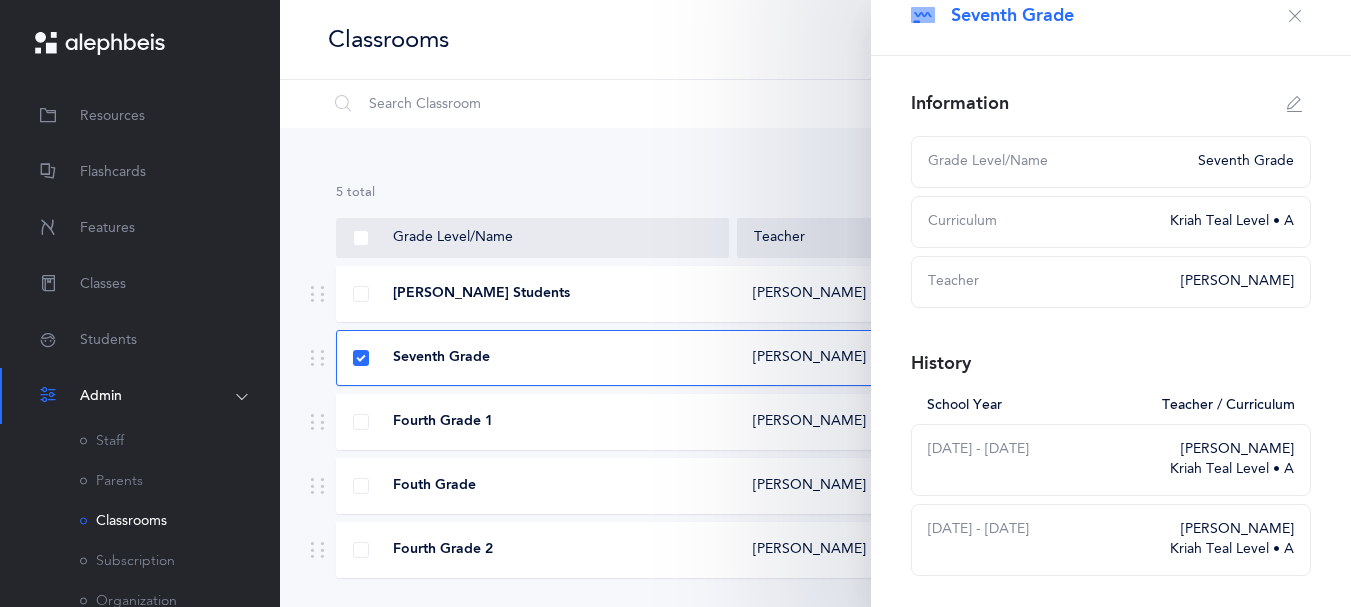 click at bounding box center [1295, 16] 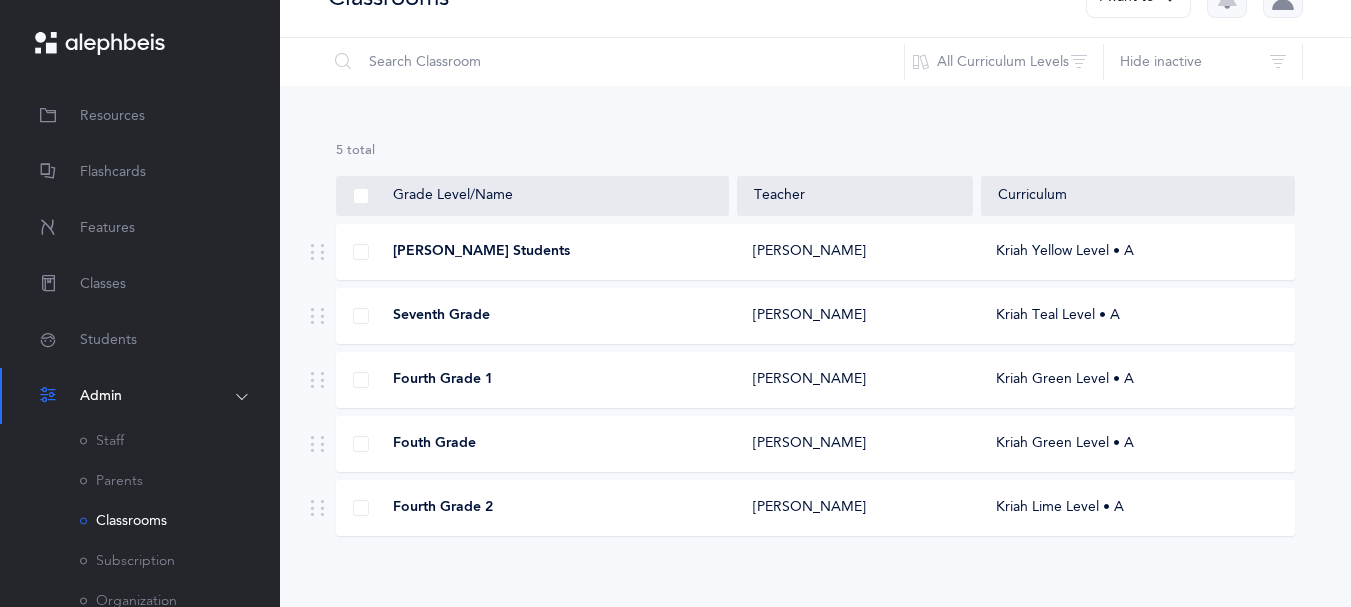 scroll, scrollTop: 0, scrollLeft: 0, axis: both 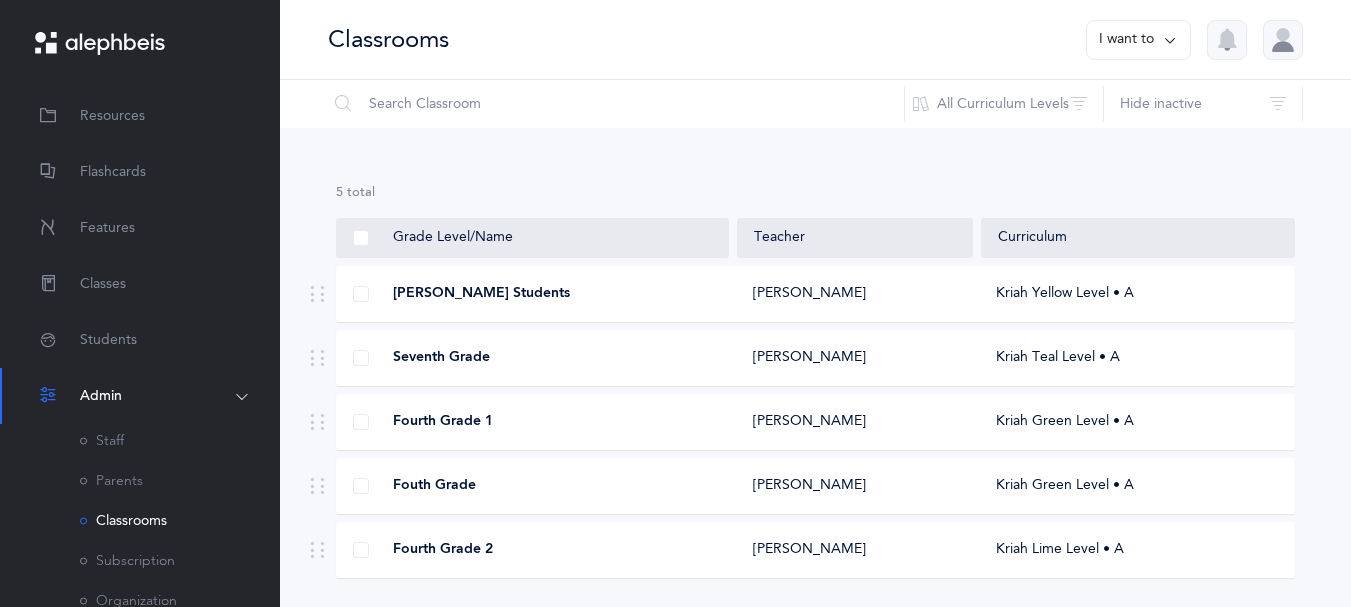click on "I want to" at bounding box center (1138, 40) 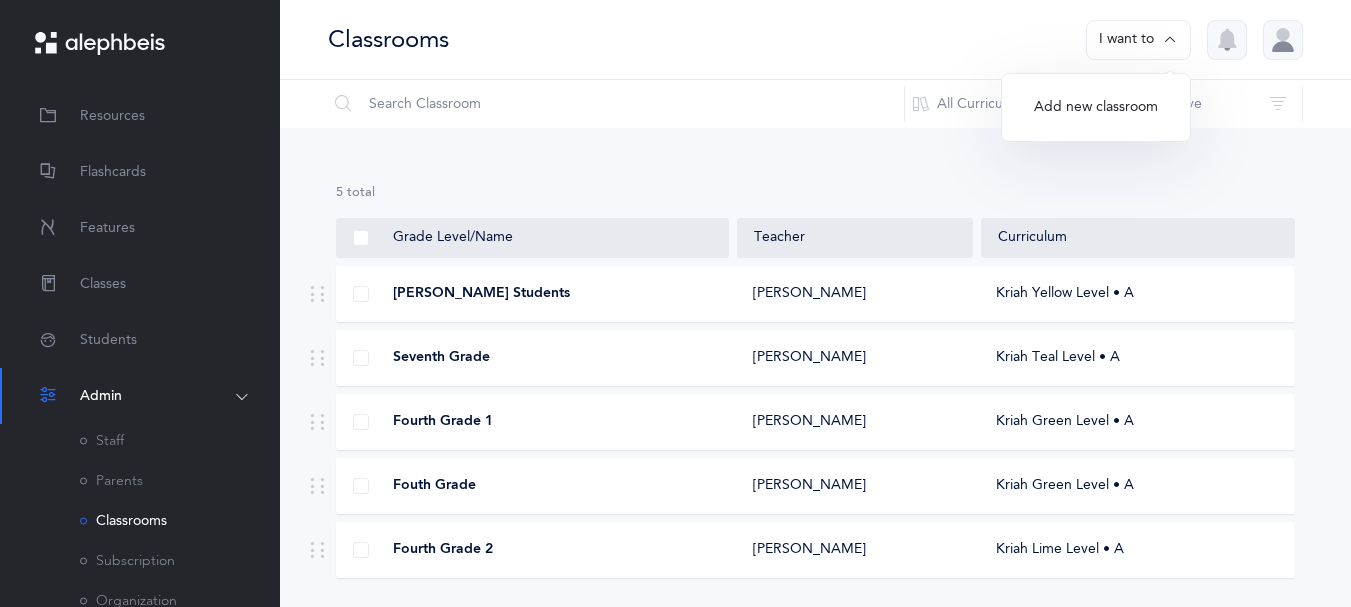 click on "Add new classroom" at bounding box center [1096, 108] 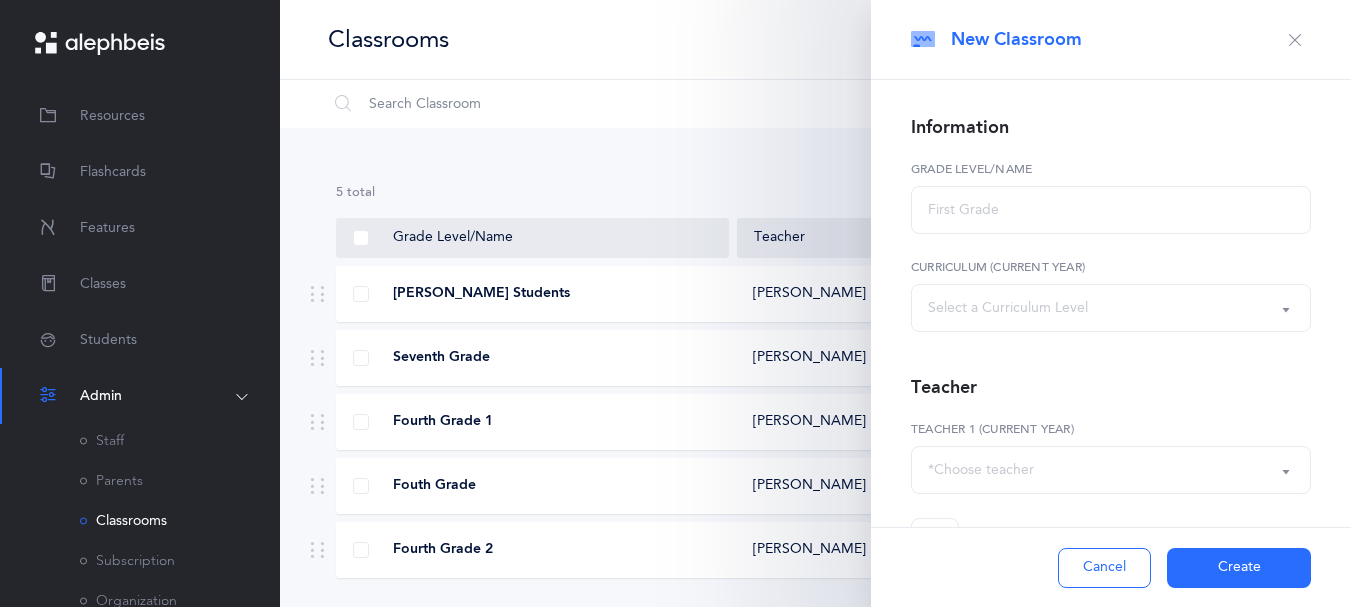 select 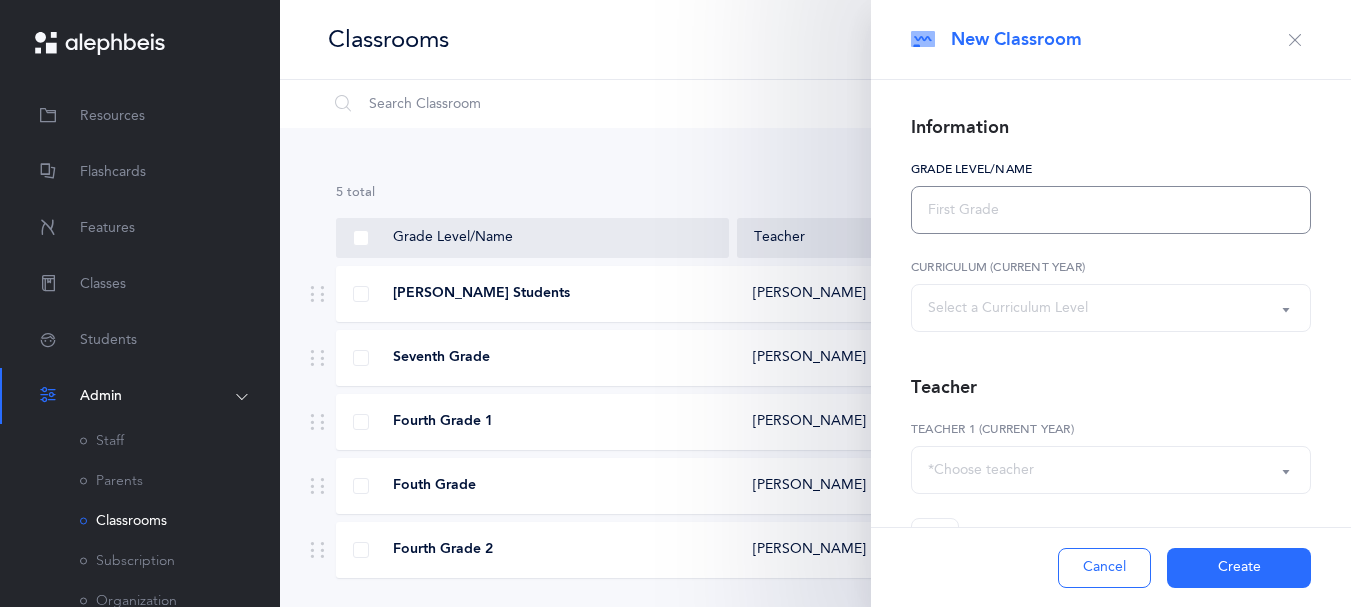 click at bounding box center [1111, 210] 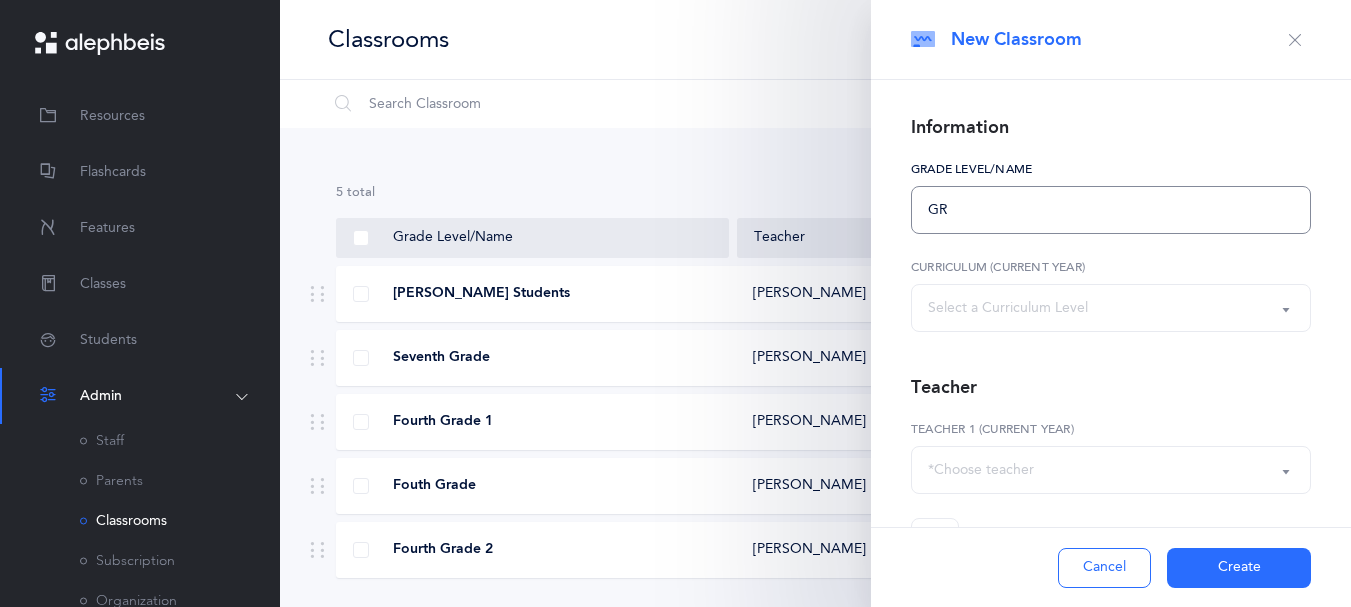 type on "G" 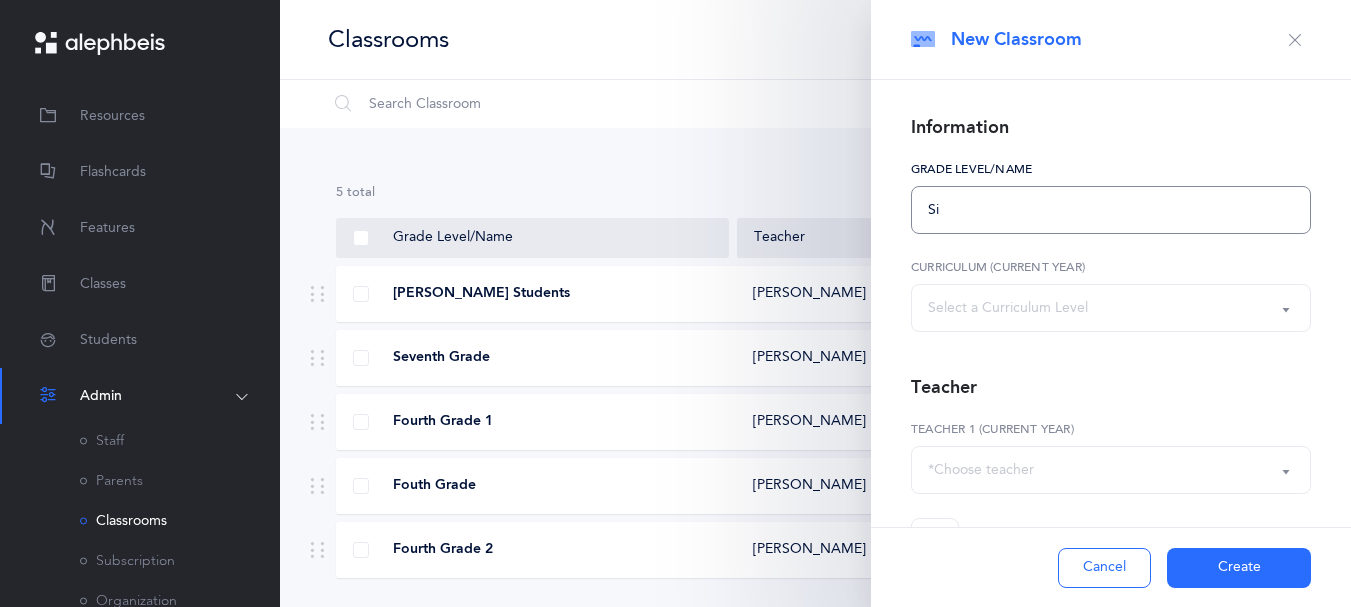 type on "S" 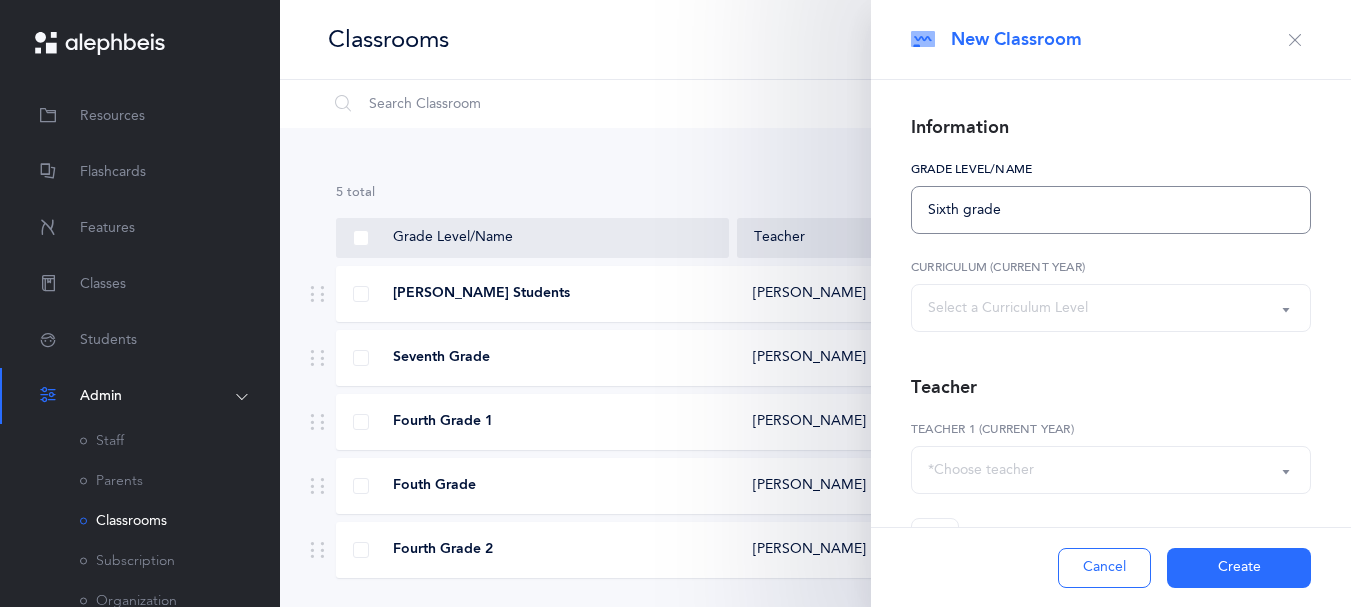 type on "Sixth grade" 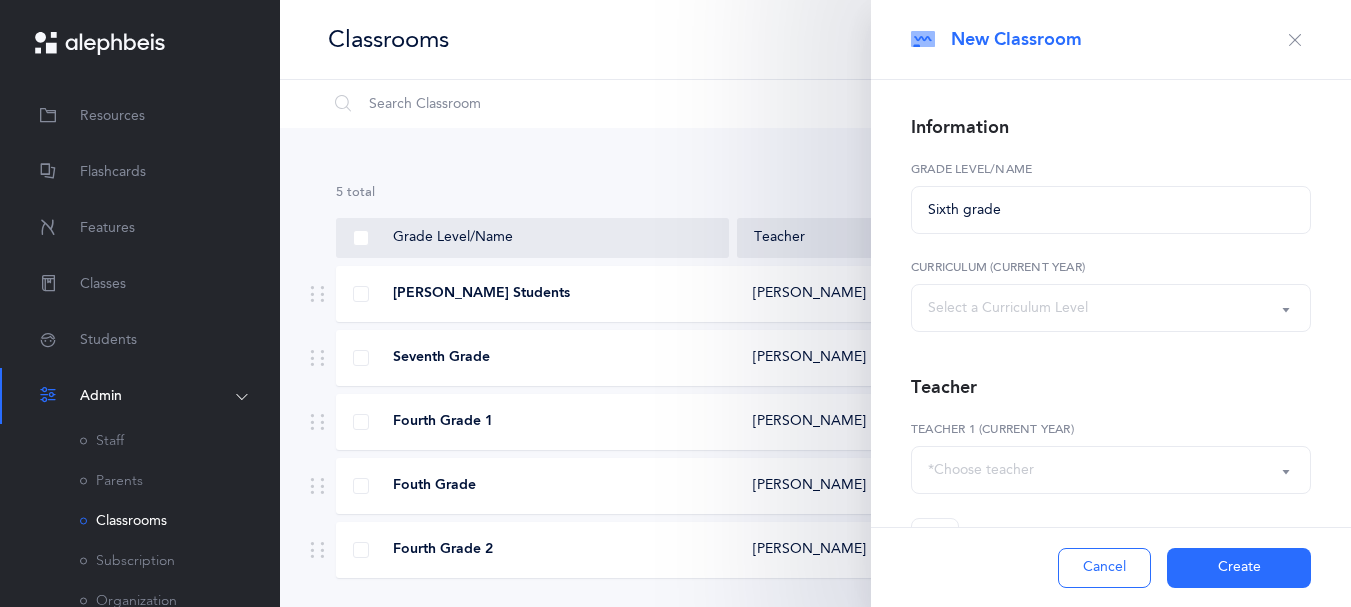 click on "Select a Curriculum Level" at bounding box center [1111, 308] 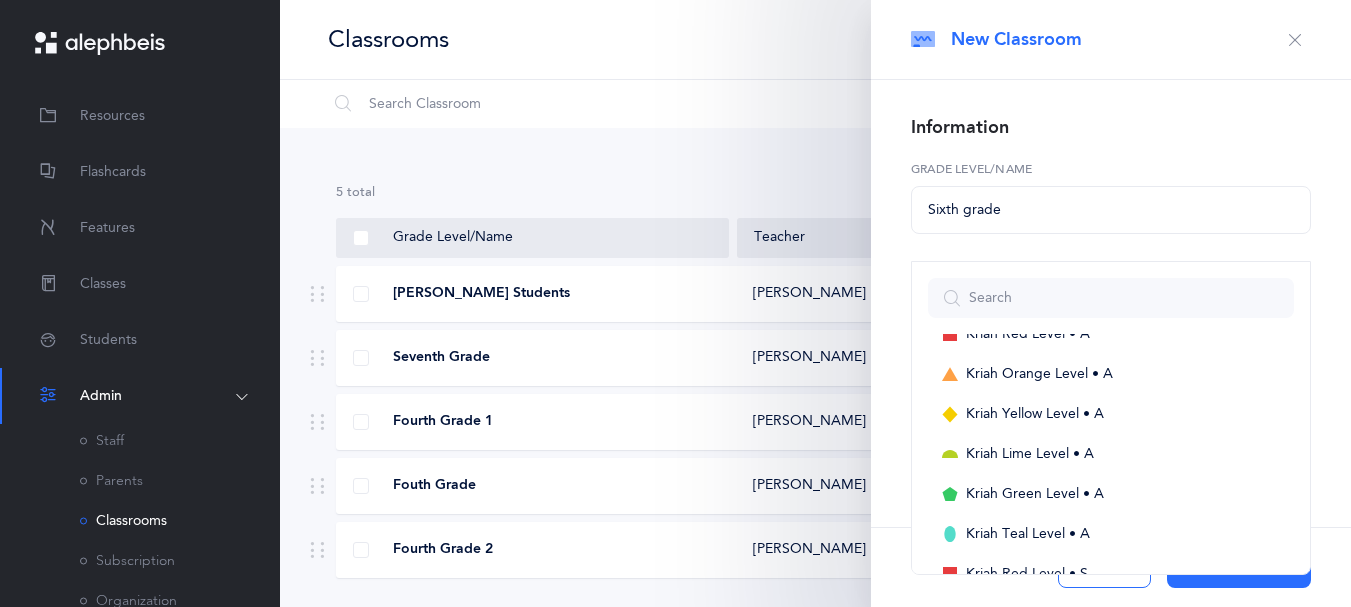 scroll, scrollTop: 133, scrollLeft: 0, axis: vertical 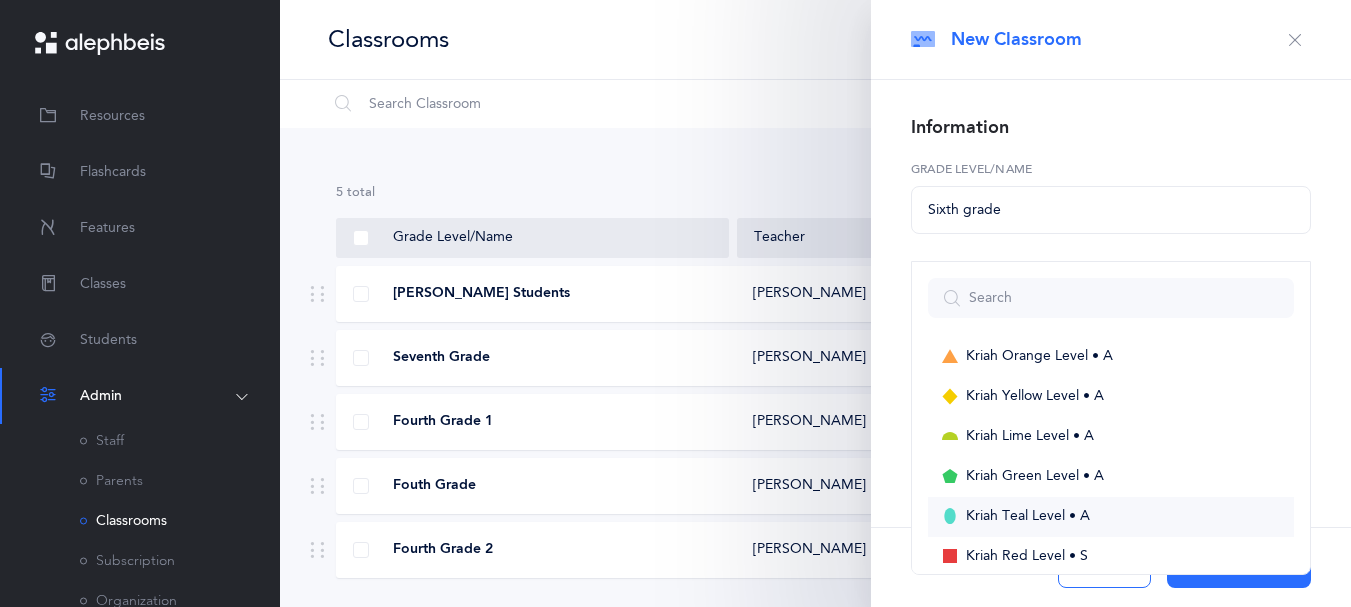 click on "Kriah Teal Level • A" at bounding box center [1028, 517] 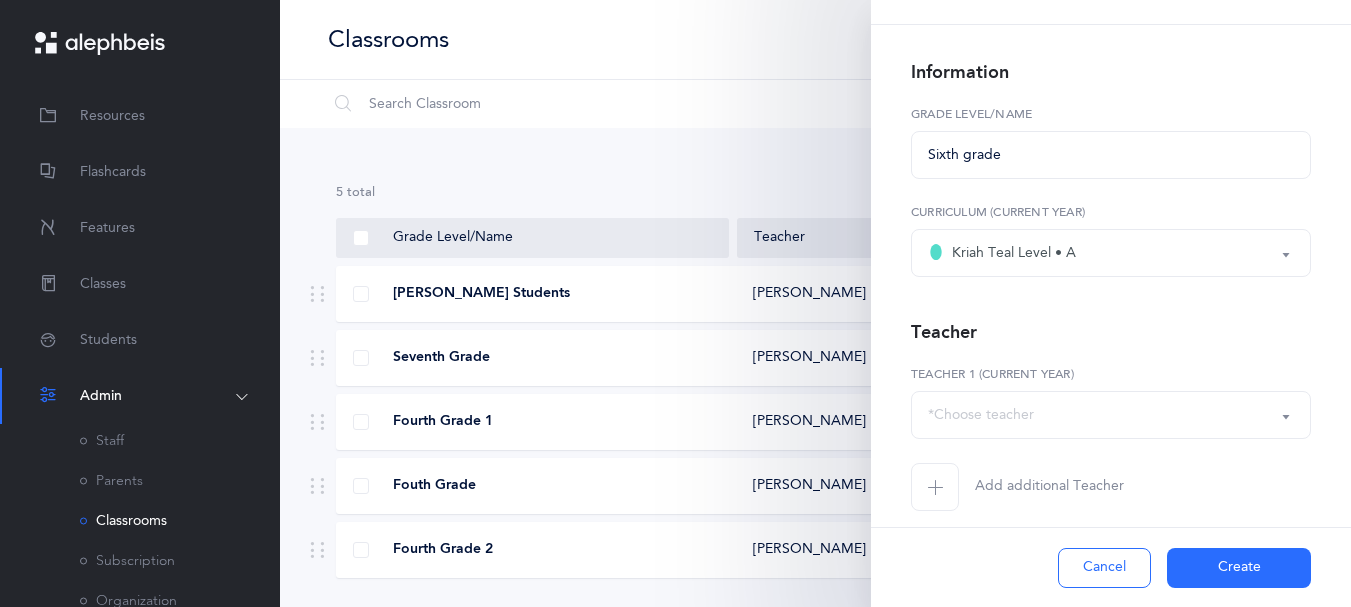 scroll, scrollTop: 75, scrollLeft: 0, axis: vertical 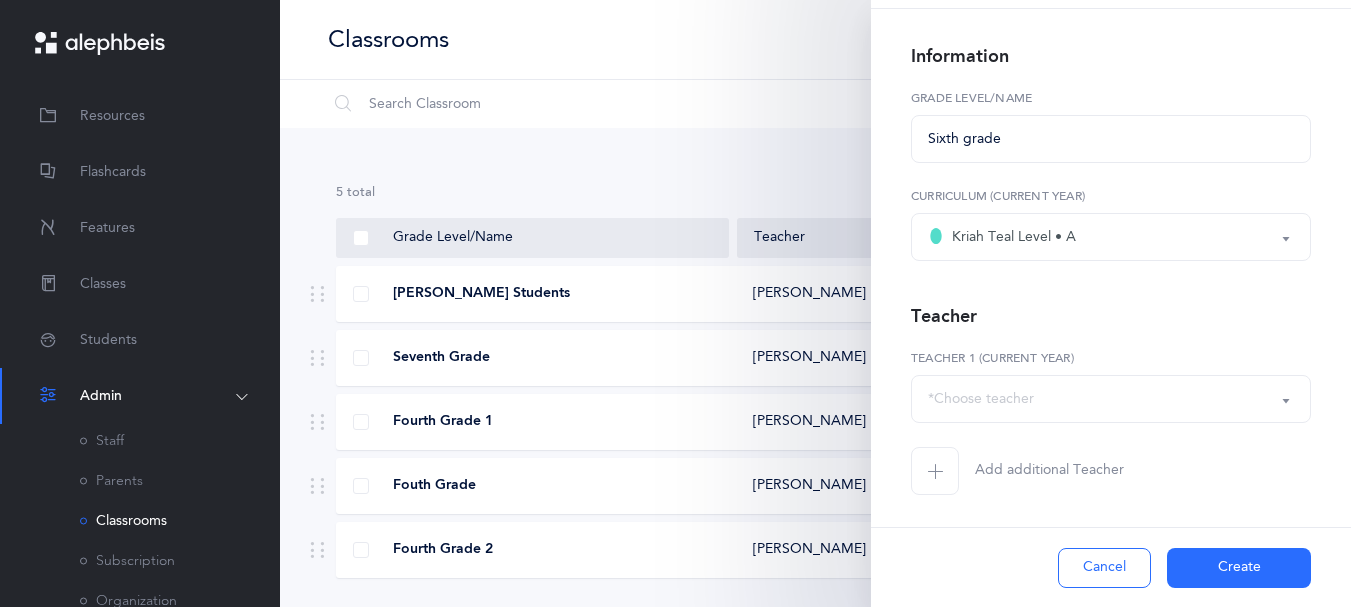 click on "*Choose teacher" at bounding box center (981, 399) 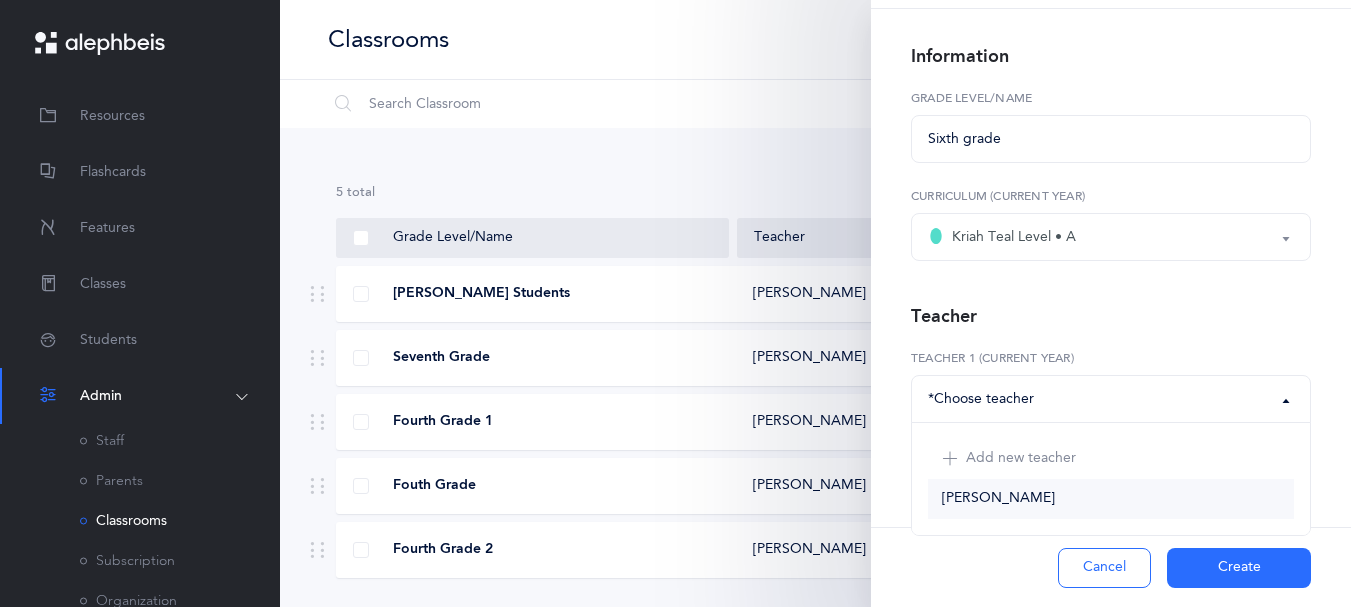 click on "[PERSON_NAME]" at bounding box center [998, 499] 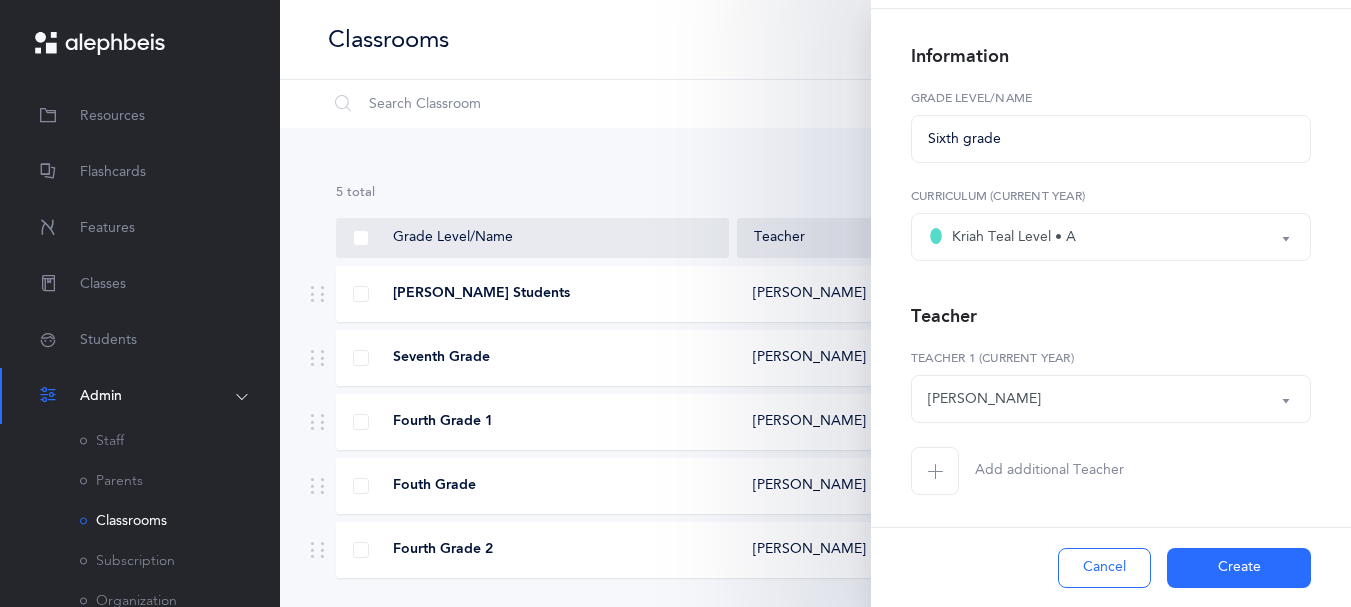 drag, startPoint x: 1335, startPoint y: 443, endPoint x: 1334, endPoint y: 517, distance: 74.00676 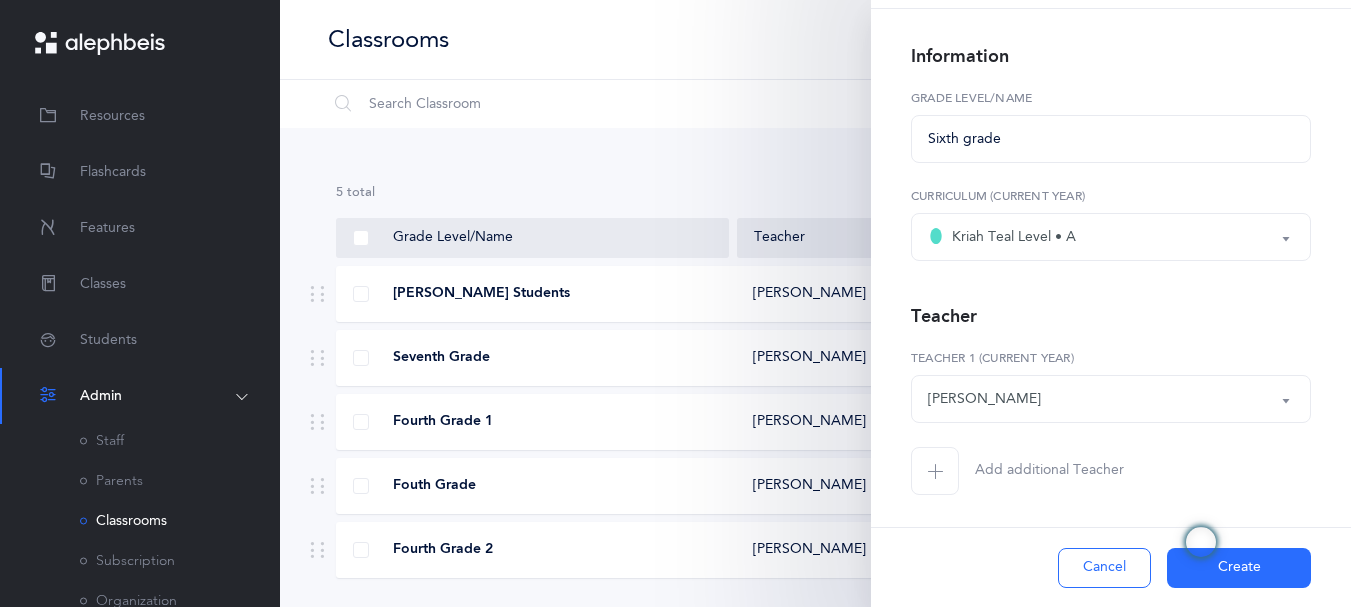 click on "Sixth grade
Grade Level/Name
Kriah Purple Level
Kriah Pink Level
Kriah Red Level • A
Kriah Orange Level • A
Kriah Yellow Level • A
Kriah Lime Level • A
Kriah Green Level • A
Kriah Teal Level • A
Kriah Red Level • S
Kriah Orange Level • S
Kriah Yellow Level • S
Kriah Lime Level • S
Kriah Green Level • S
Kriah Teal Level • S
Kriah Grade 3 & Above
General Resources
Numbers
Kriah Teal Level • A     Kriah Purple Level
Kriah Pink Level
Kriah Red Level • A
Kriah Orange Level • A
Kriah Yellow Level • A
Kriah Lime Level • A
Kriah Green Level • A
Kriah Teal Level • A
Kriah Red Level • S
Kriah Orange Level • S
Kriah Yellow Level • S
Kriah Lime Level • S
Kriah Green Level • S
Kriah Teal Level • S
Kriah Grade 3 & Above
General Resources
Numbers
Curriculum (Current Year)
Teacher
Add new teacher" at bounding box center (1111, 292) 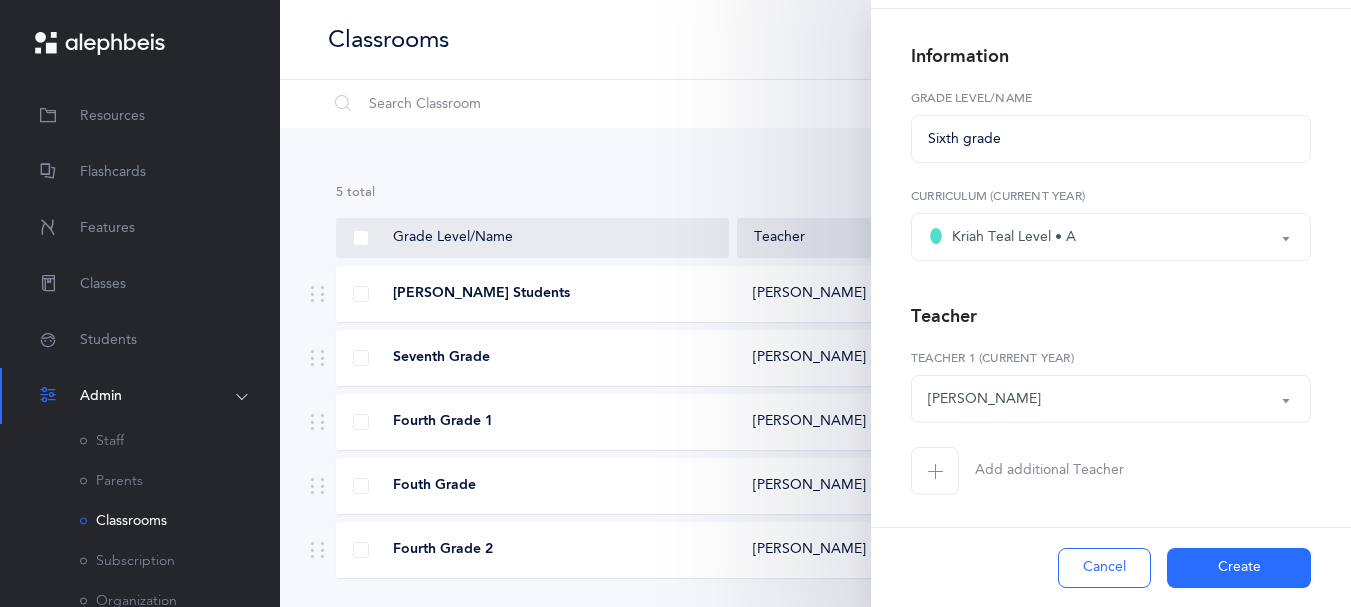 scroll, scrollTop: 129, scrollLeft: 0, axis: vertical 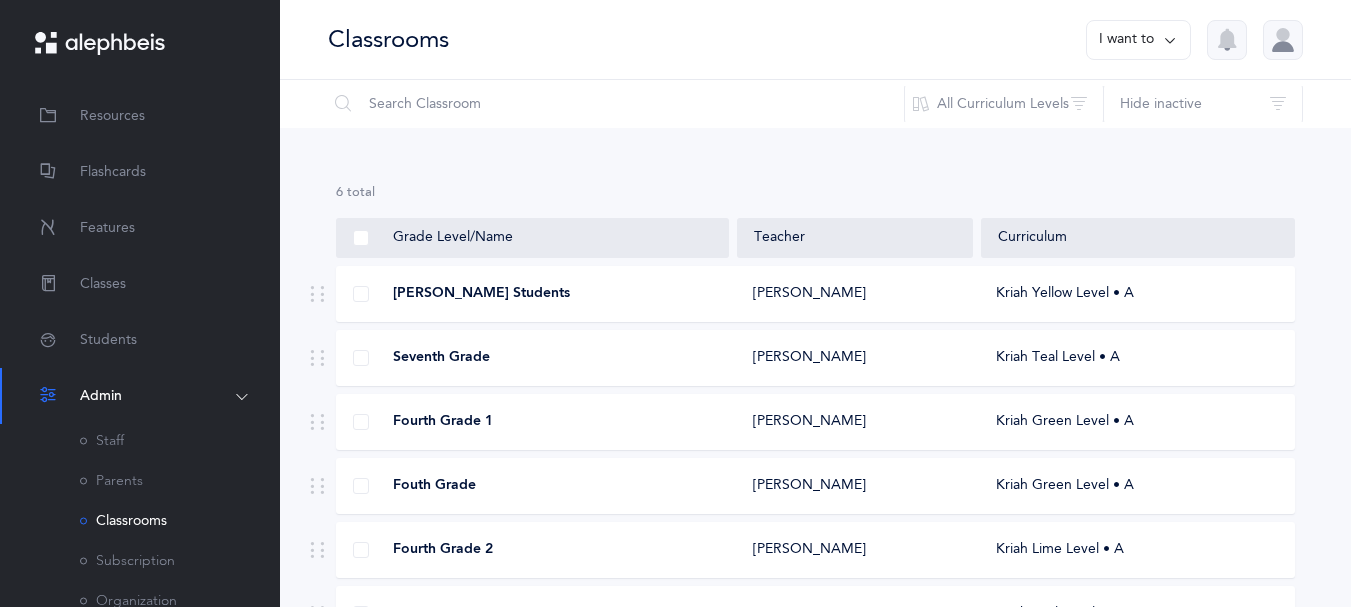 click on "I want to" at bounding box center (1138, 40) 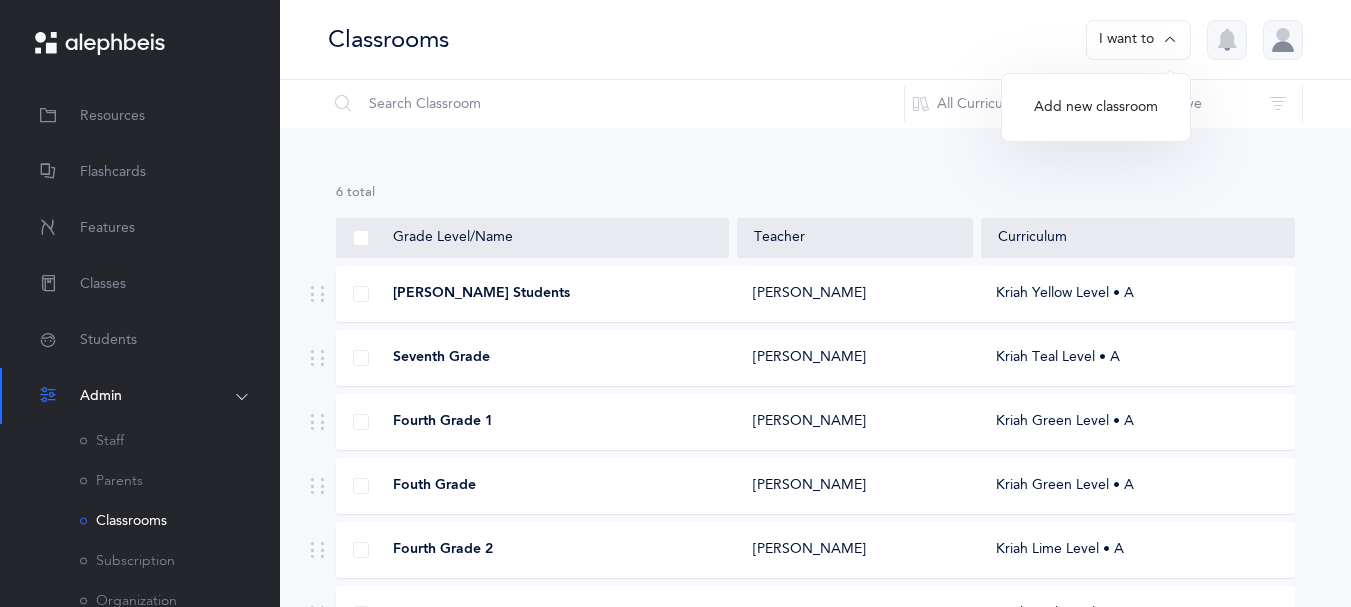 click on "Add new classroom" at bounding box center (1096, 108) 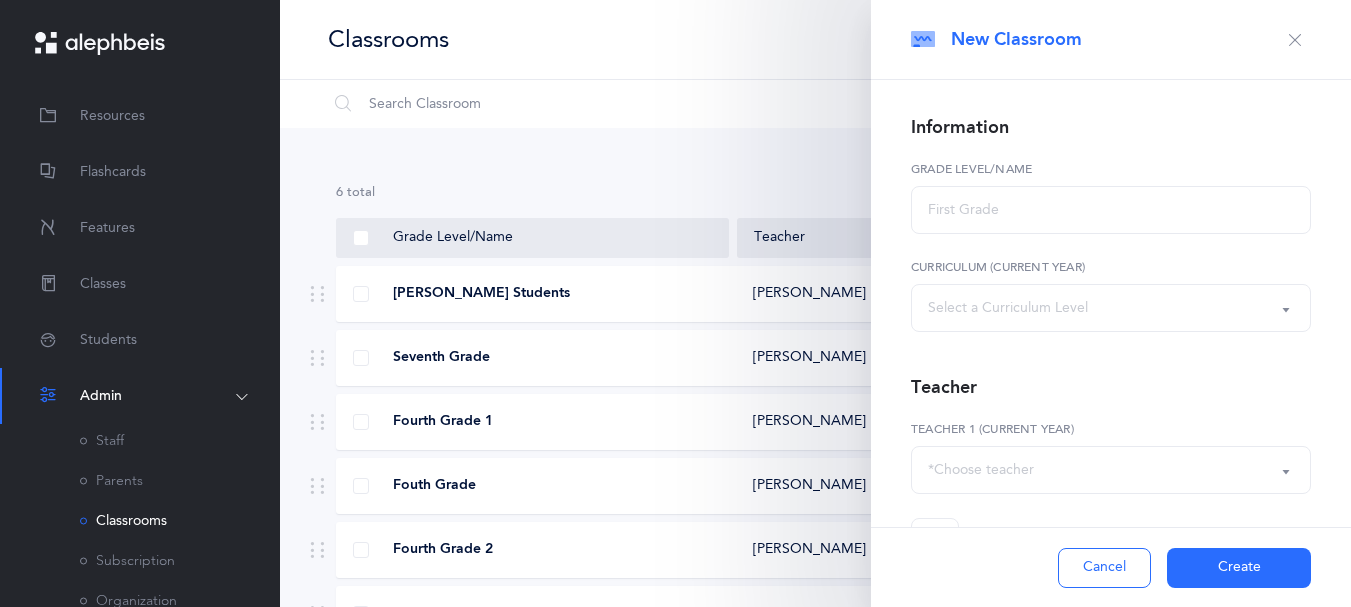 select 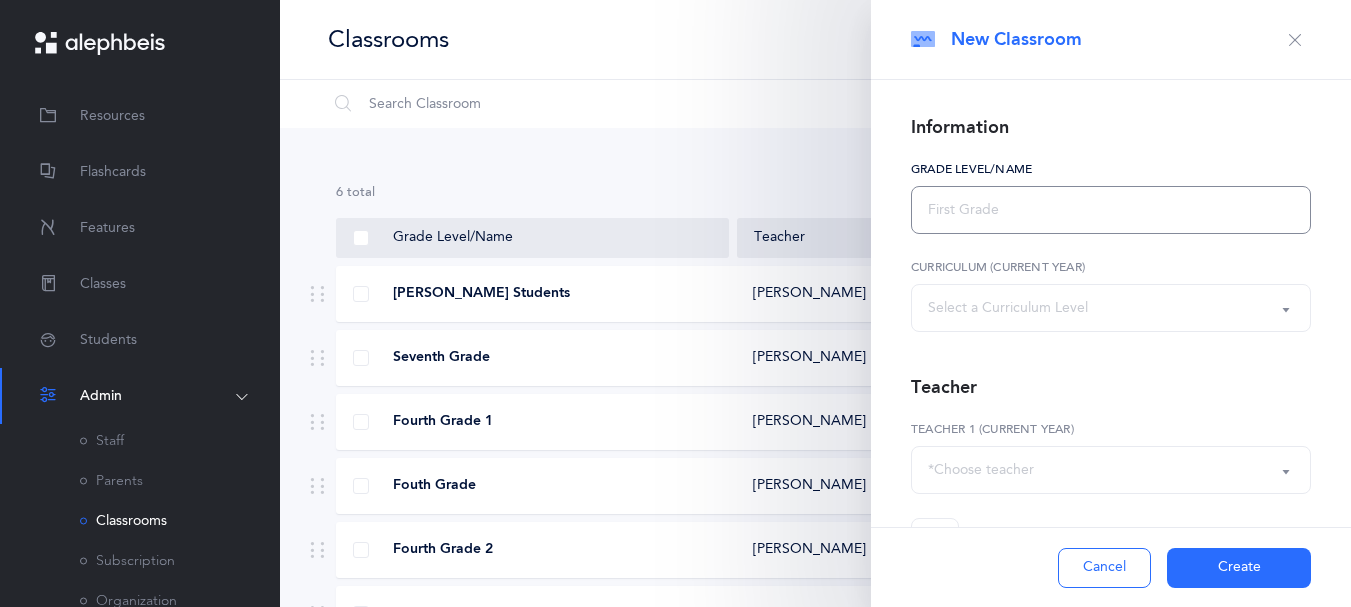 click at bounding box center [1111, 210] 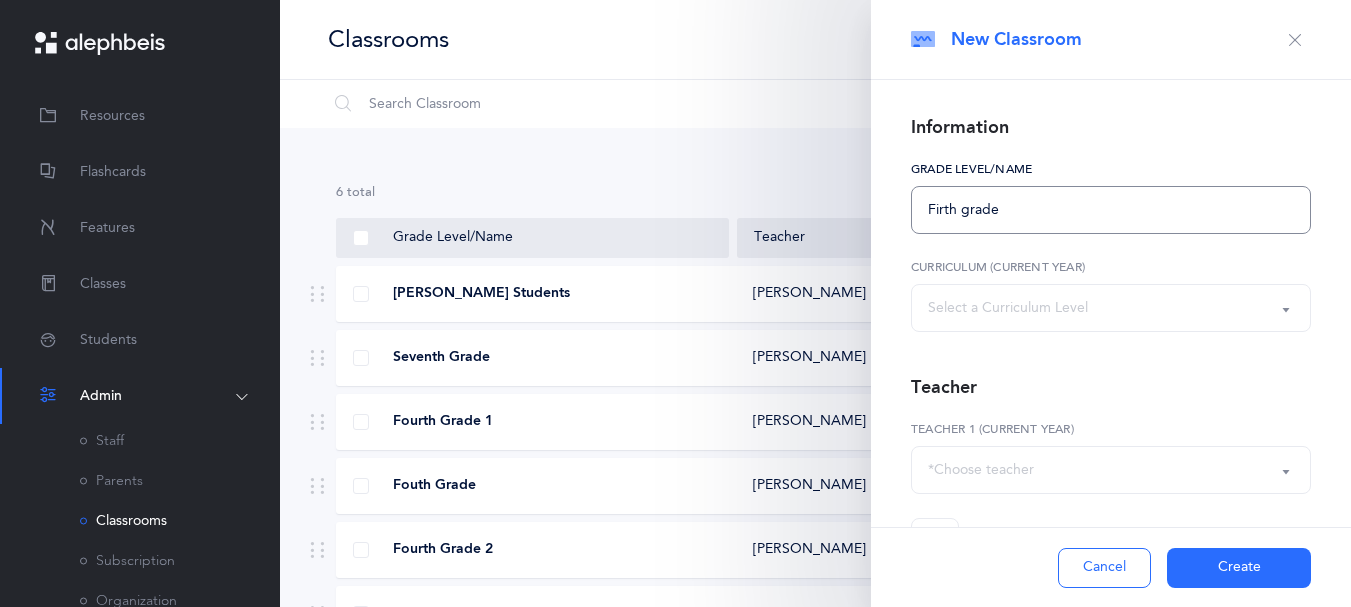 type on "Firth grade" 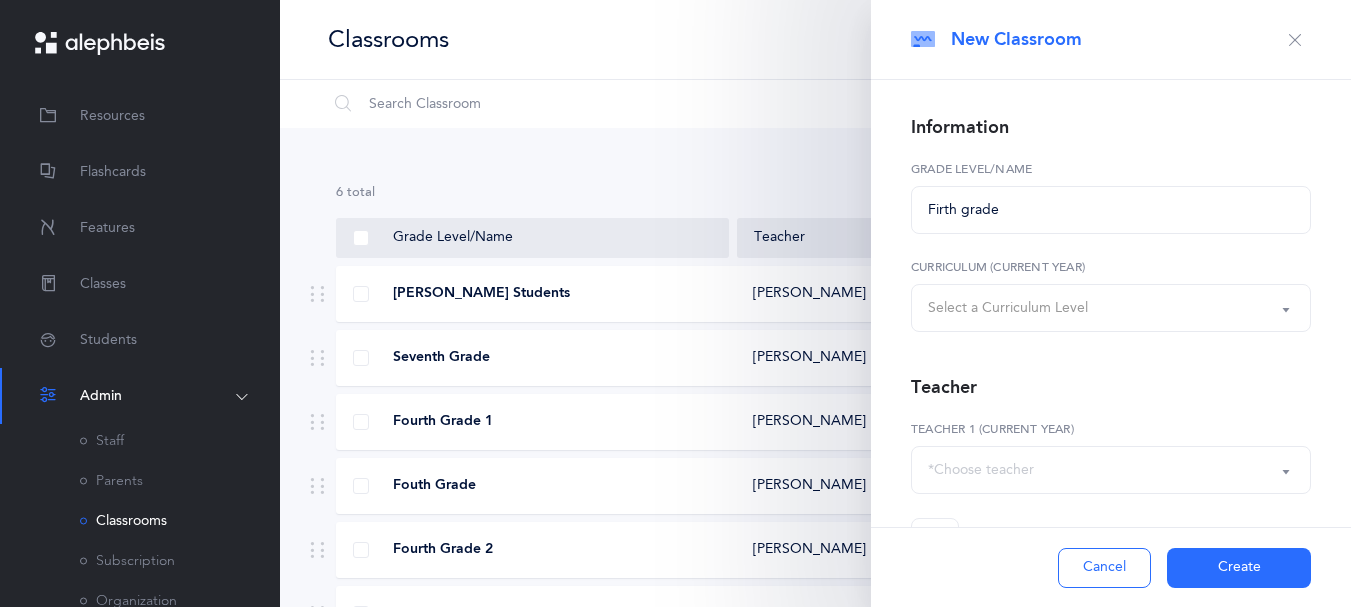 click on "Select a Curriculum Level" at bounding box center (1111, 308) 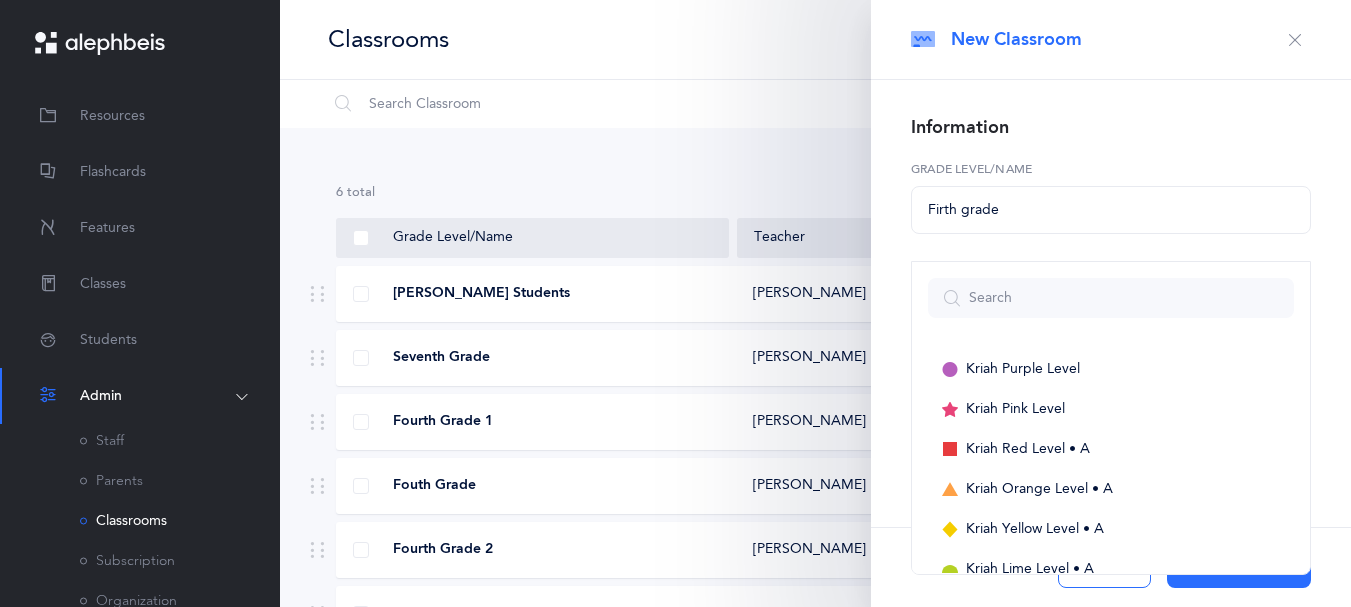 drag, startPoint x: 1274, startPoint y: 408, endPoint x: 1278, endPoint y: 477, distance: 69.115845 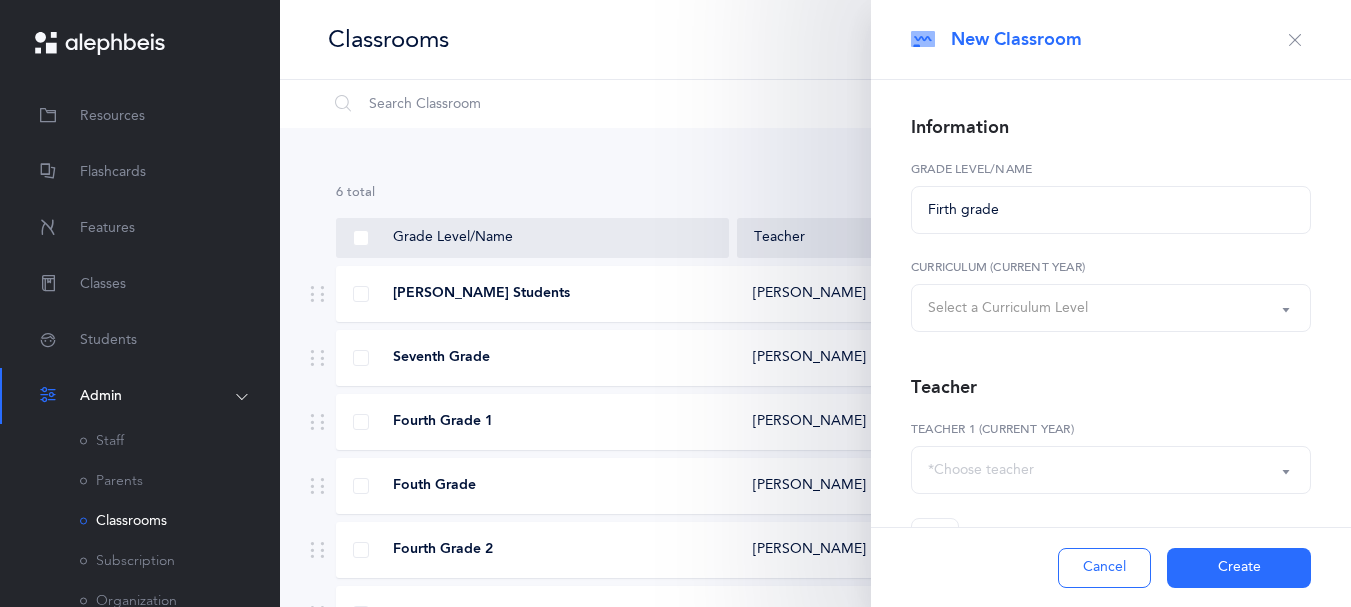 click on "Select a Curriculum Level" at bounding box center [1111, 308] 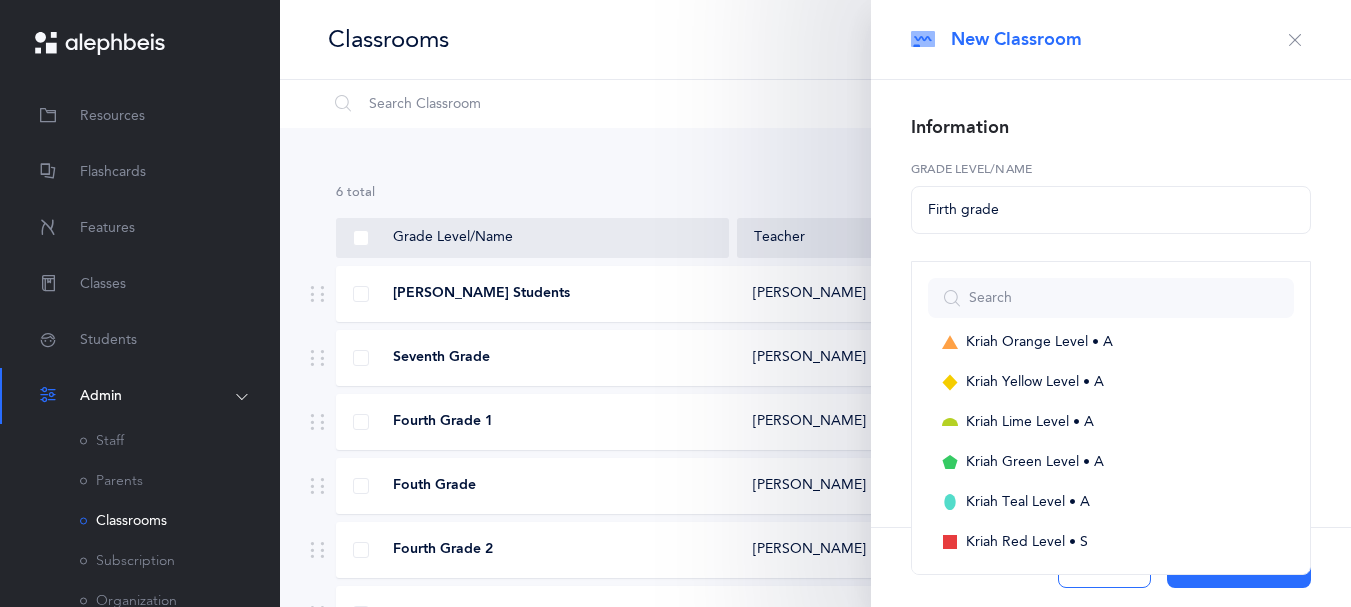 scroll, scrollTop: 164, scrollLeft: 0, axis: vertical 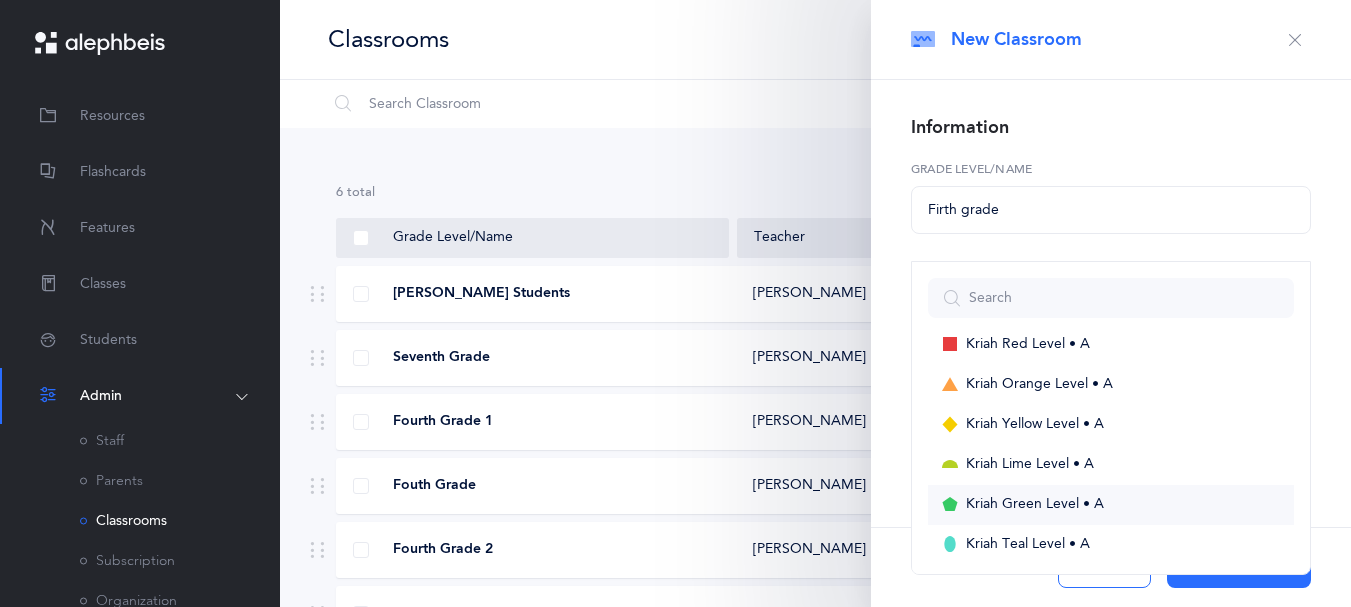 click on "Kriah Green Level • A" at bounding box center (1035, 505) 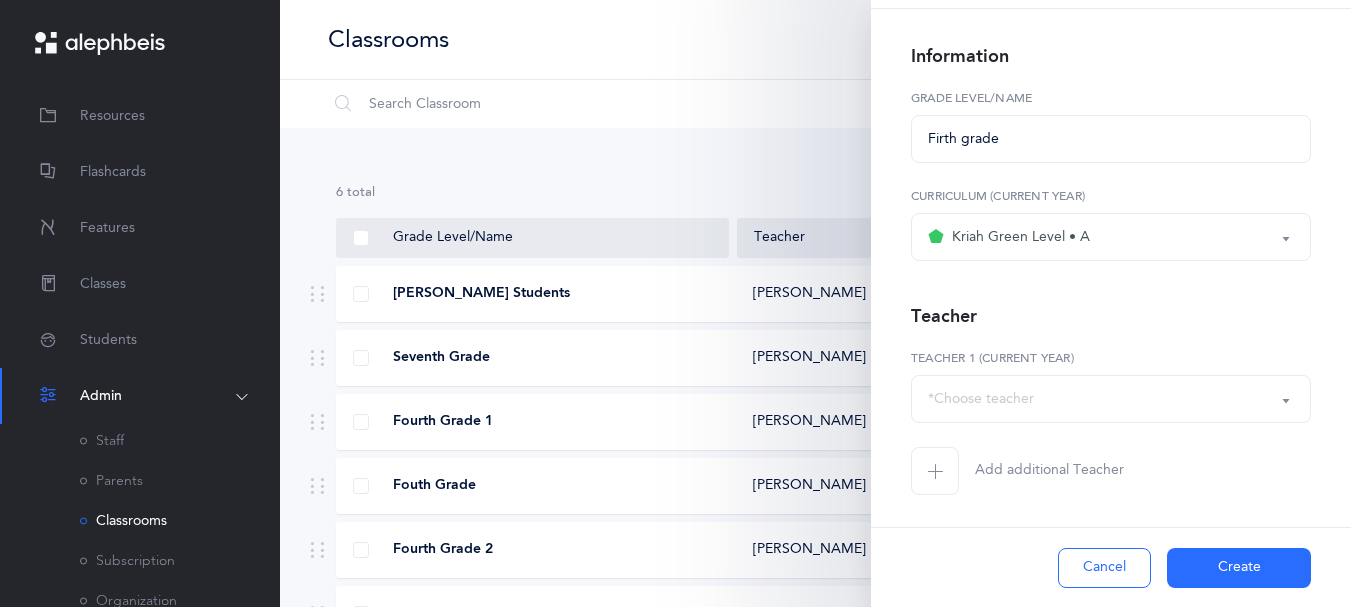 scroll, scrollTop: 129, scrollLeft: 0, axis: vertical 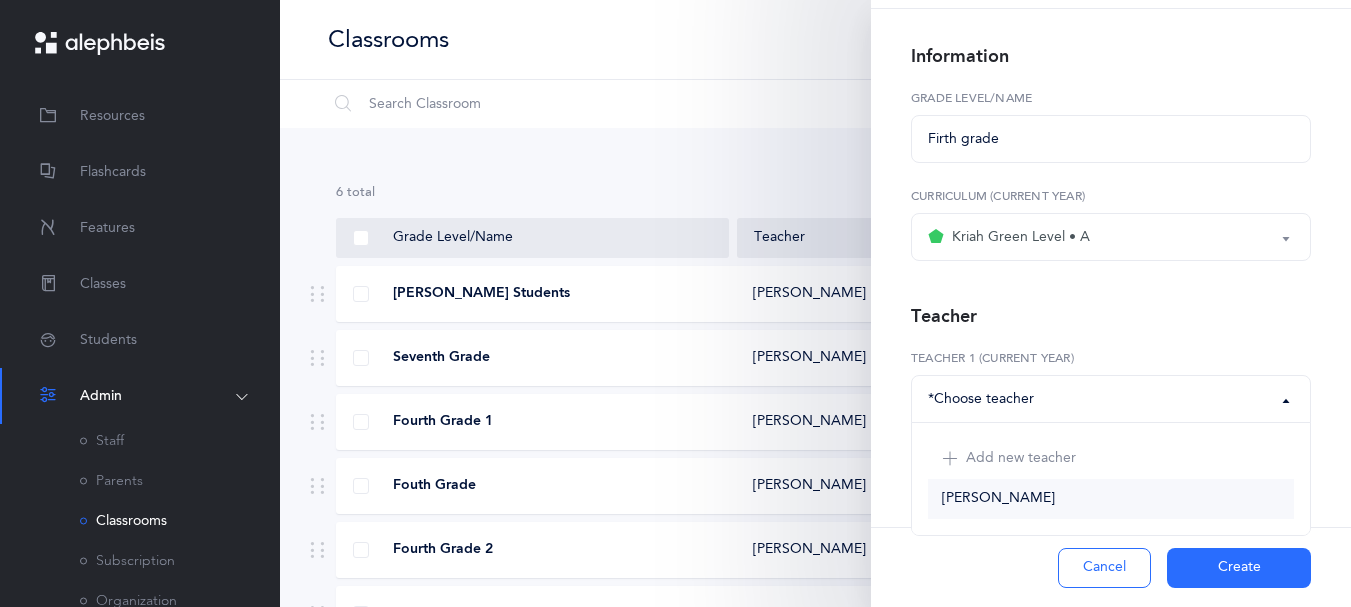 click on "[PERSON_NAME]" at bounding box center (998, 499) 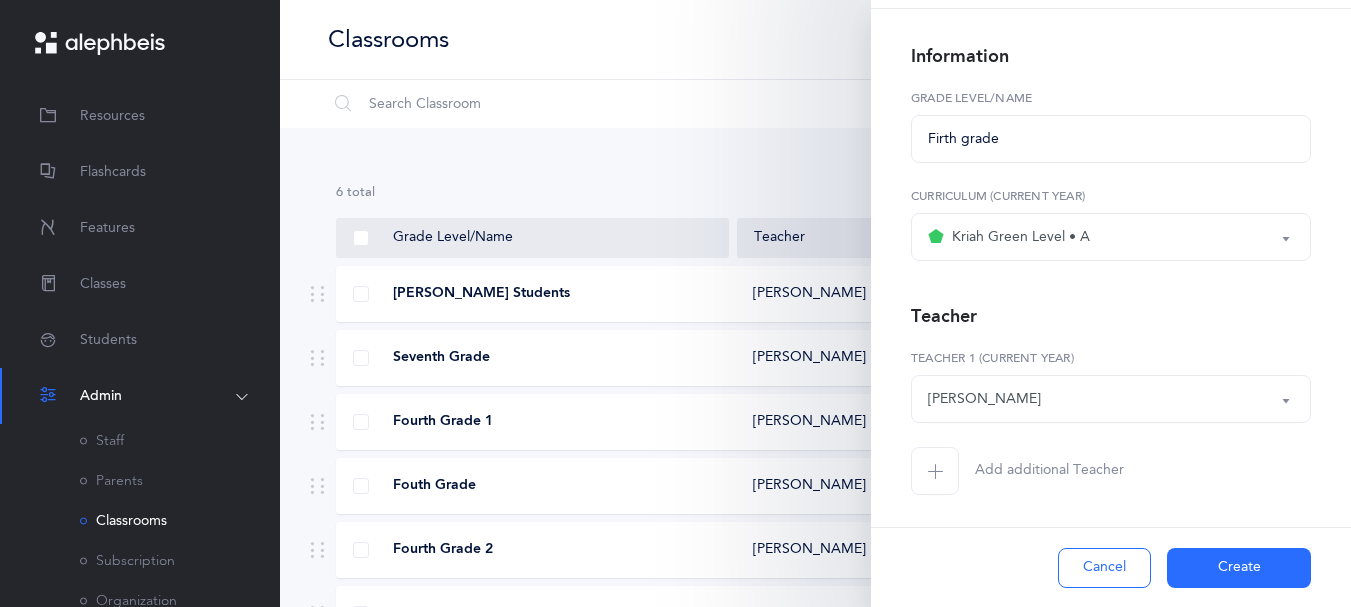 drag, startPoint x: 1332, startPoint y: 434, endPoint x: 1337, endPoint y: 510, distance: 76.1643 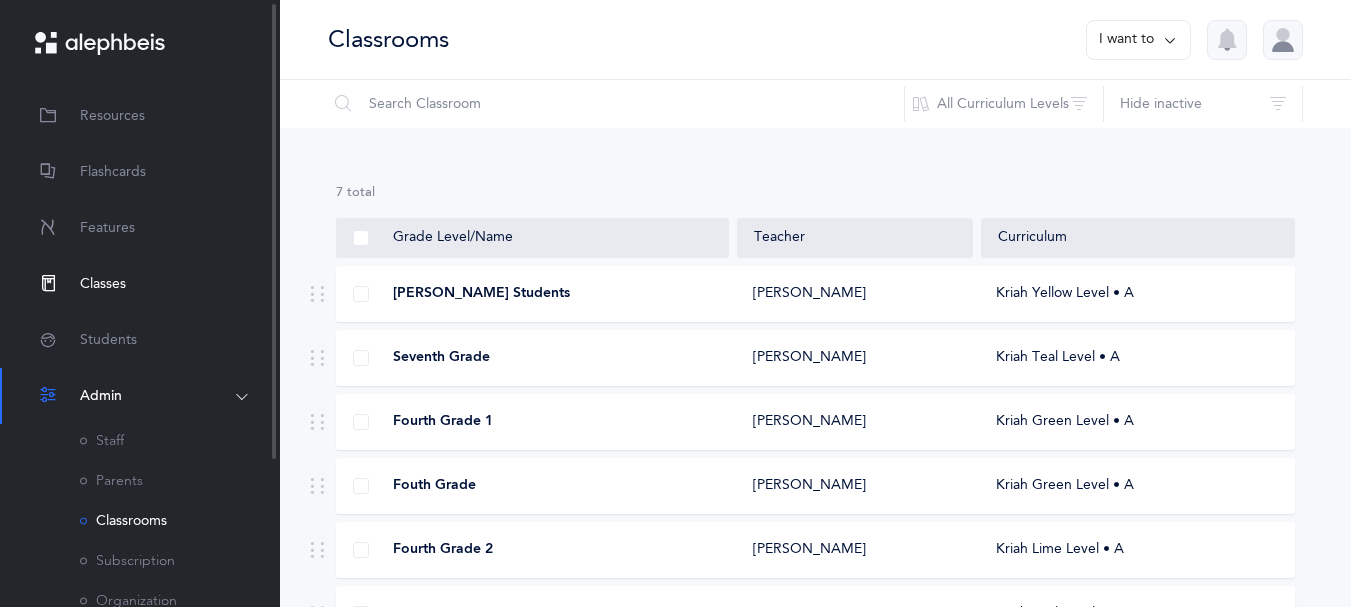 click on "Classes" at bounding box center (103, 284) 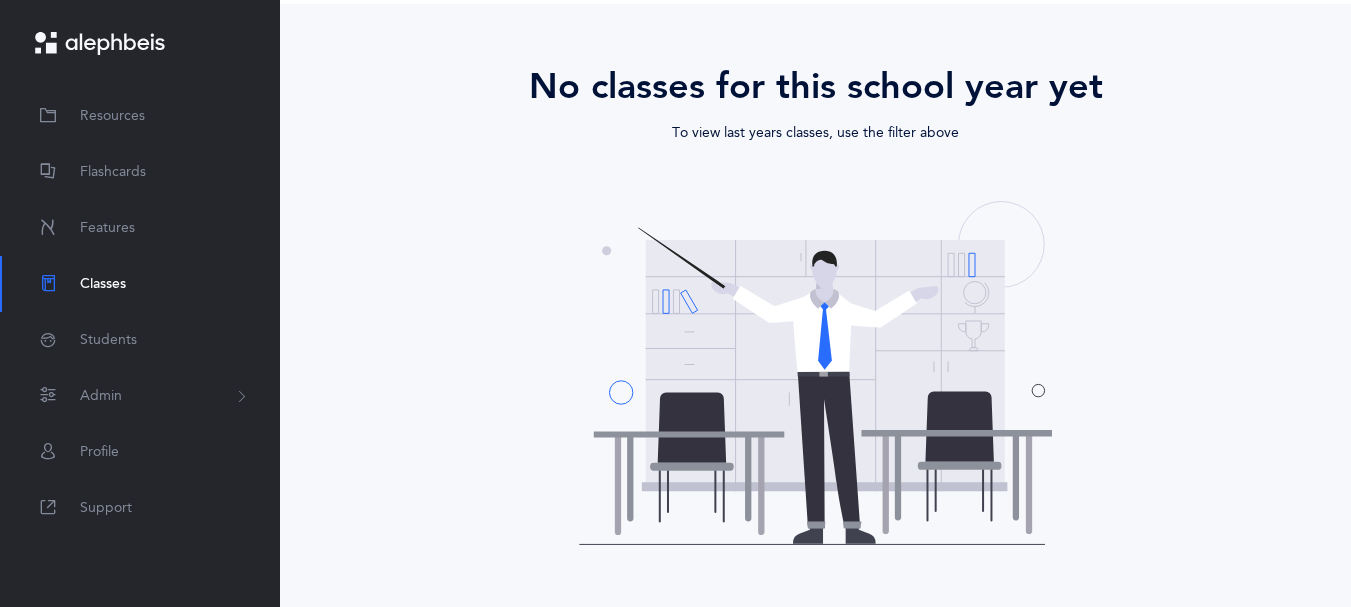 scroll, scrollTop: 280, scrollLeft: 0, axis: vertical 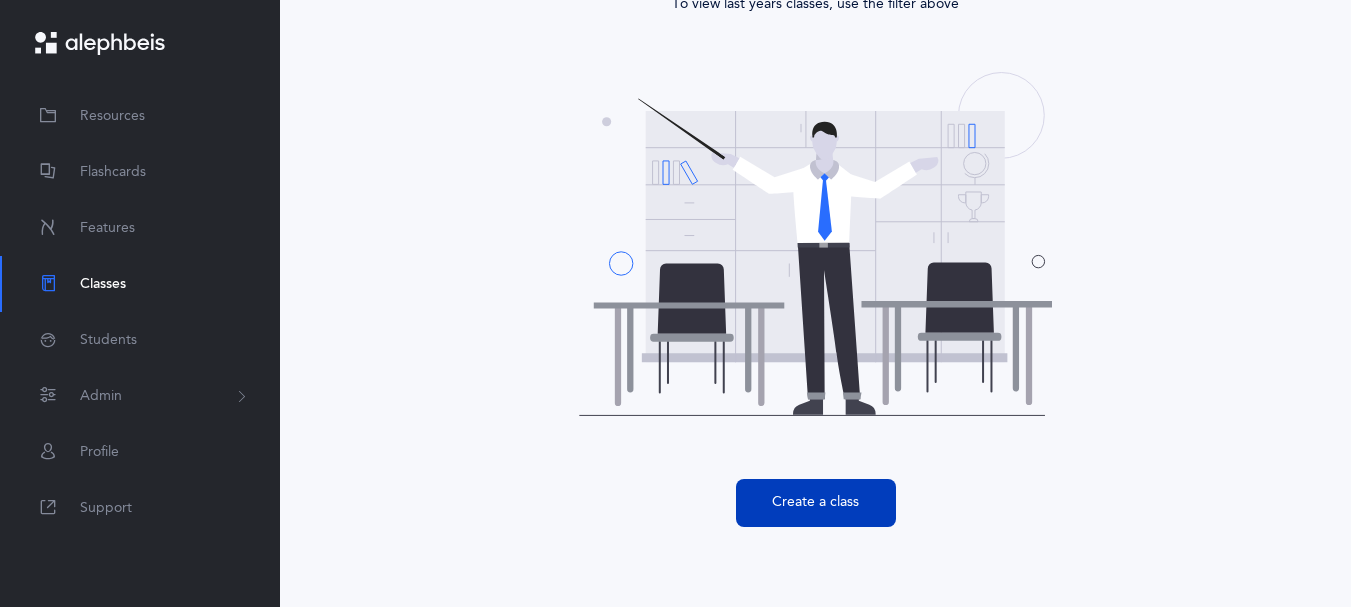 click on "Create a class" at bounding box center (816, 503) 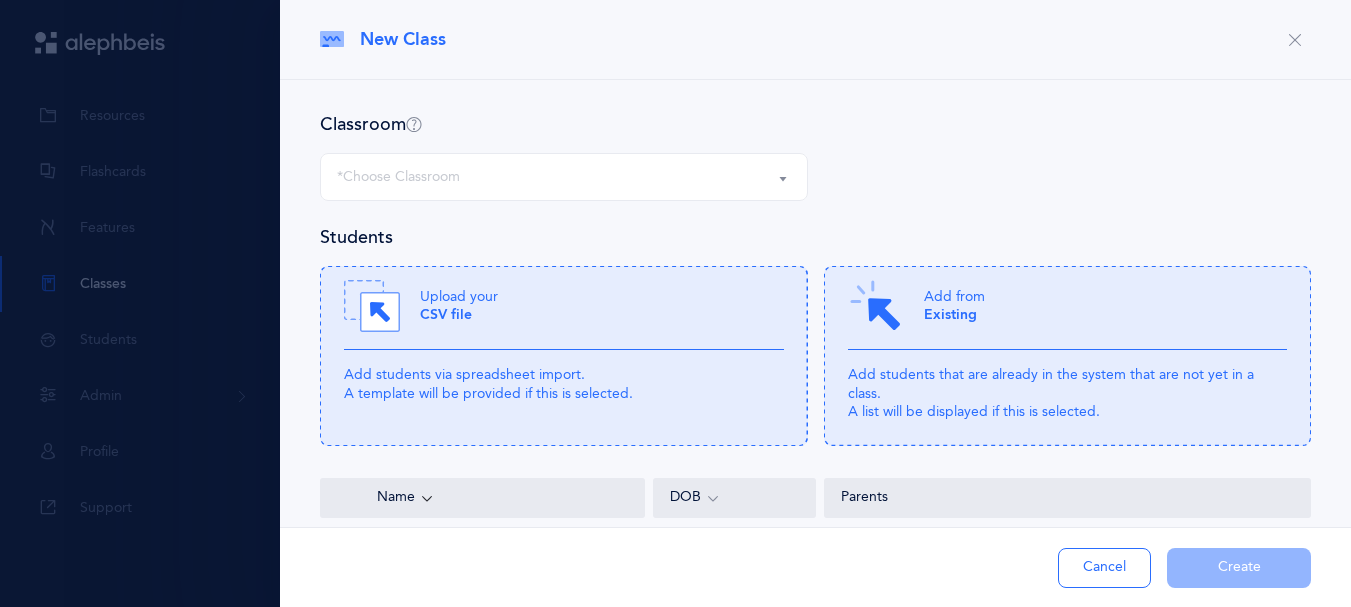 click on "*Choose Classroom" at bounding box center (398, 177) 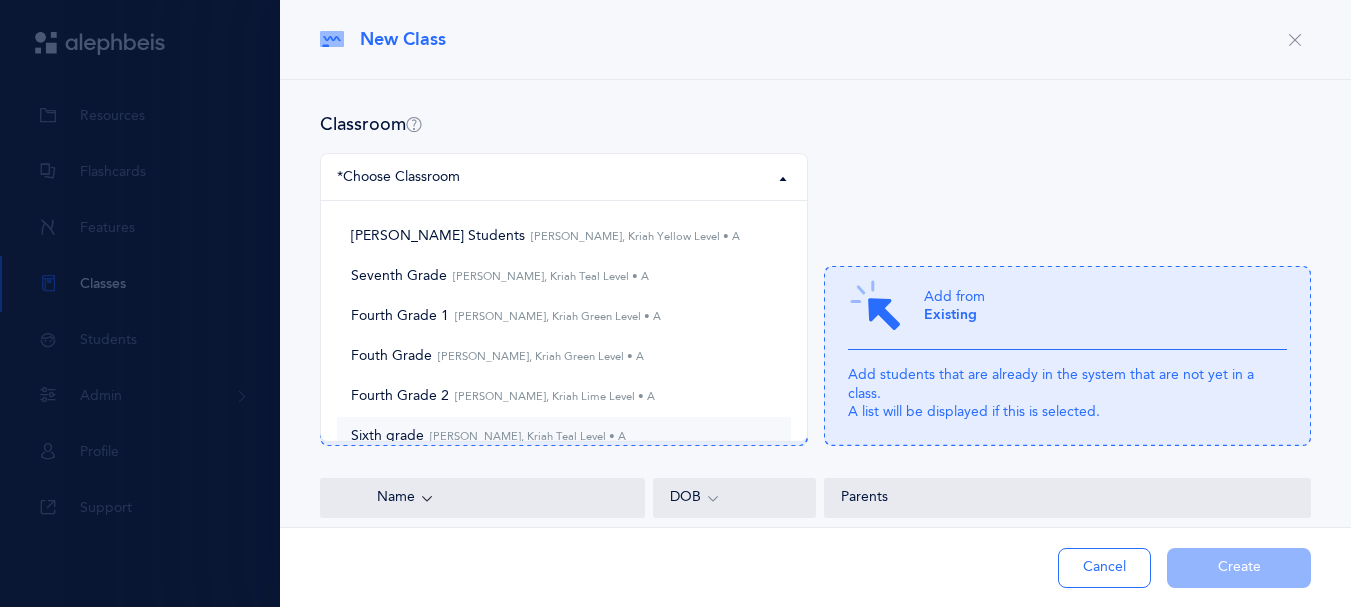 click on "Sixth grade
Shulamis Durden, Kriah Teal Level • A" at bounding box center [488, 437] 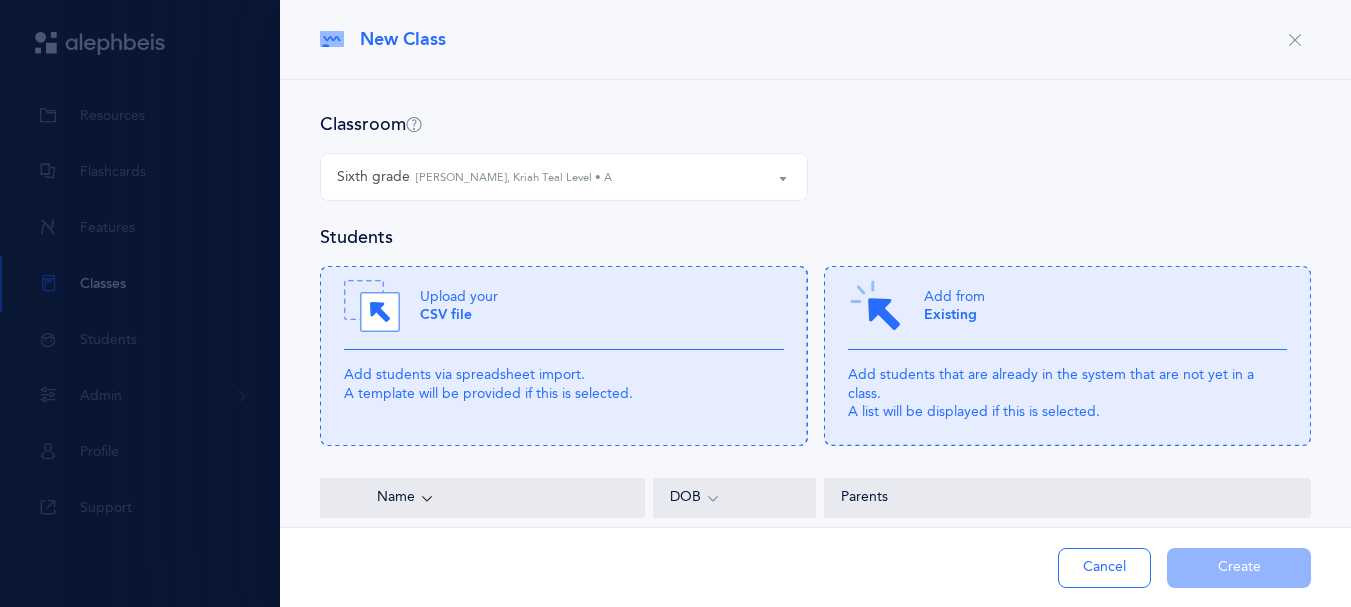 scroll, scrollTop: 152, scrollLeft: 0, axis: vertical 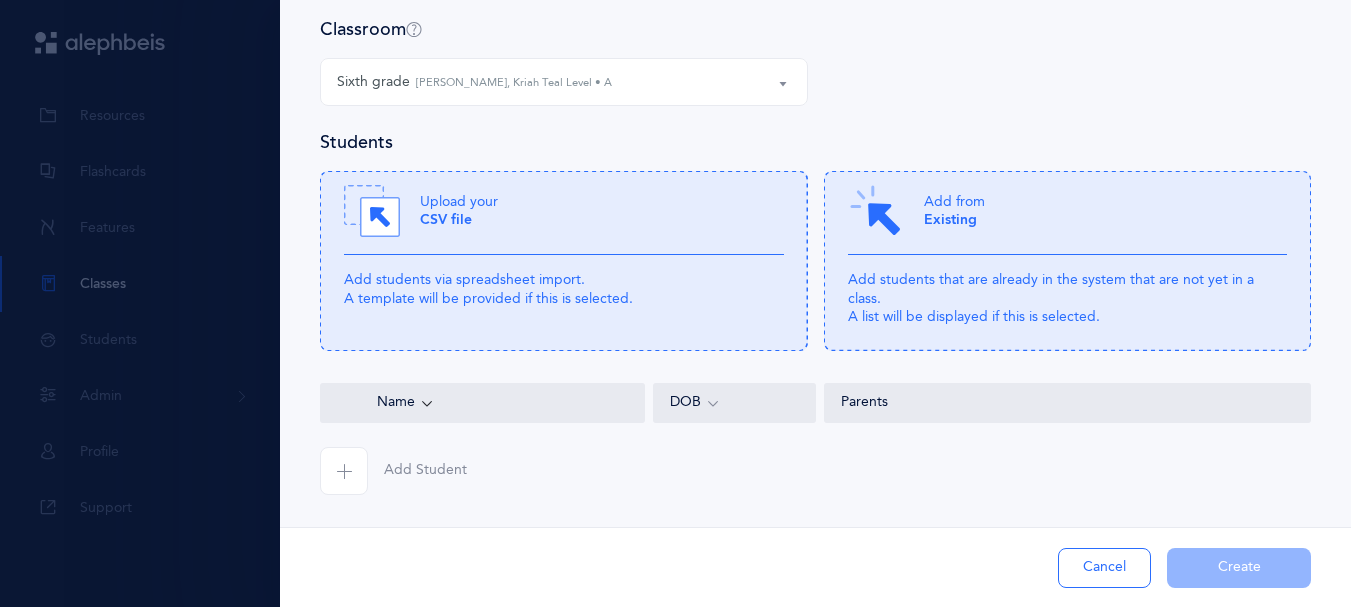 click at bounding box center [344, 471] 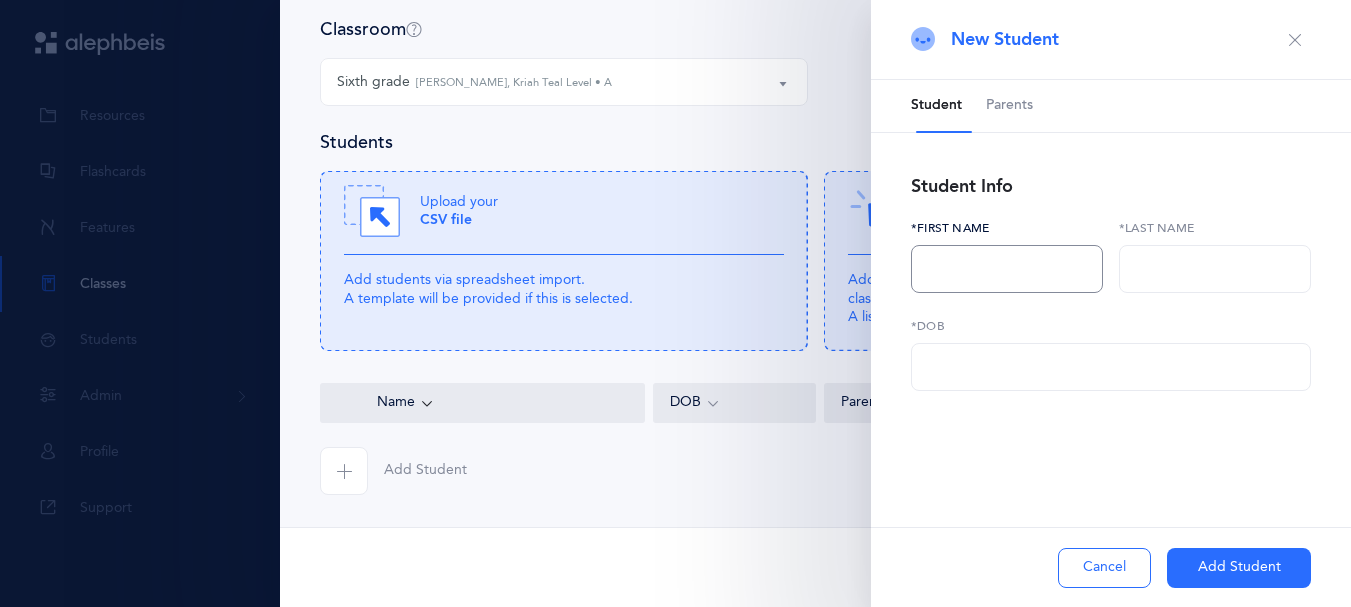 click at bounding box center (1007, 269) 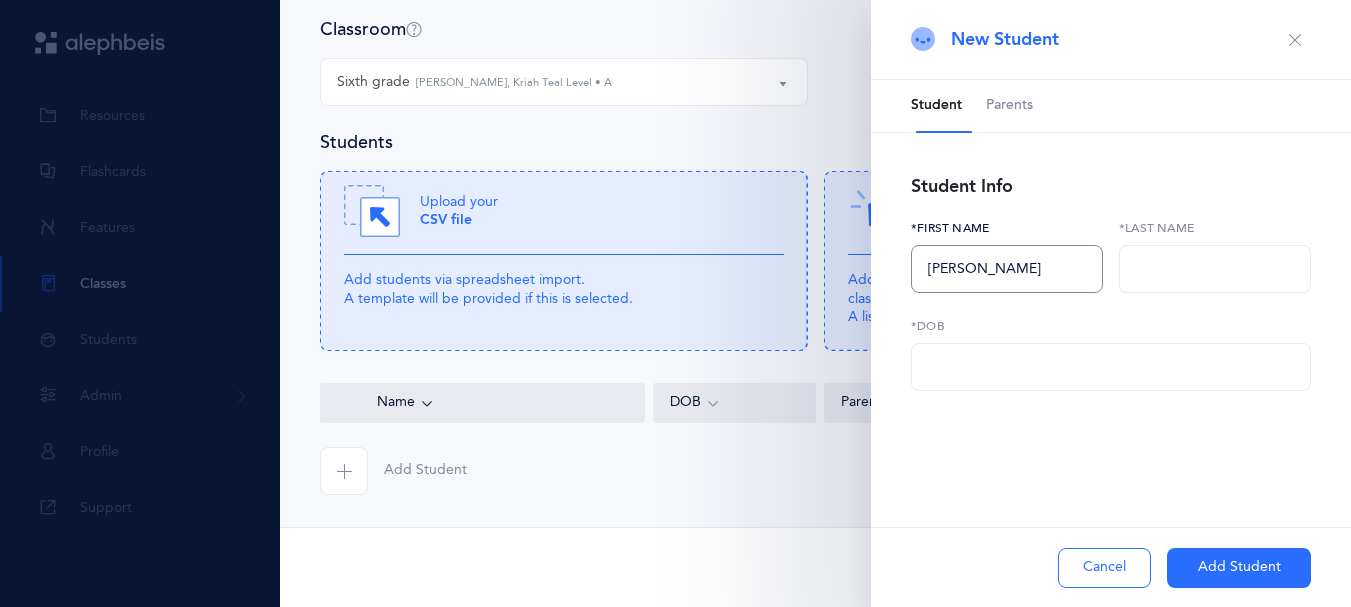 type on "[PERSON_NAME]" 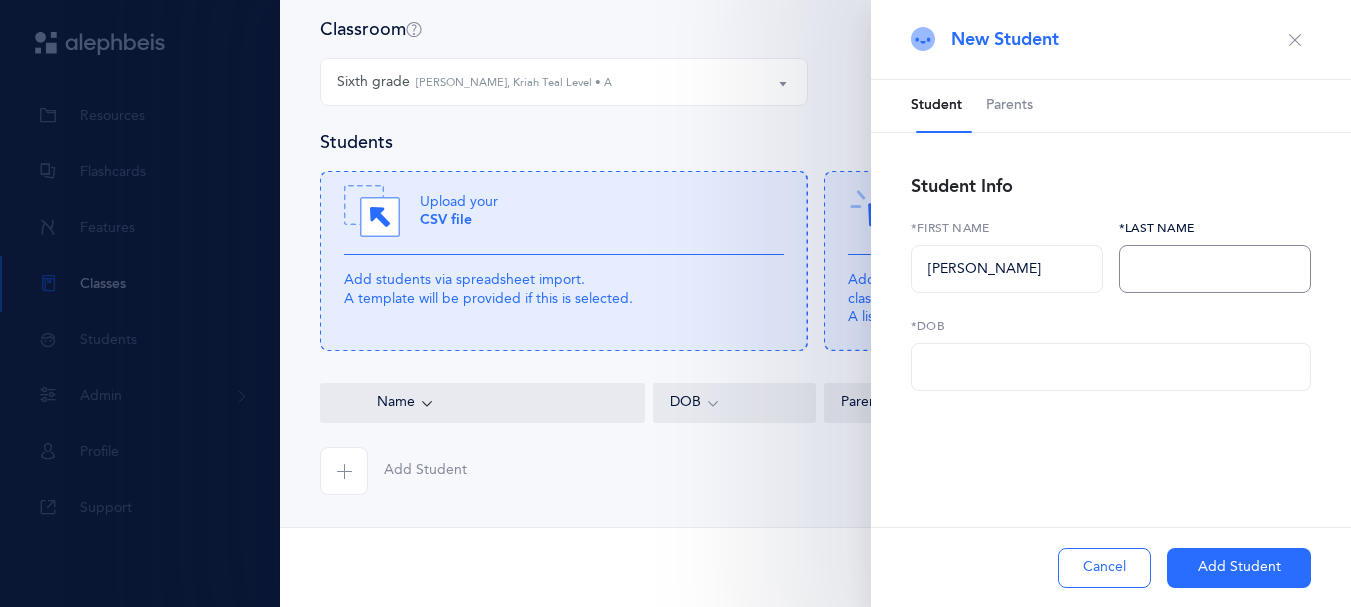 click at bounding box center [1215, 269] 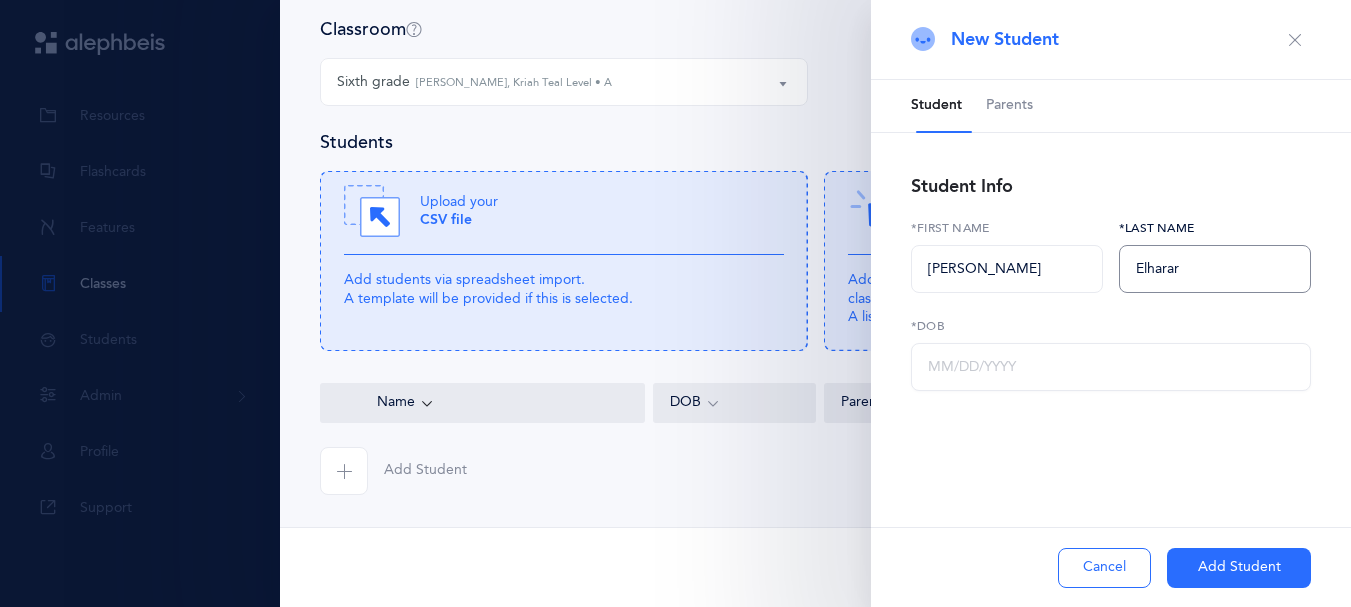 type on "Elharar" 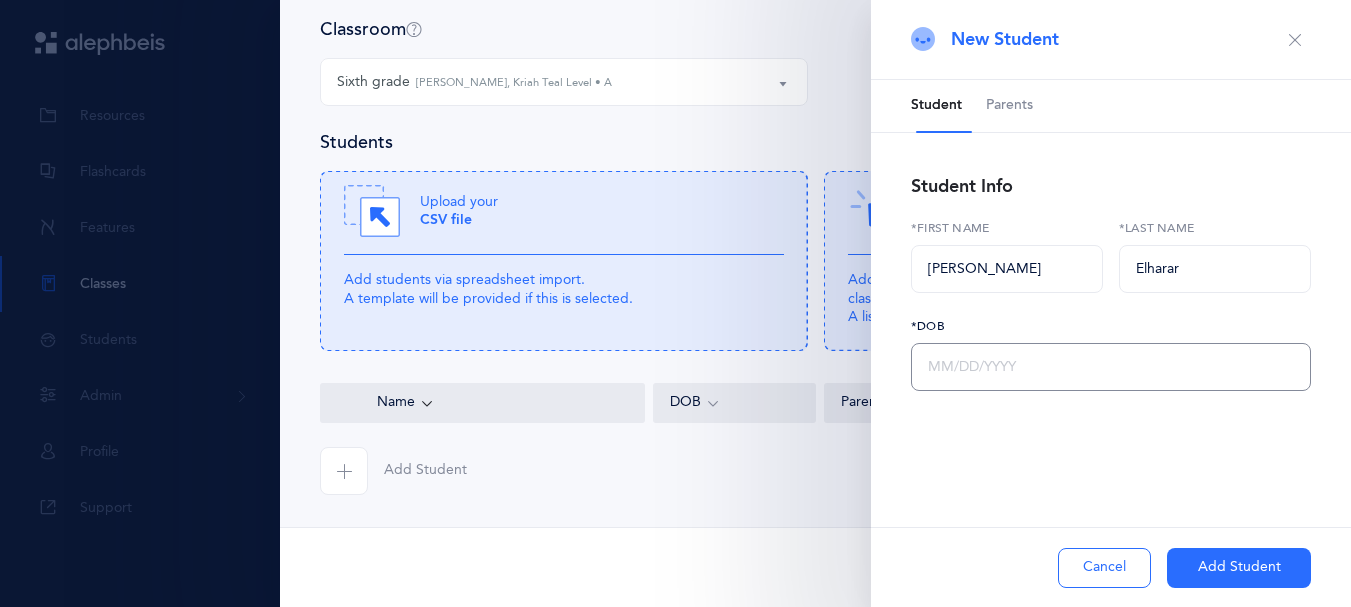 click at bounding box center [1111, 367] 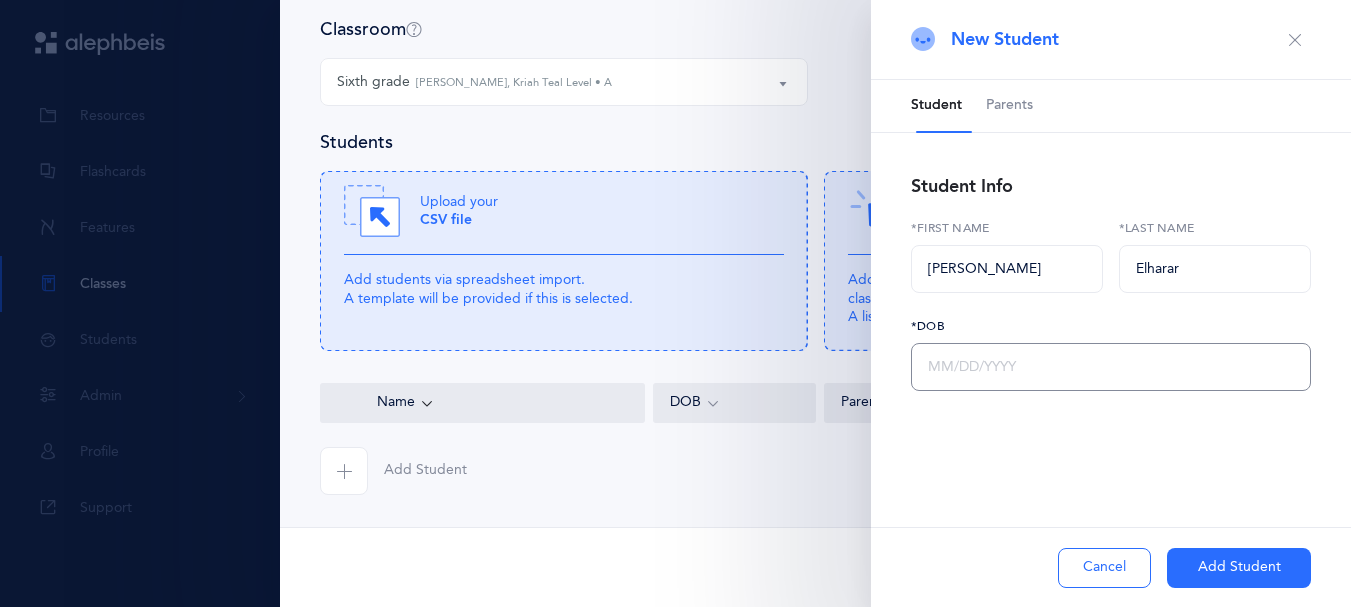 click at bounding box center (1111, 367) 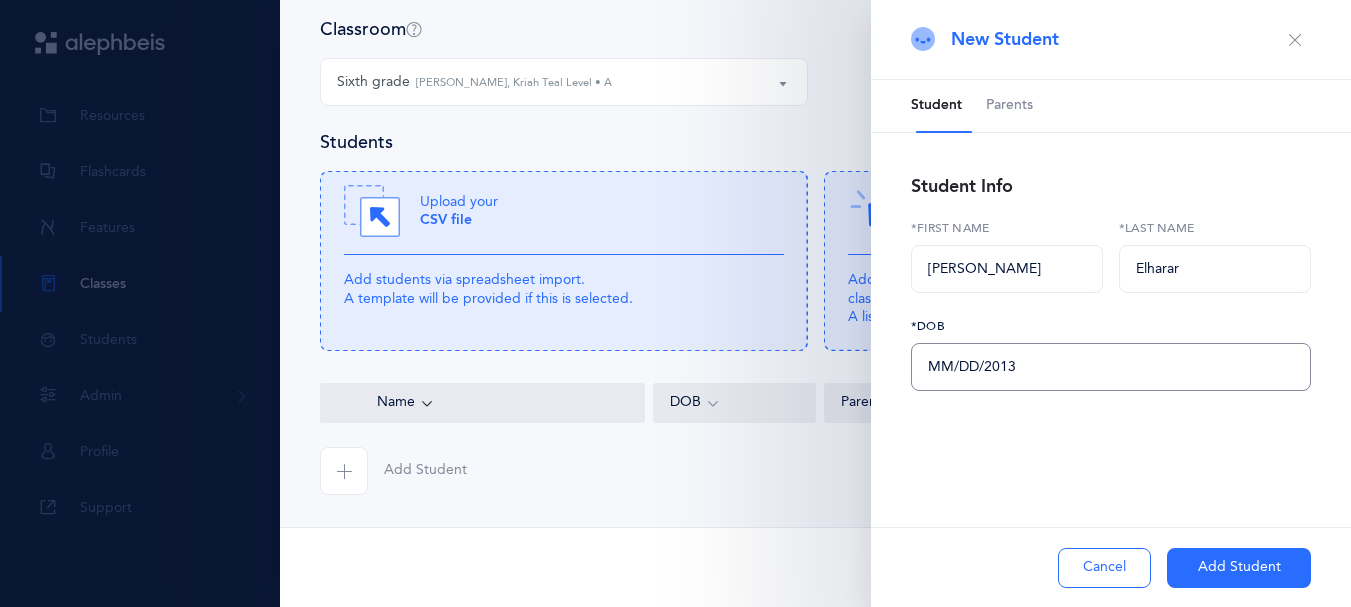 click on "MM/DD/2013" at bounding box center (1111, 367) 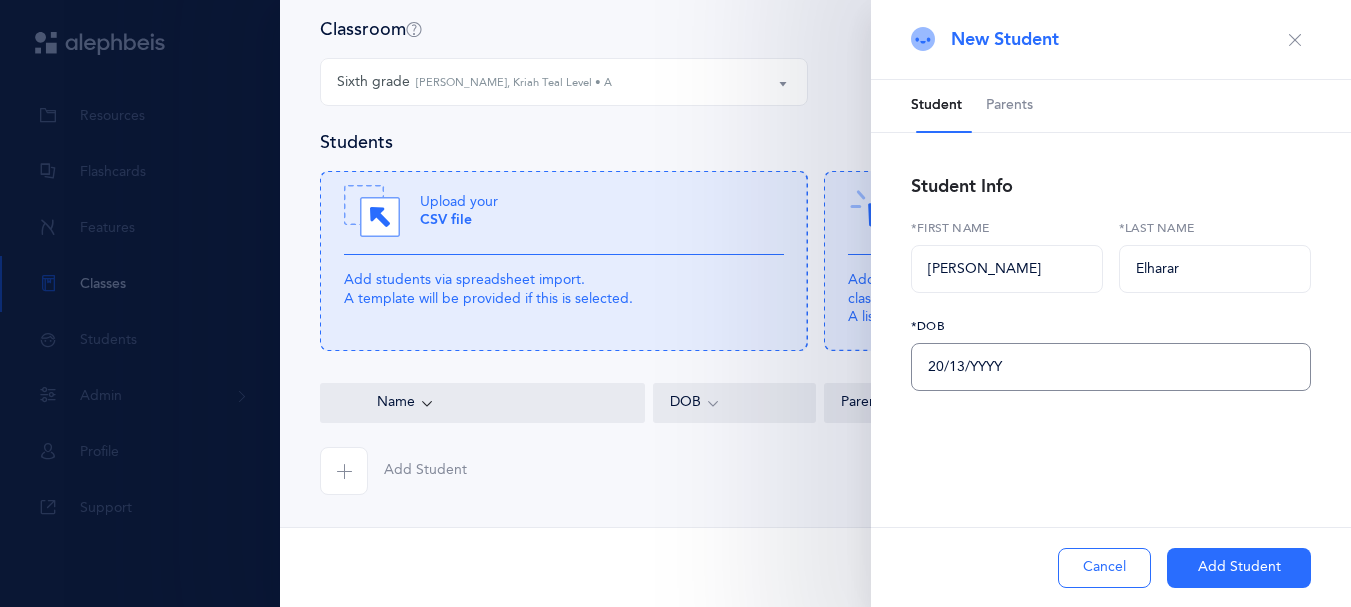 click on "20/13/YYYY" at bounding box center (1111, 367) 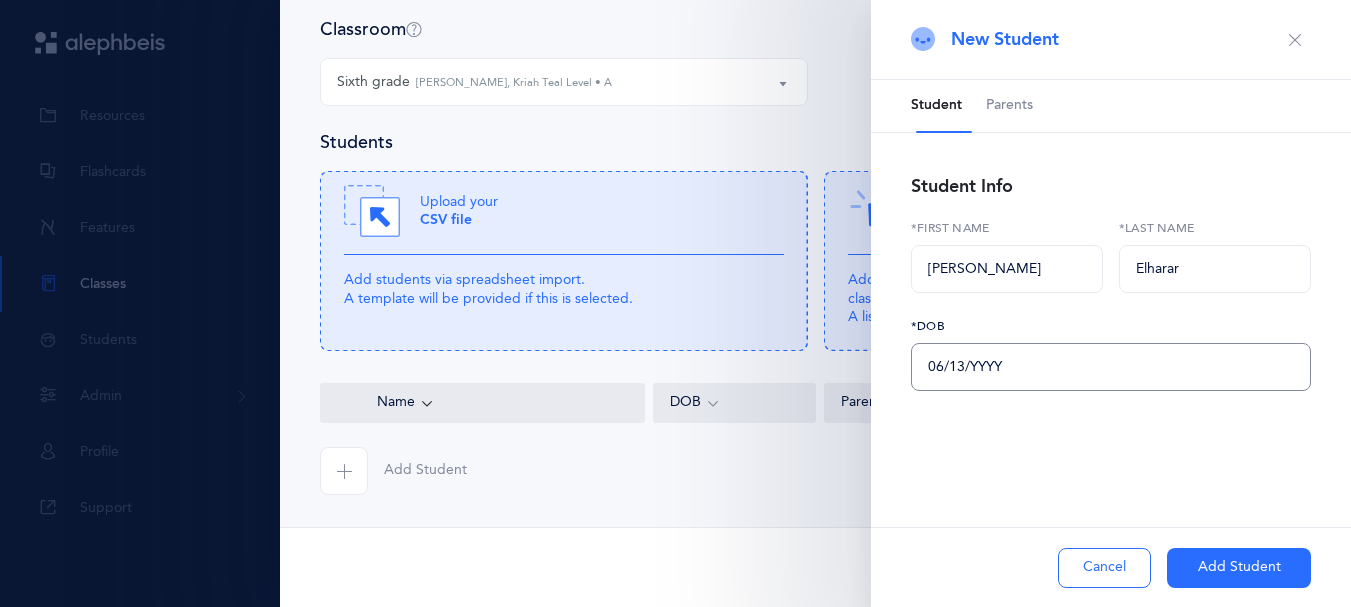 drag, startPoint x: 976, startPoint y: 392, endPoint x: 958, endPoint y: 394, distance: 18.110771 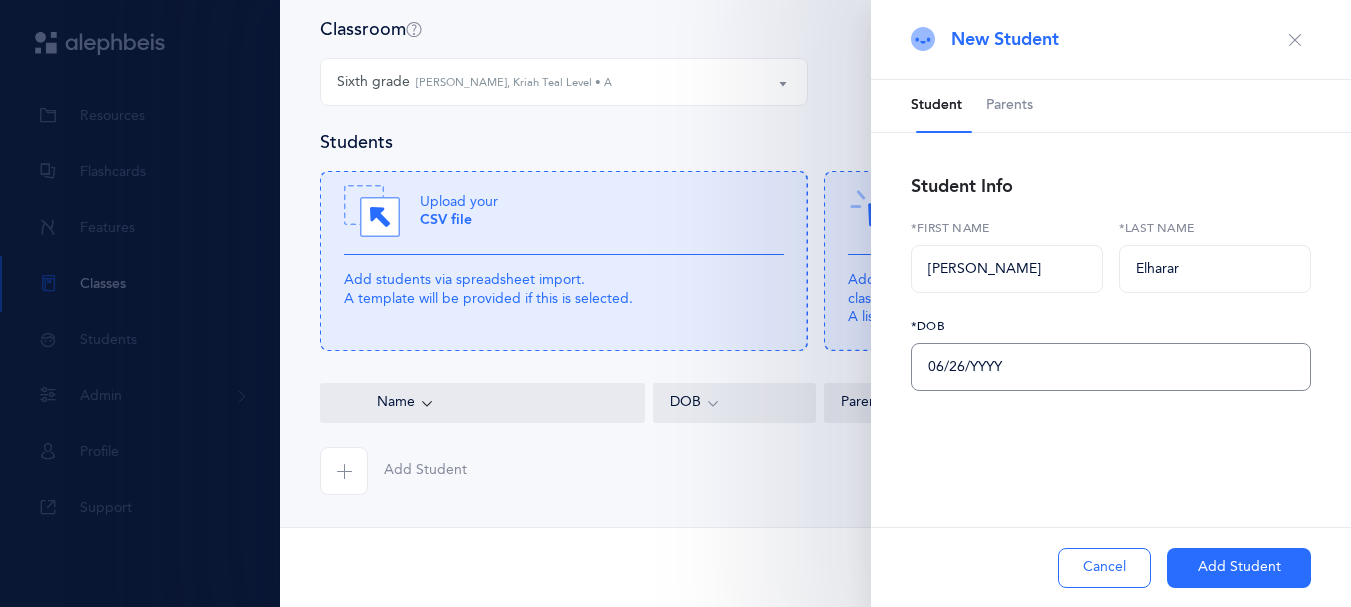 drag, startPoint x: 1026, startPoint y: 399, endPoint x: 981, endPoint y: 400, distance: 45.01111 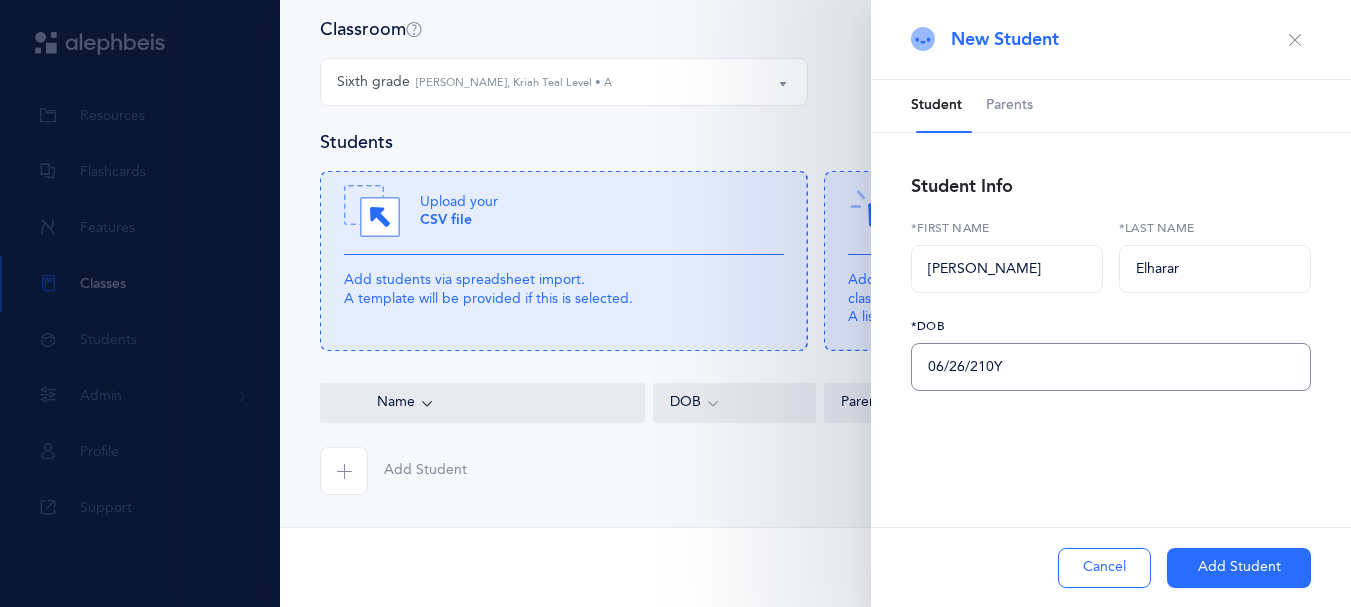 type on "06/26/2103" 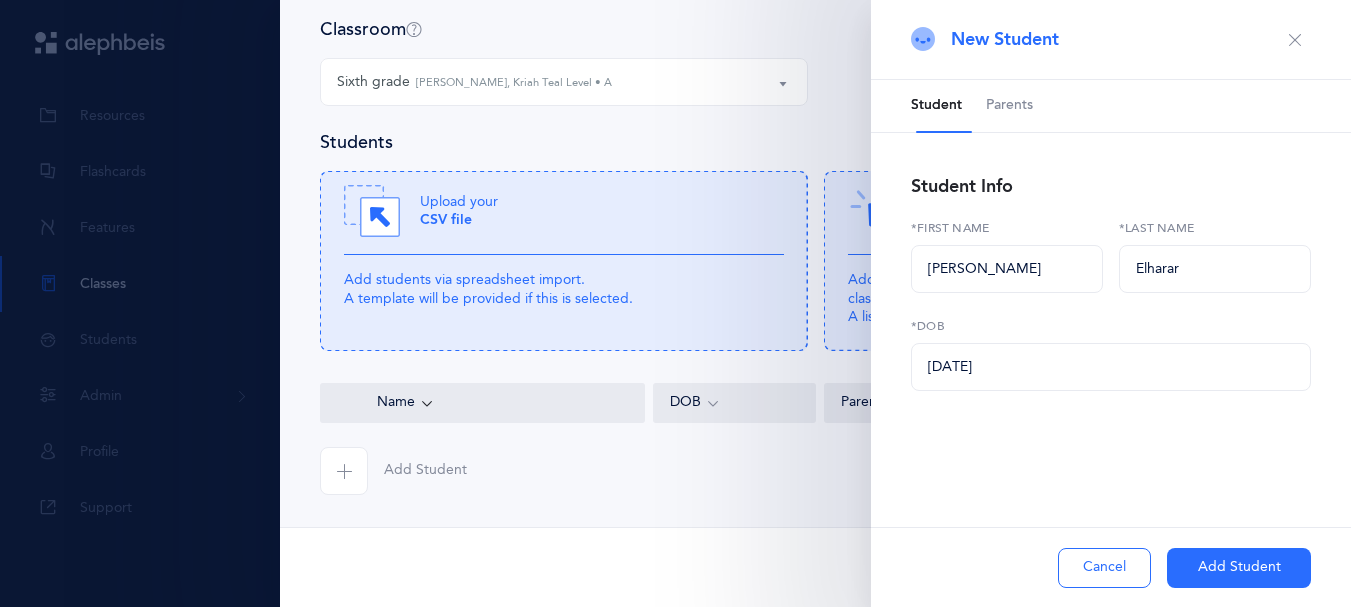 click on "Add Student" at bounding box center (1239, 568) 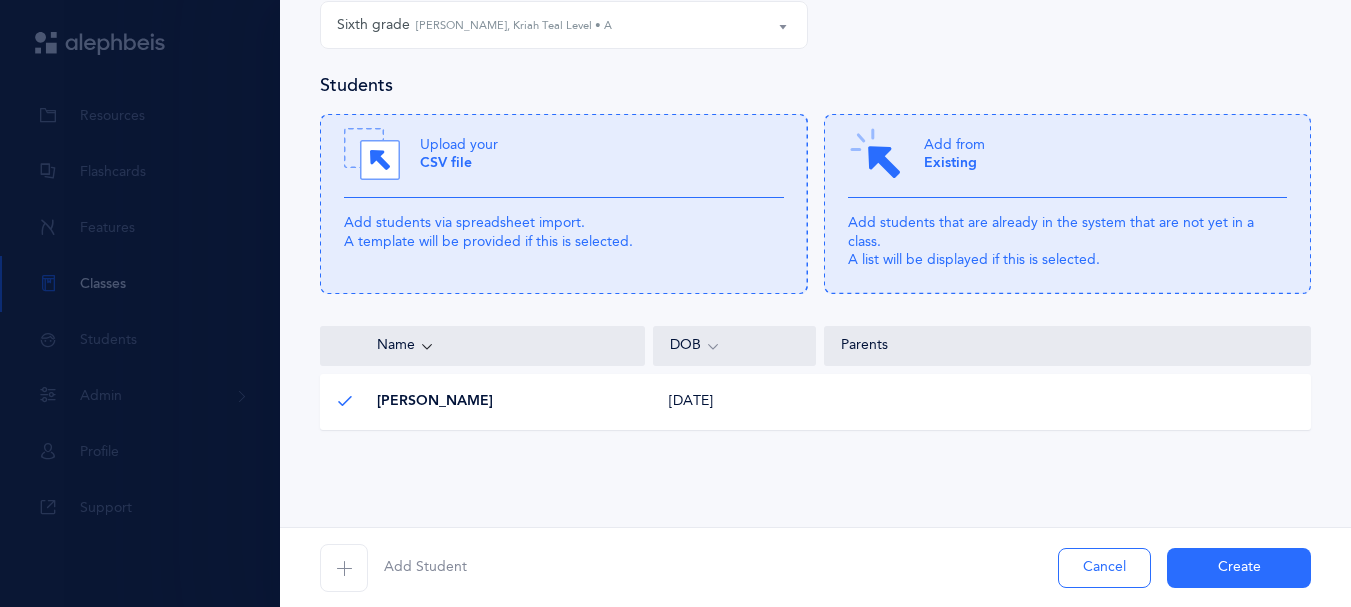 click on "Create" at bounding box center [1239, 568] 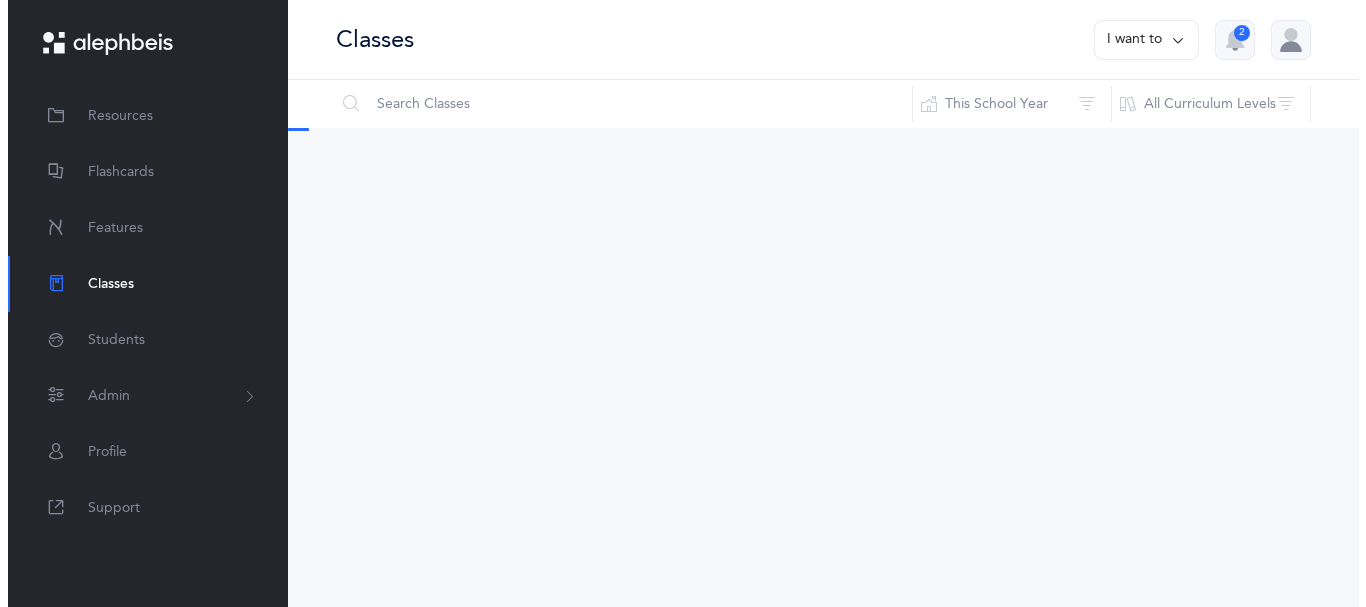 scroll, scrollTop: 0, scrollLeft: 0, axis: both 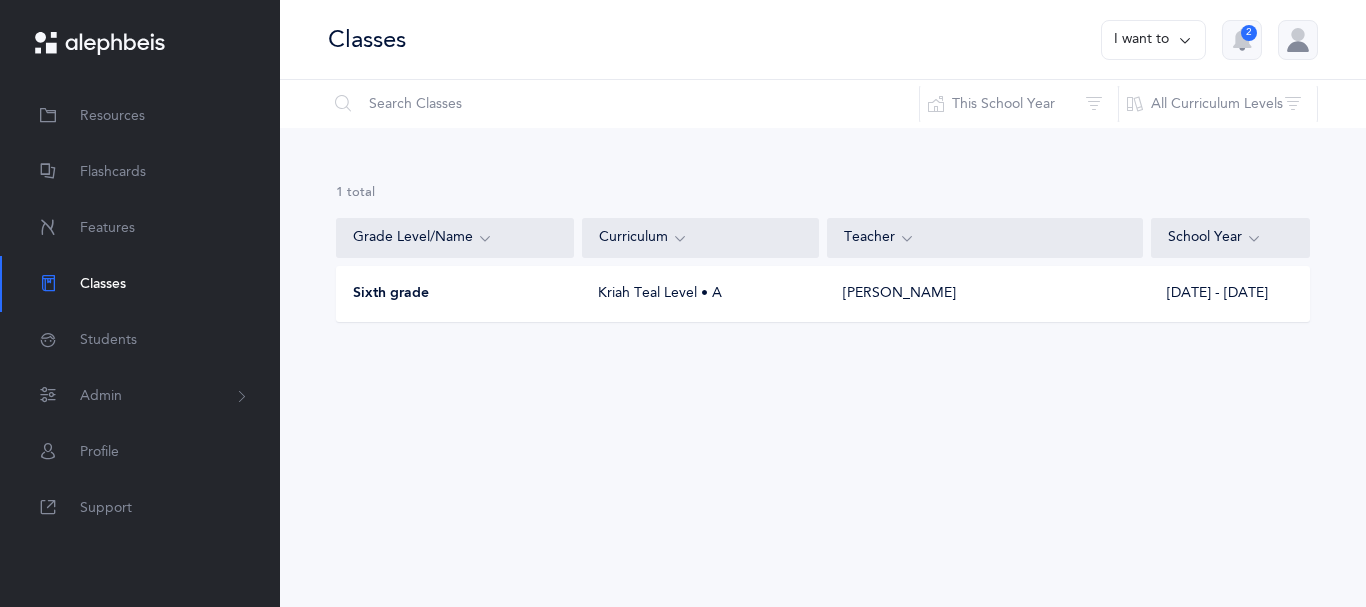 click on "2" at bounding box center (1249, 33) 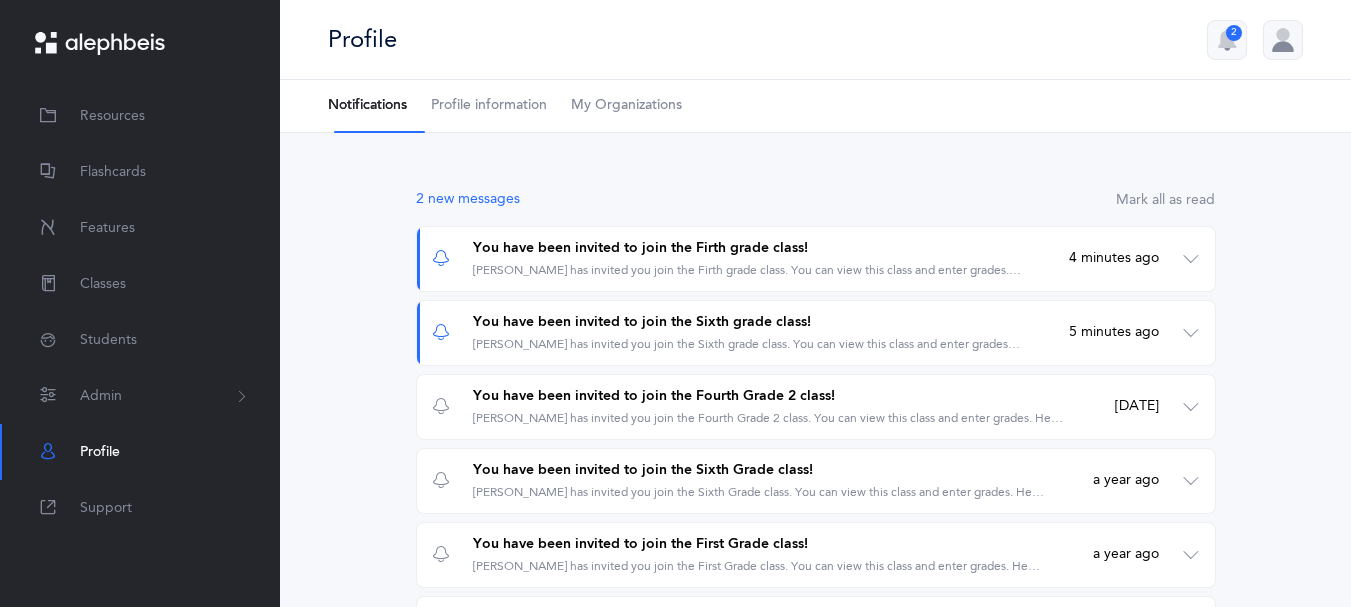 scroll, scrollTop: 0, scrollLeft: 0, axis: both 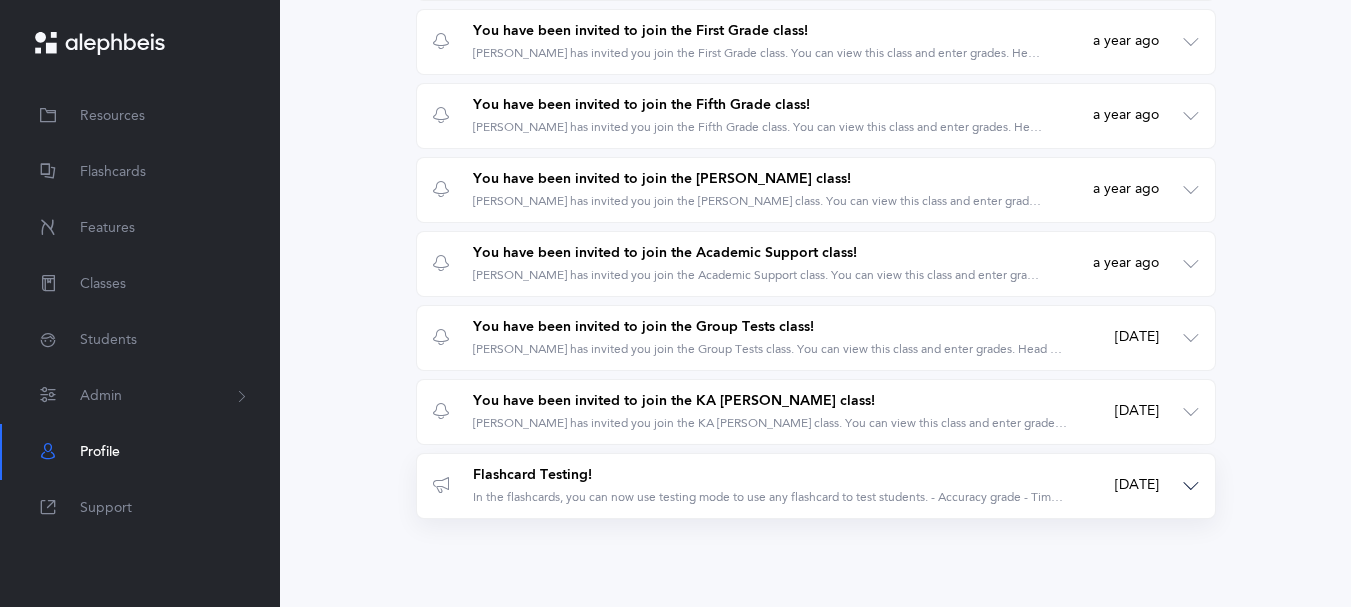 drag, startPoint x: 817, startPoint y: 490, endPoint x: 582, endPoint y: 507, distance: 235.61409 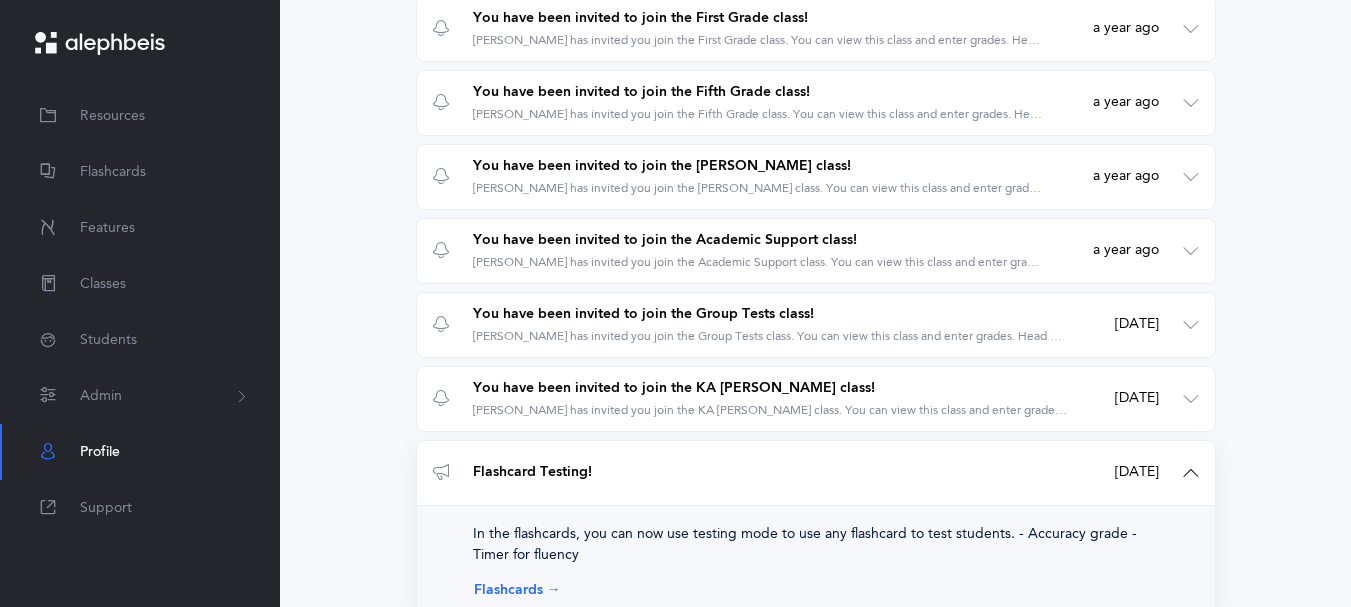 click on "Flashcard Testing!
In the flashcards, you can now use testing mode to use any flashcard to test students.
- Accuracy grade
- Timer for fluency
3 years ago
03/30/2022" at bounding box center [816, 473] 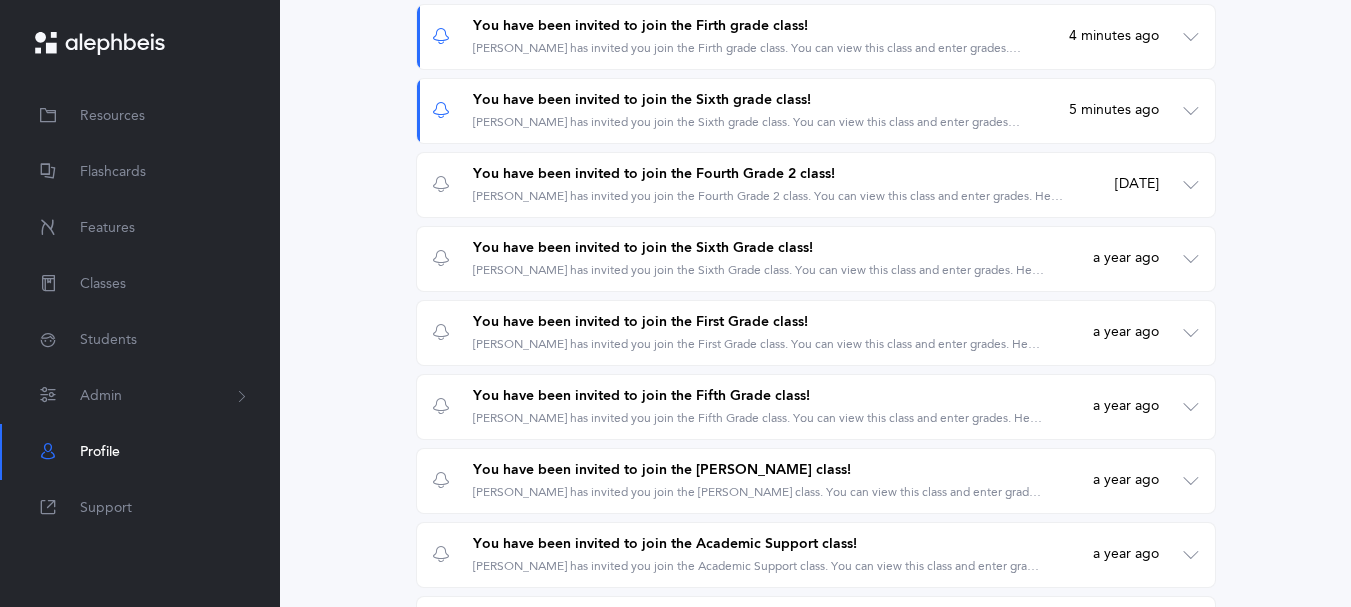 scroll, scrollTop: 0, scrollLeft: 0, axis: both 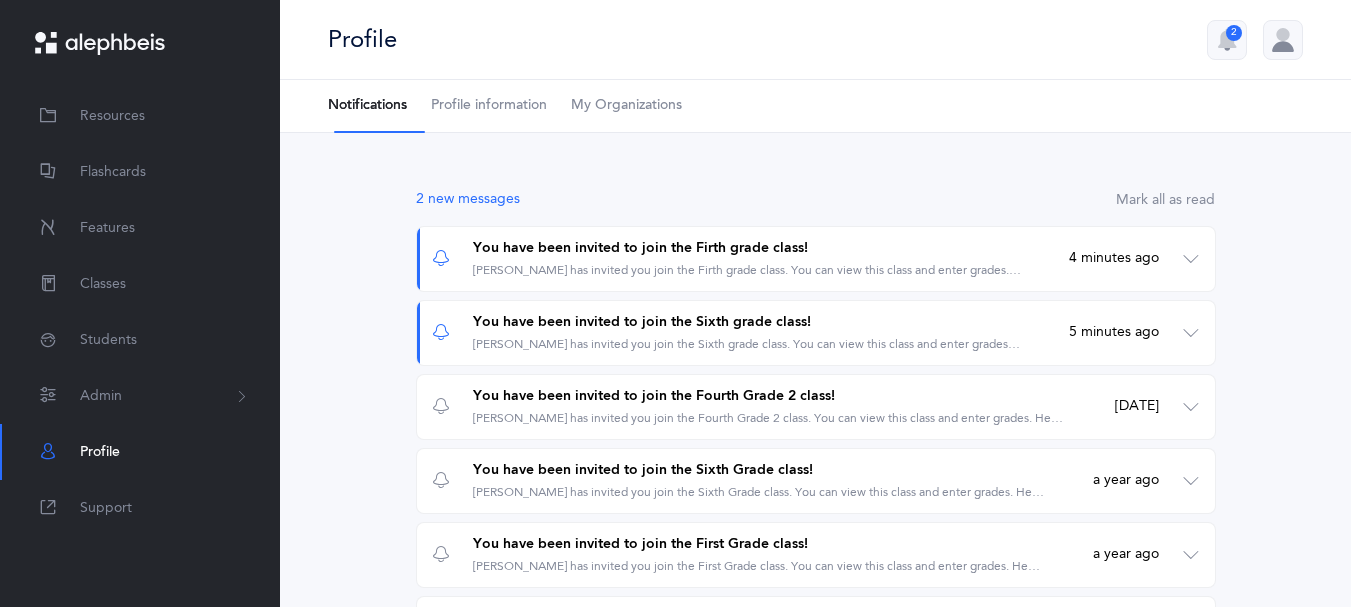 drag, startPoint x: 423, startPoint y: 269, endPoint x: 371, endPoint y: 264, distance: 52.23983 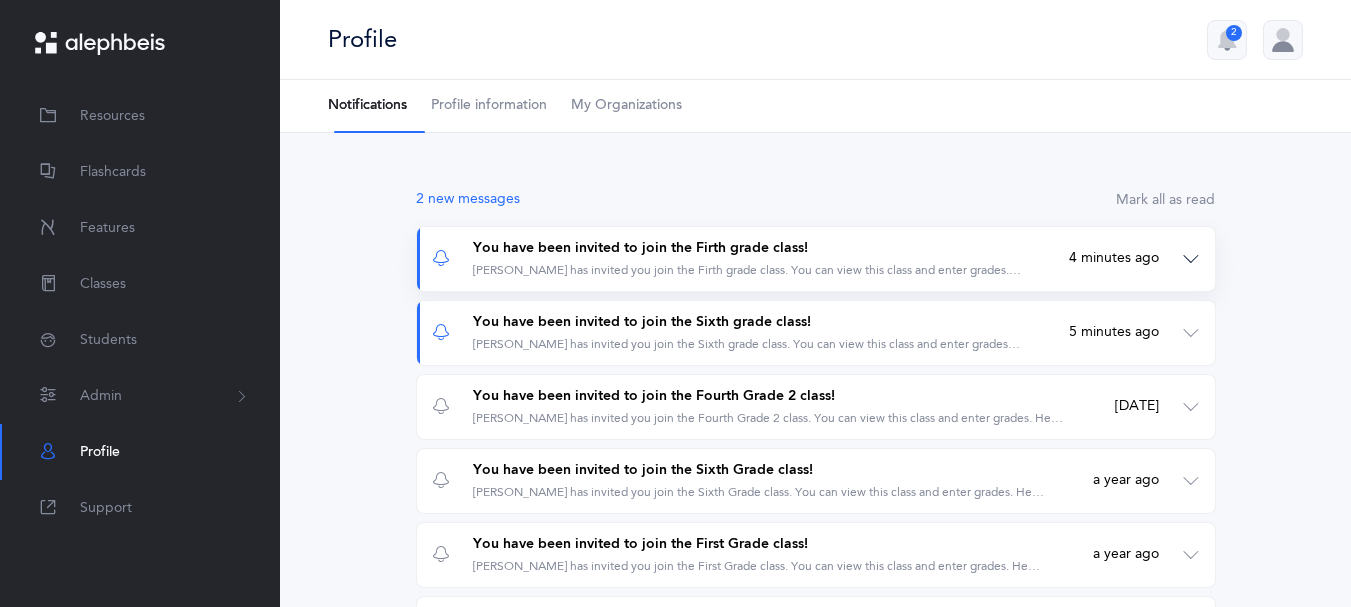 click at bounding box center (441, 259) 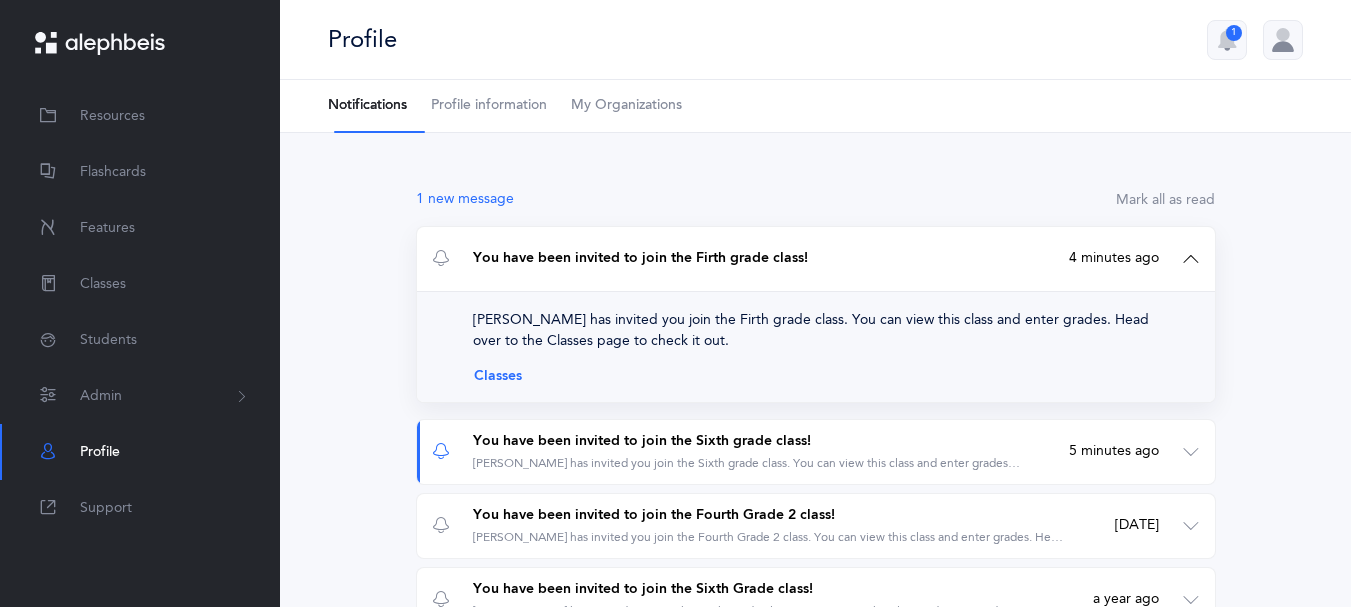 click at bounding box center (441, 259) 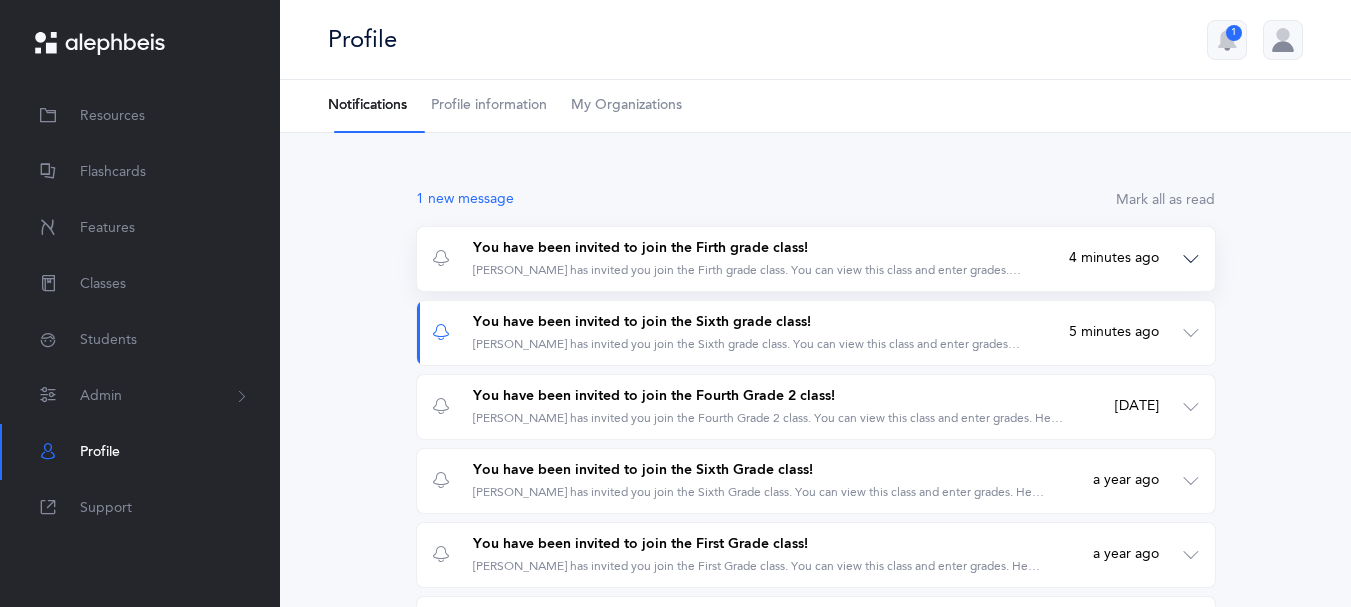 click at bounding box center [441, 259] 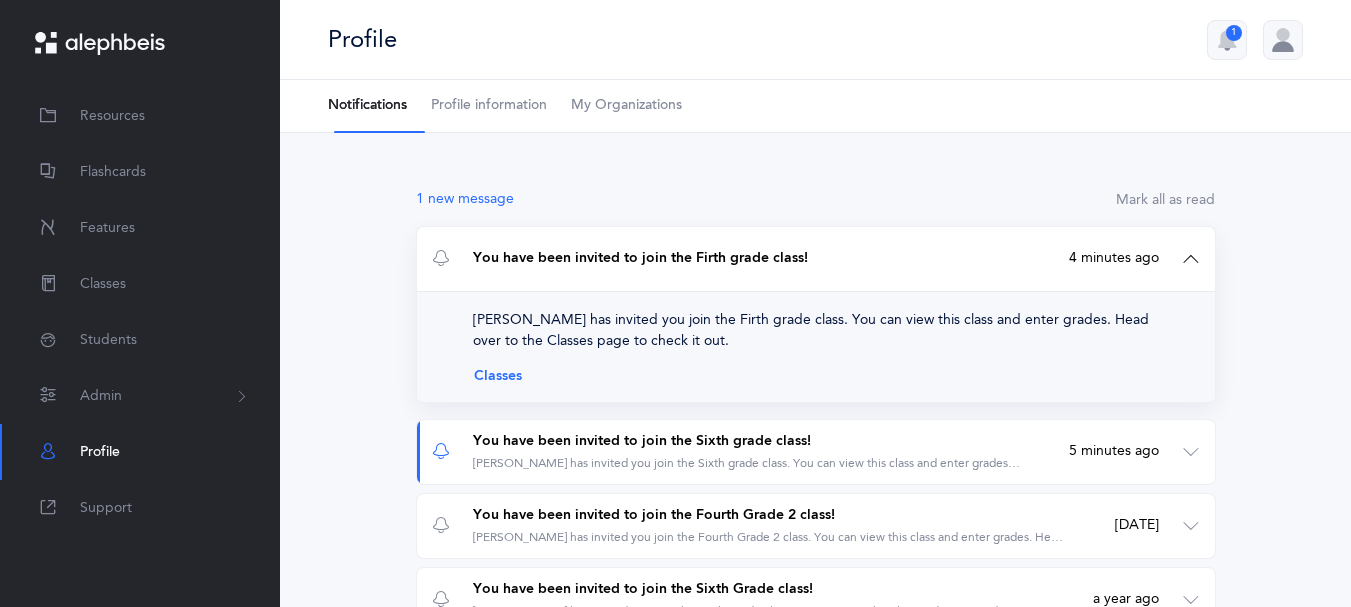 drag, startPoint x: 1170, startPoint y: 369, endPoint x: 425, endPoint y: 269, distance: 751.68146 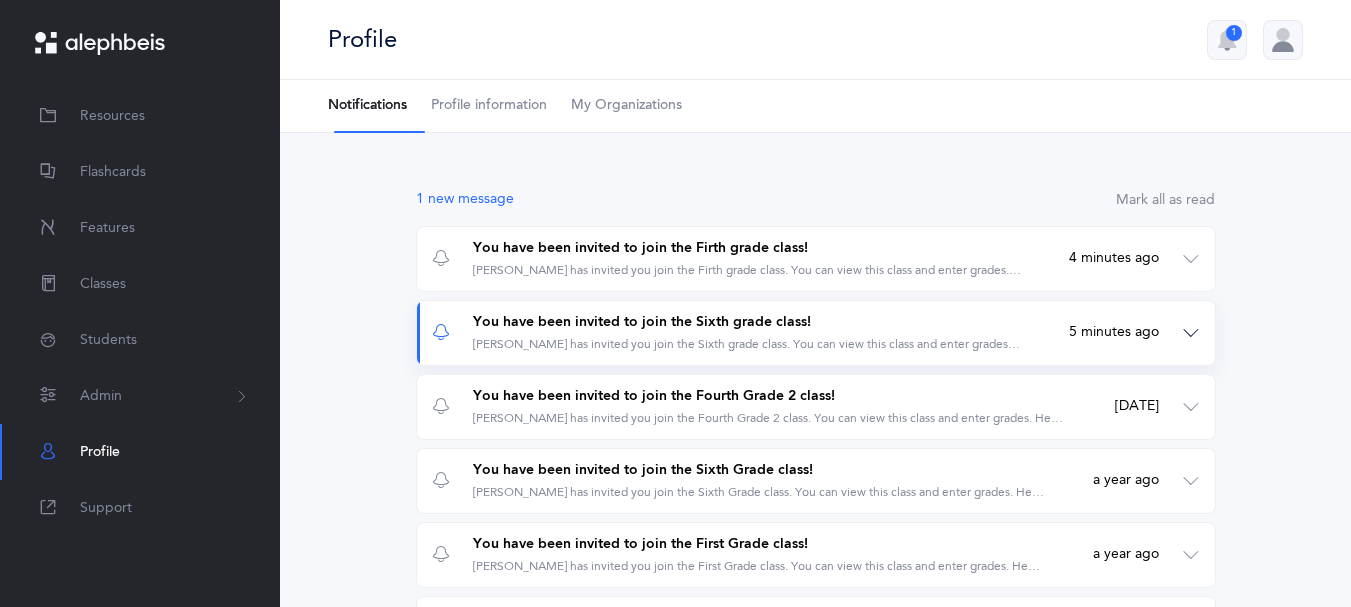 click on "You have been invited to join the Sixth grade class!
Mrs. Shulamis Durden has invited you join the Sixth grade class. You can view this class and enter grades. Head over to the Classes page to check it out.
5 minutes ago
5:13 PM" at bounding box center [816, 333] 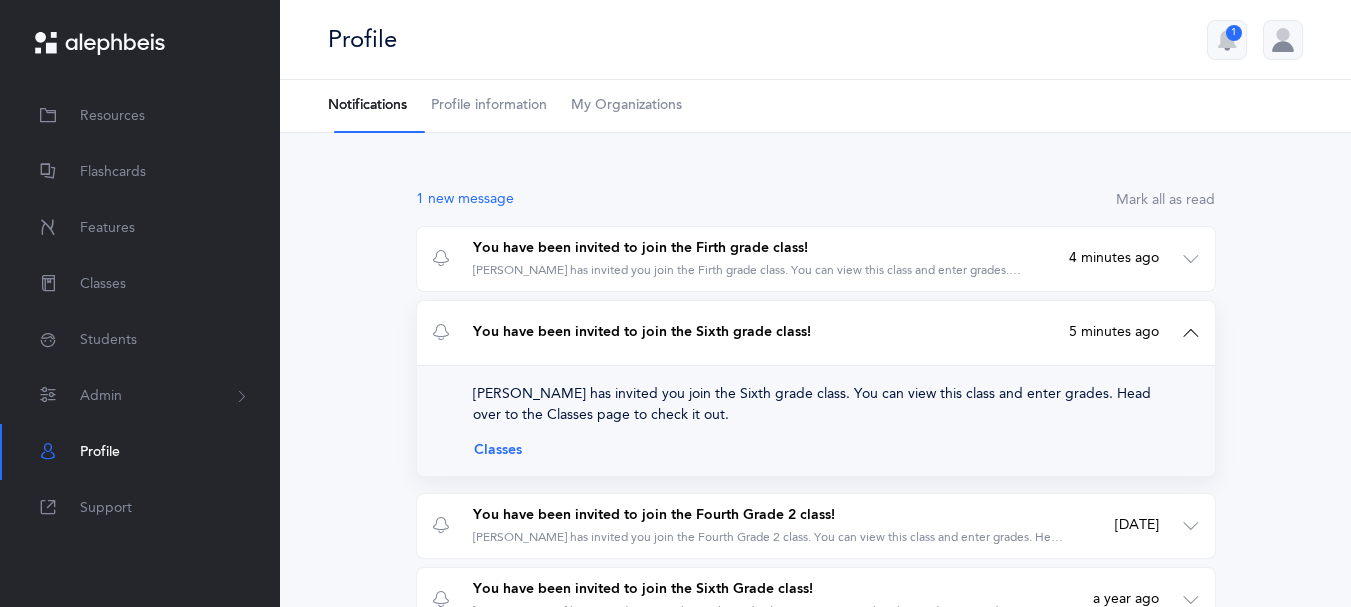 click on "You have been invited to join the Sixth grade class!
Mrs. Shulamis Durden has invited you join the Sixth grade class. You can view this class and enter grades. Head over to the Classes page to check it out.
5 minutes ago
5:13 PM" at bounding box center [816, 333] 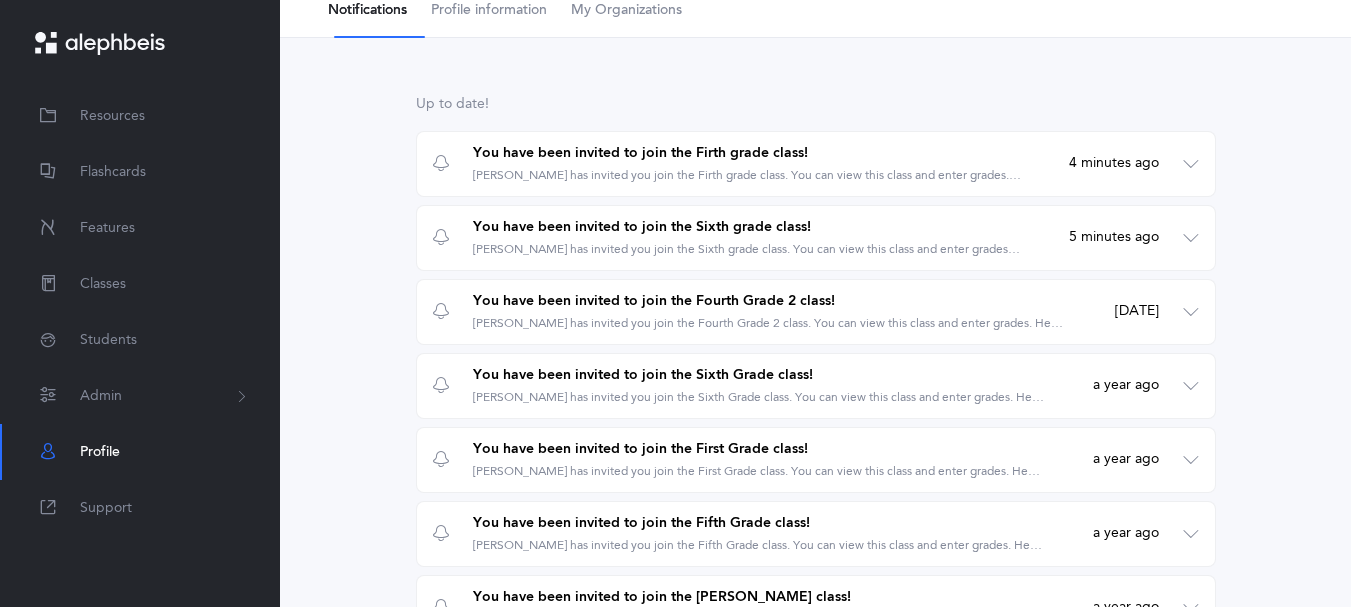 scroll, scrollTop: 0, scrollLeft: 0, axis: both 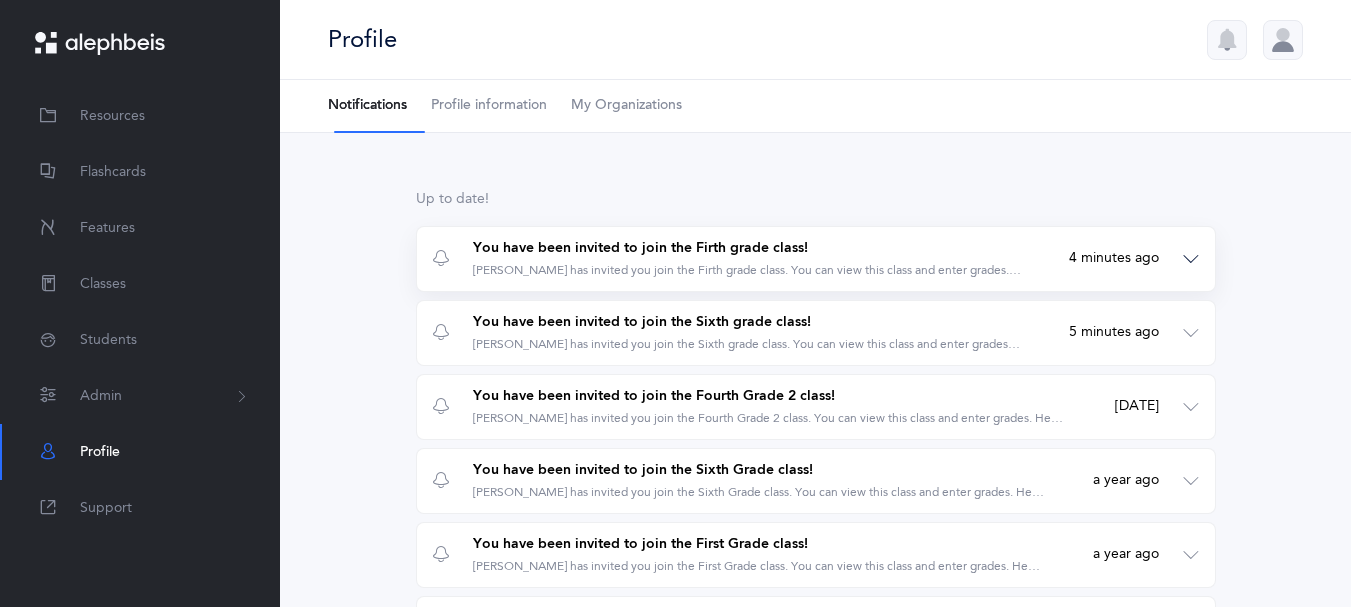 click on "You have been invited to join the Firth grade class!
Mrs. Shulamis Durden has invited you join the Firth grade class. You can view this class and enter grades. Head over to the Classes page to check it out.
4 minutes ago
5:14 PM" at bounding box center [816, 259] 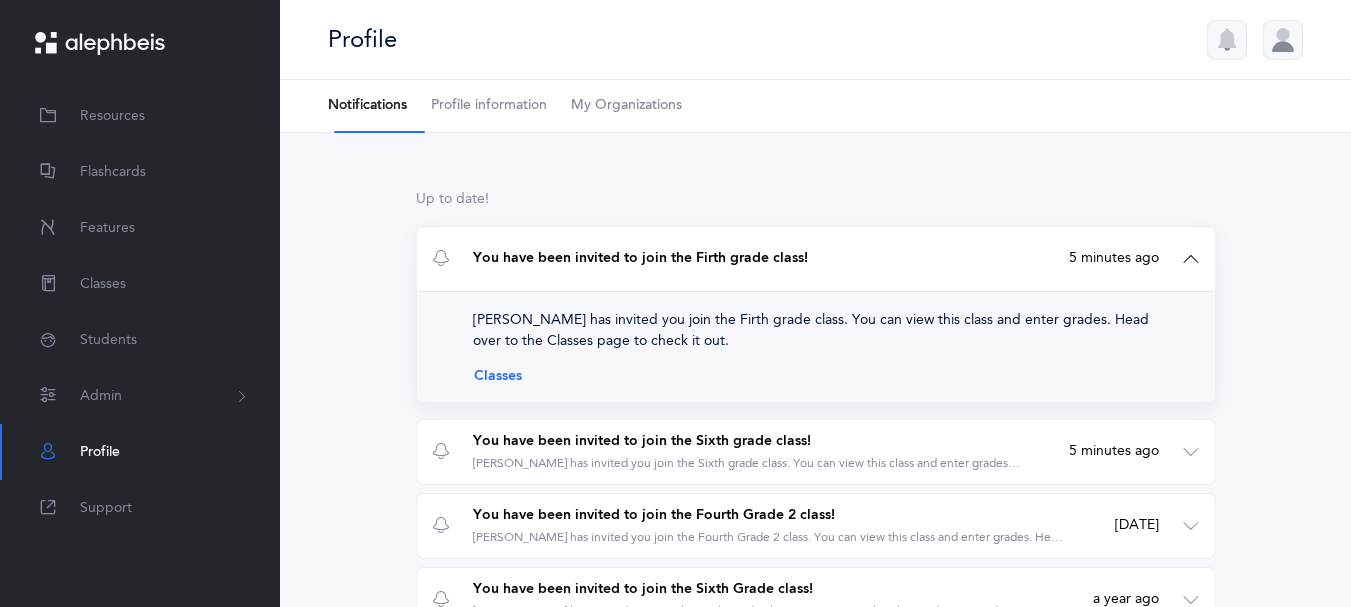 click on "You have been invited to join the Firth grade class!
Mrs. Shulamis Durden has invited you join the Firth grade class. You can view this class and enter grades. Head over to the Classes page to check it out.
5 minutes ago
5:14 PM" at bounding box center [816, 259] 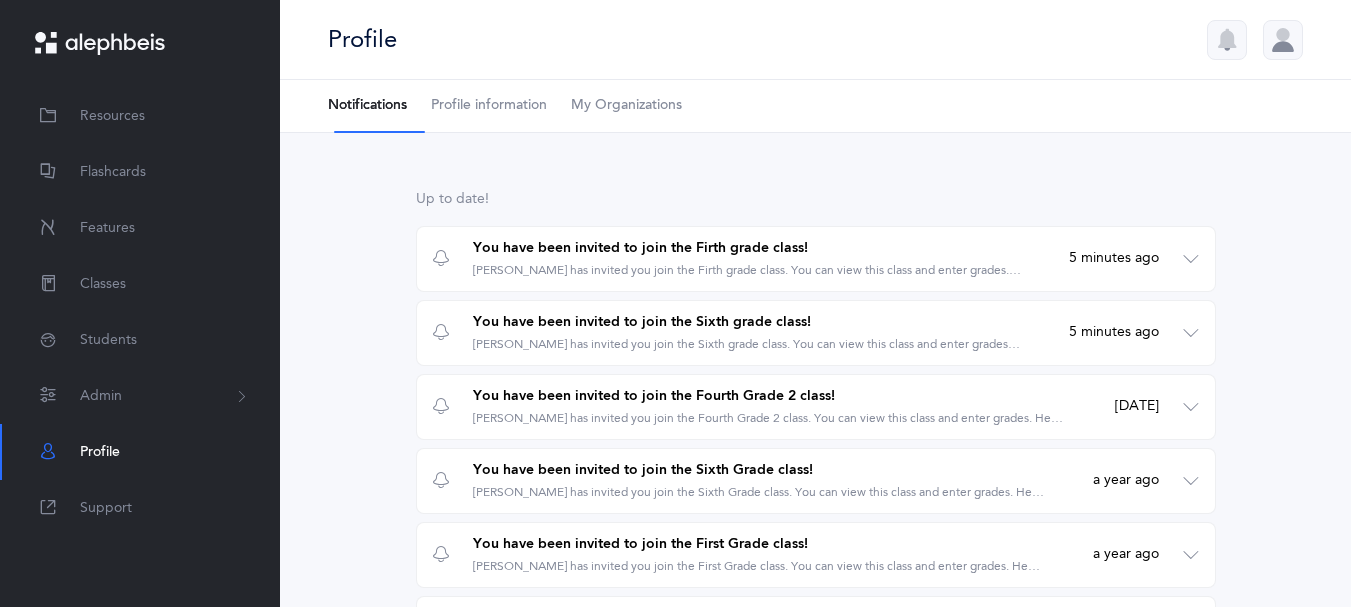 click 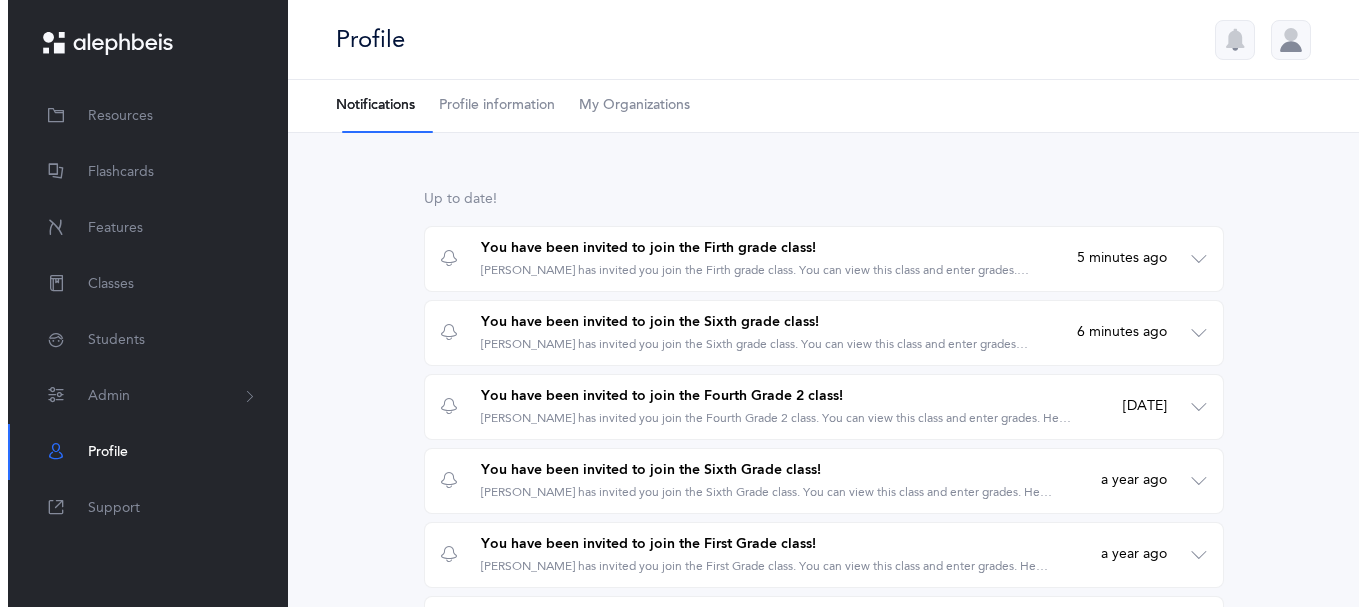 scroll, scrollTop: 0, scrollLeft: 0, axis: both 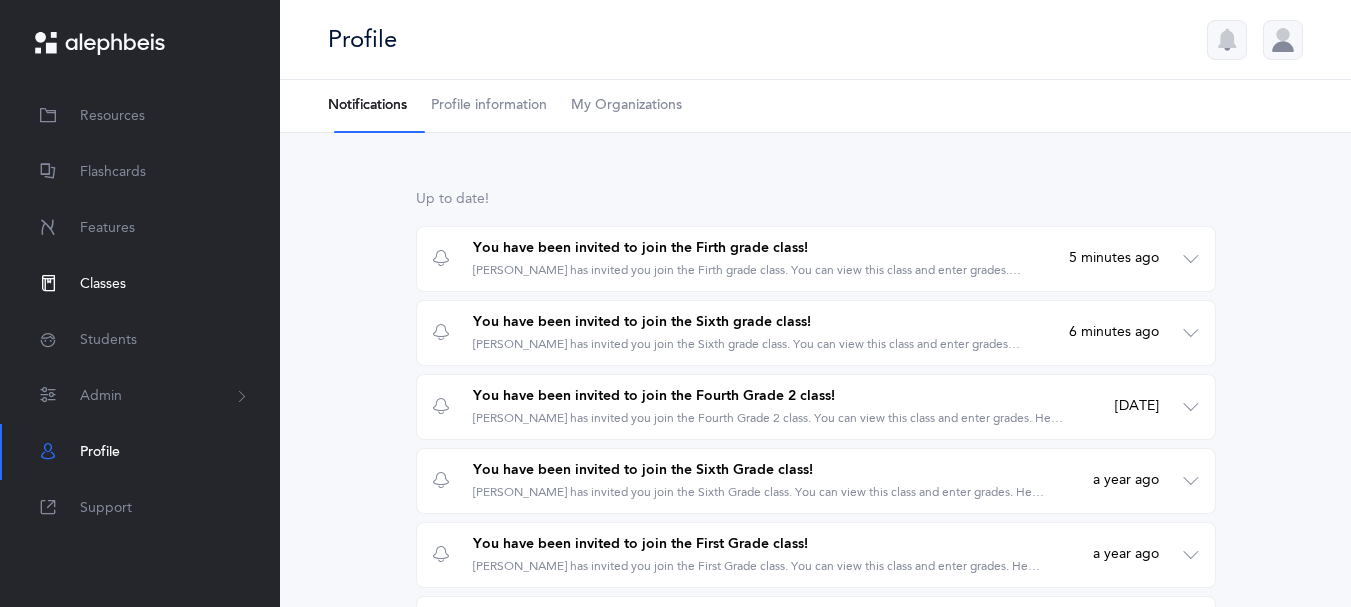 click on "Classes" at bounding box center [103, 284] 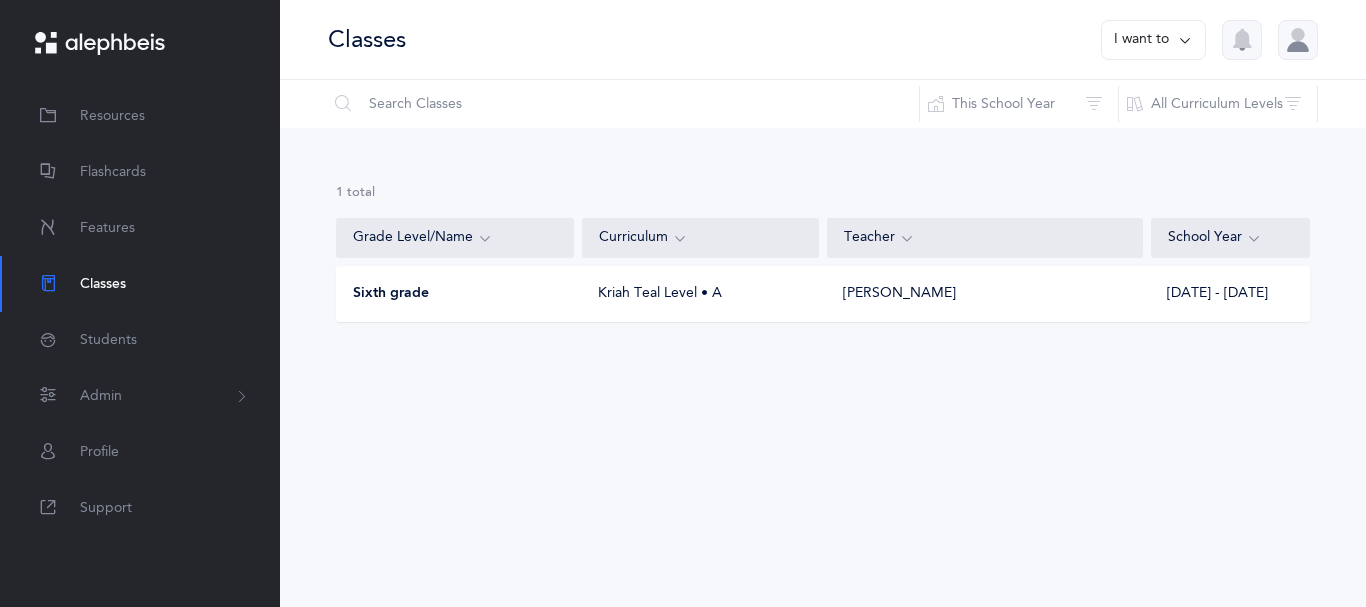 click on "I want to" at bounding box center [1153, 40] 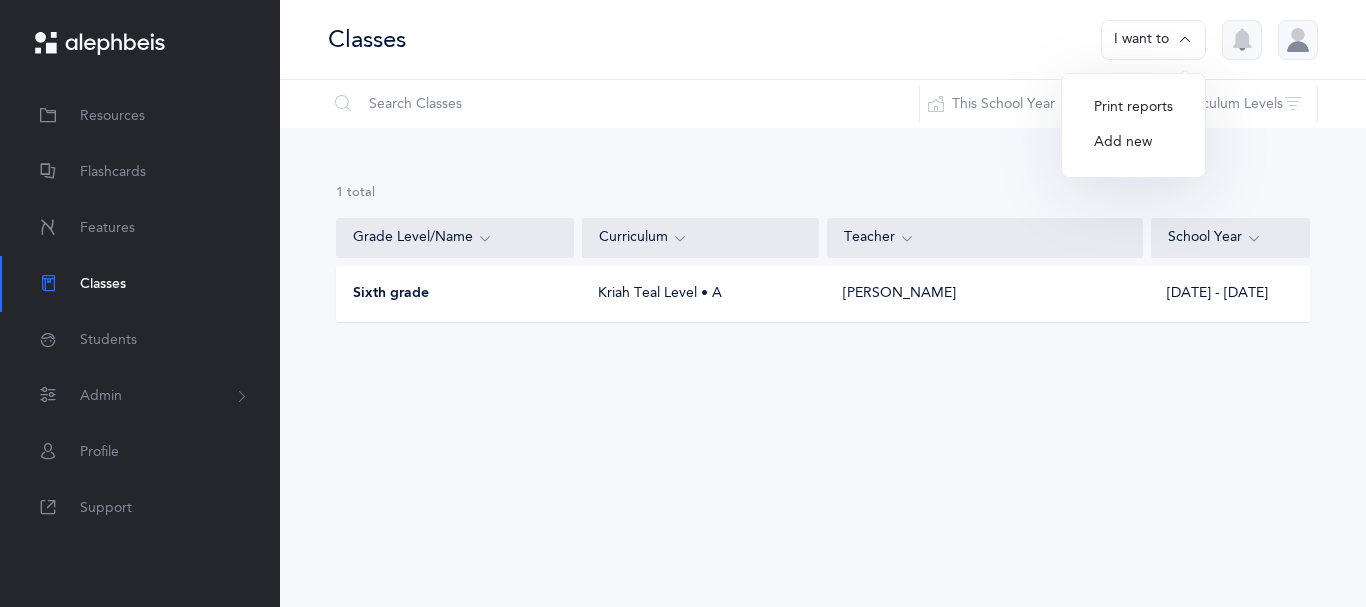 click on "Add new" at bounding box center (1133, 143) 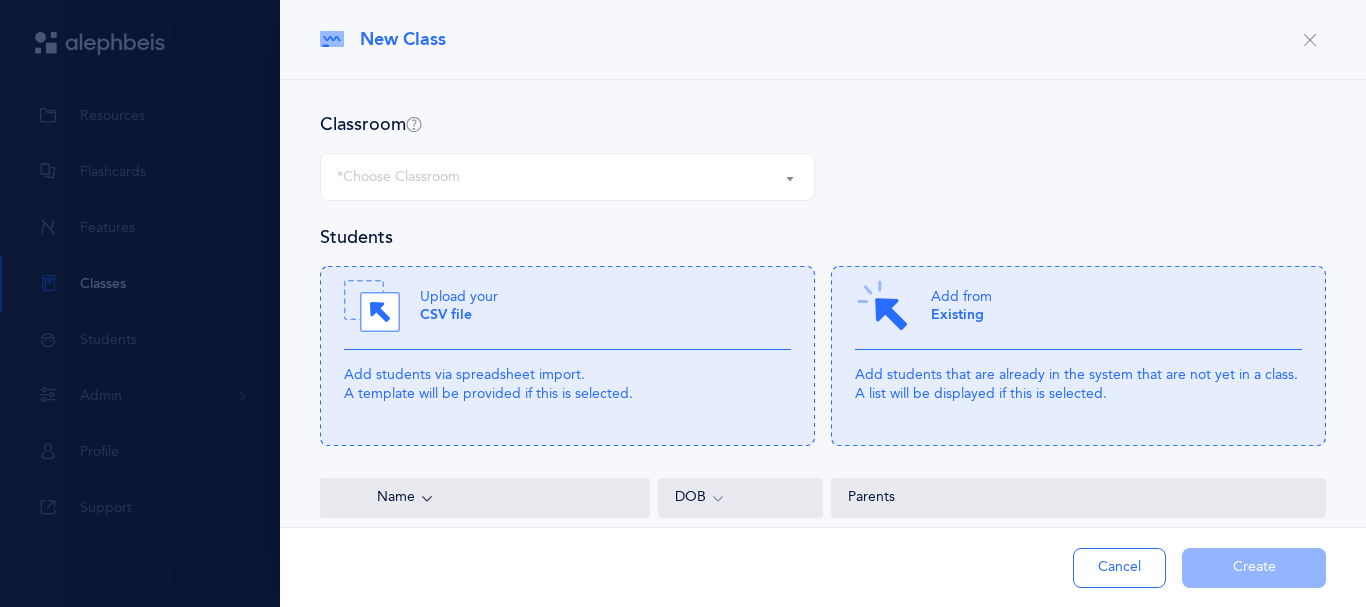 click on "*Choose Classroom" at bounding box center (567, 177) 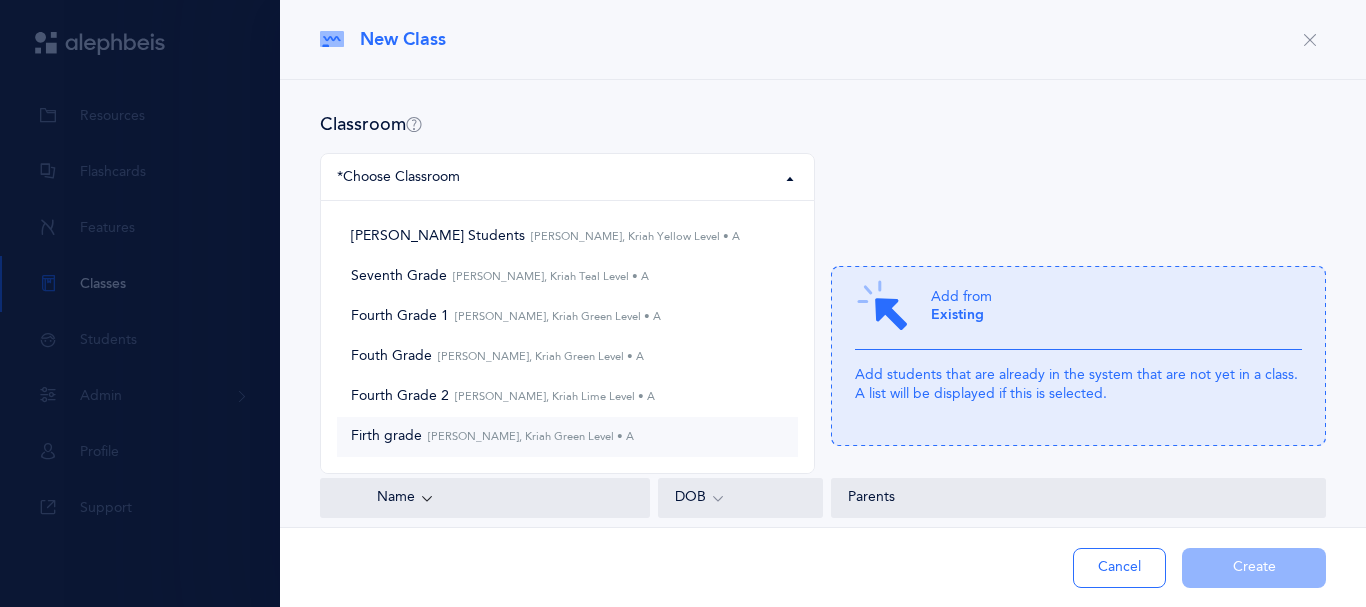 click on "Firth grade
Shulamis Durden, Kriah Green Level • A" at bounding box center [492, 437] 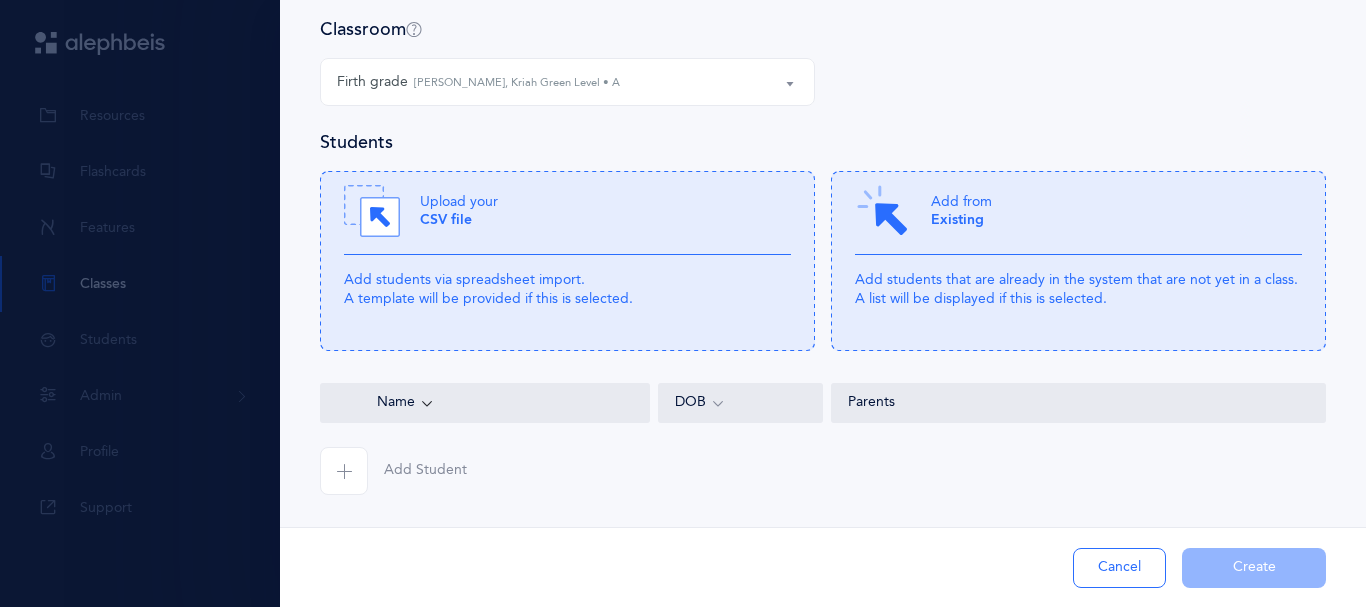 scroll, scrollTop: 152, scrollLeft: 0, axis: vertical 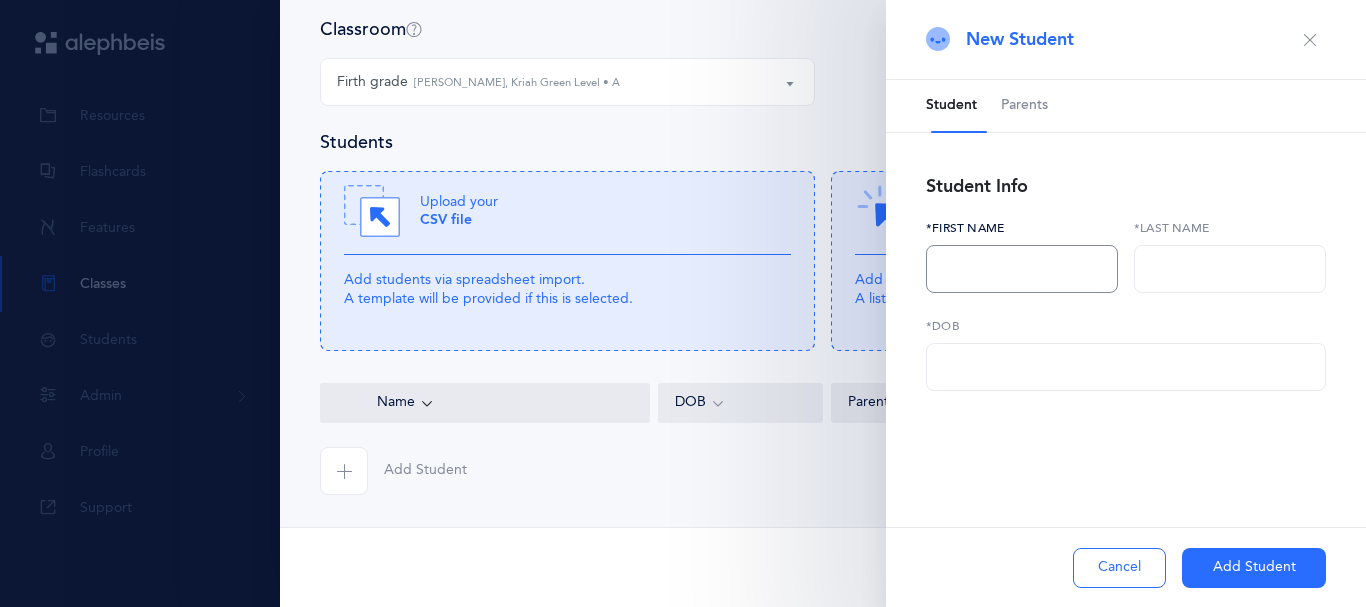 click at bounding box center [1022, 269] 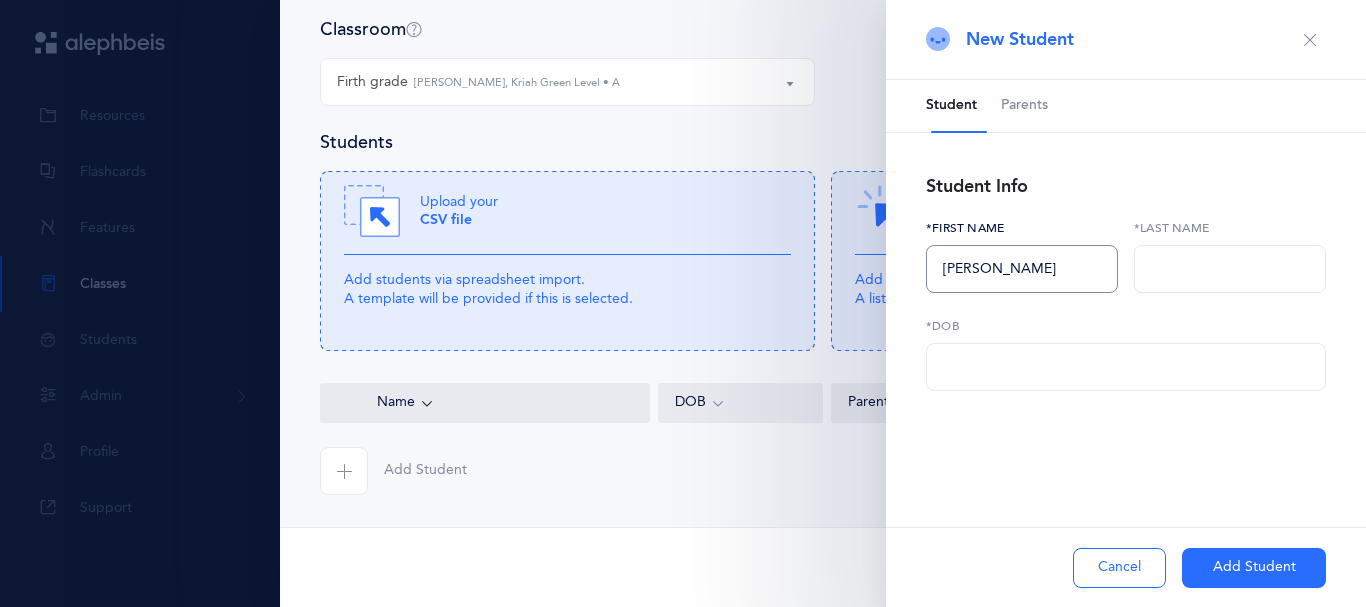 type on "David" 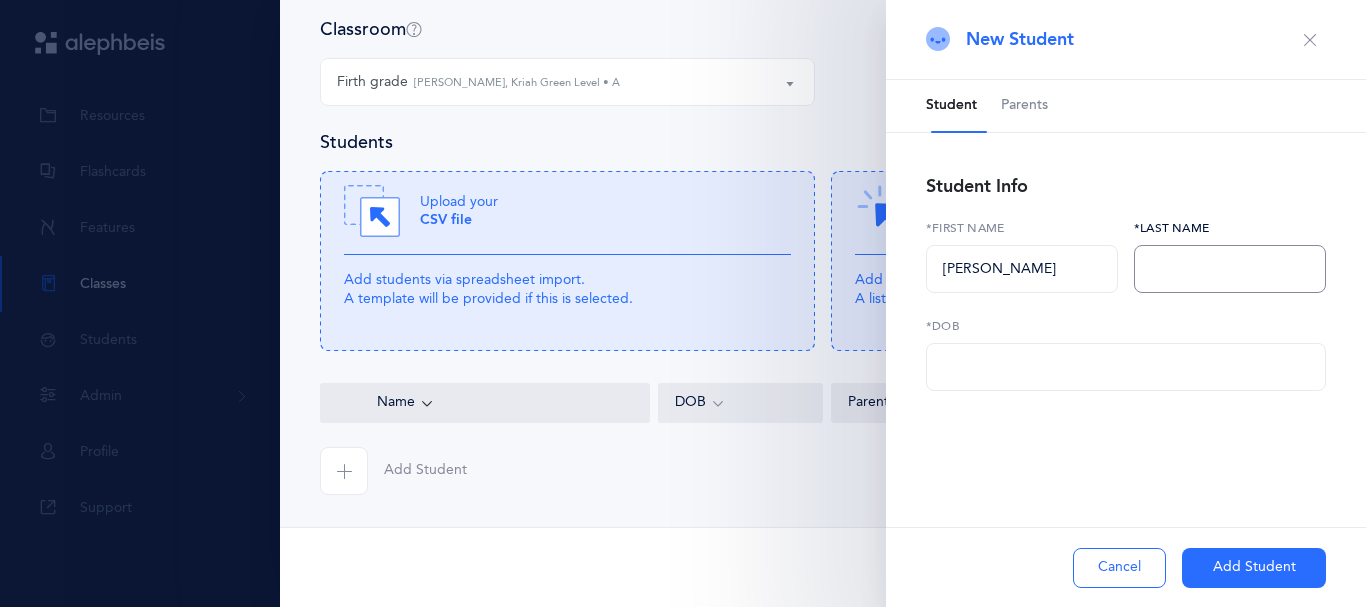 click at bounding box center [1230, 269] 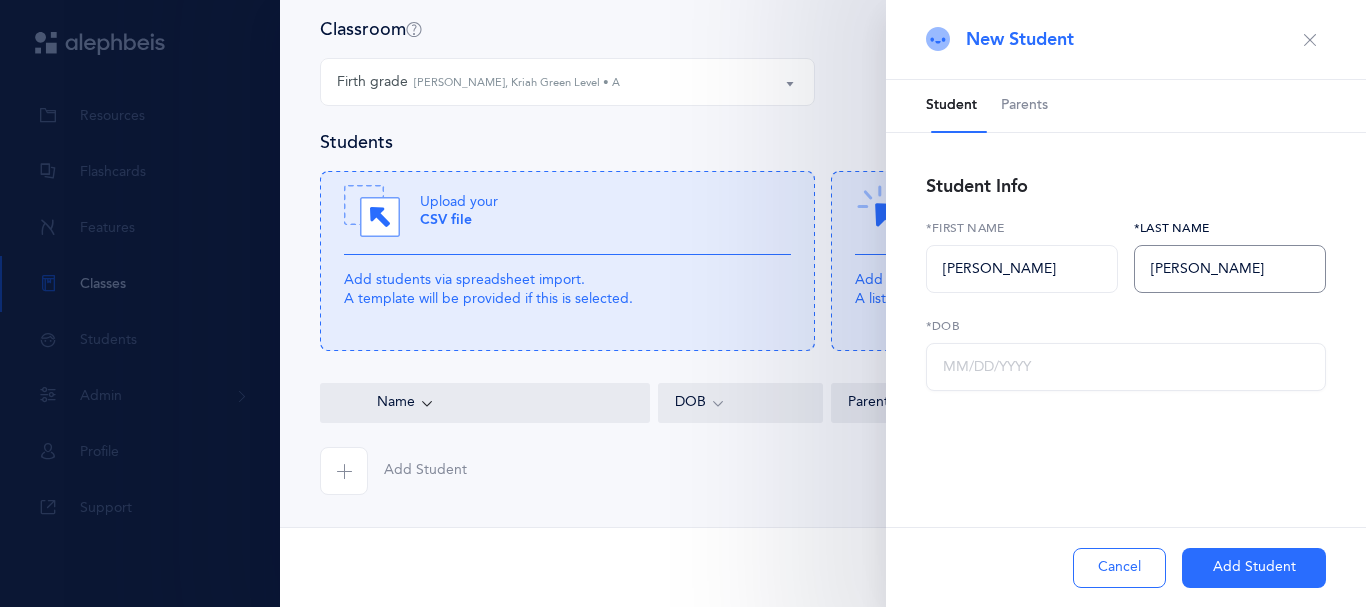 type on "Aaronson" 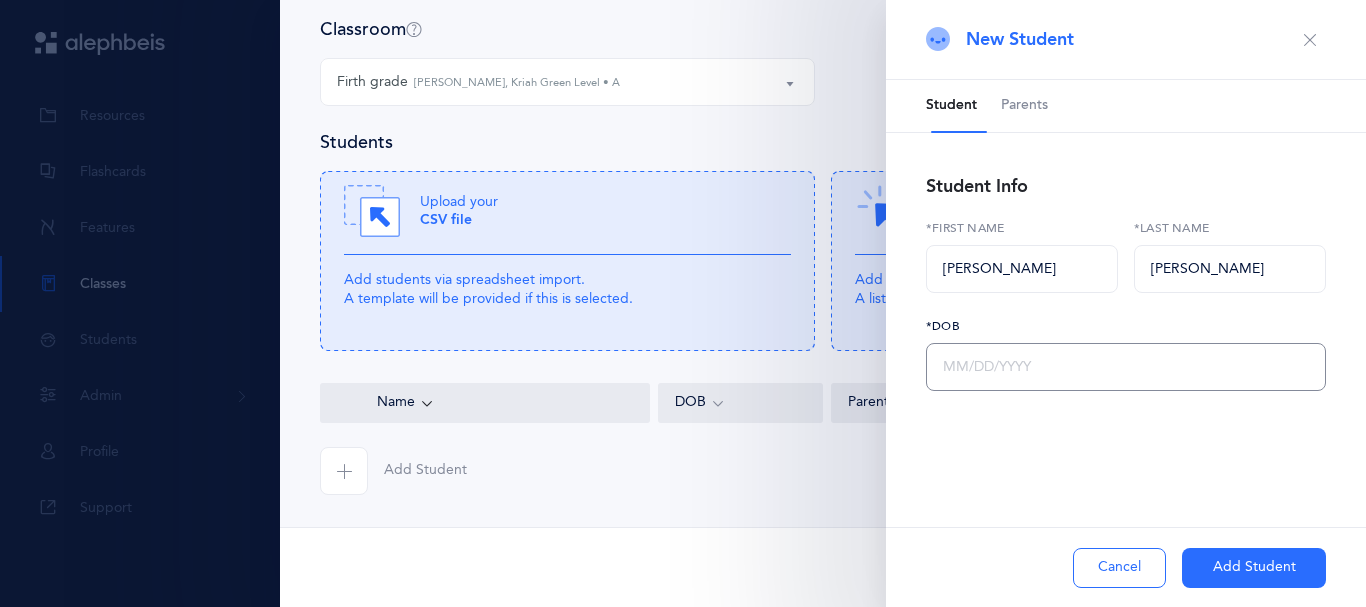 click at bounding box center [1126, 367] 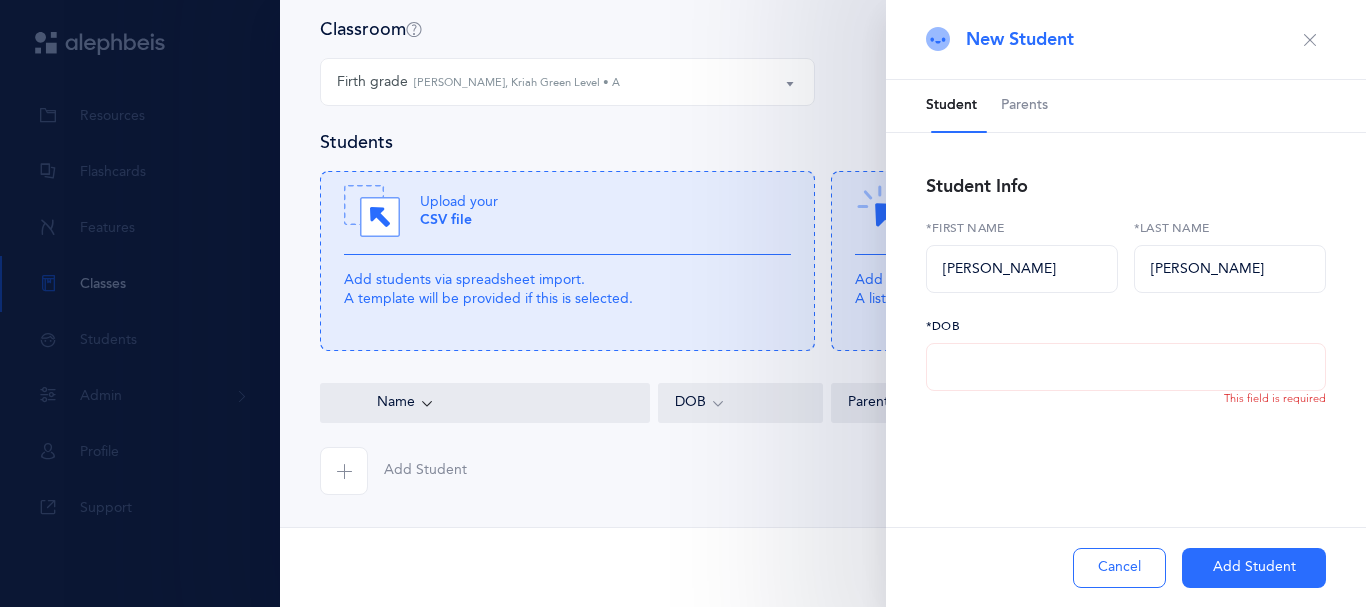 click at bounding box center (1126, 367) 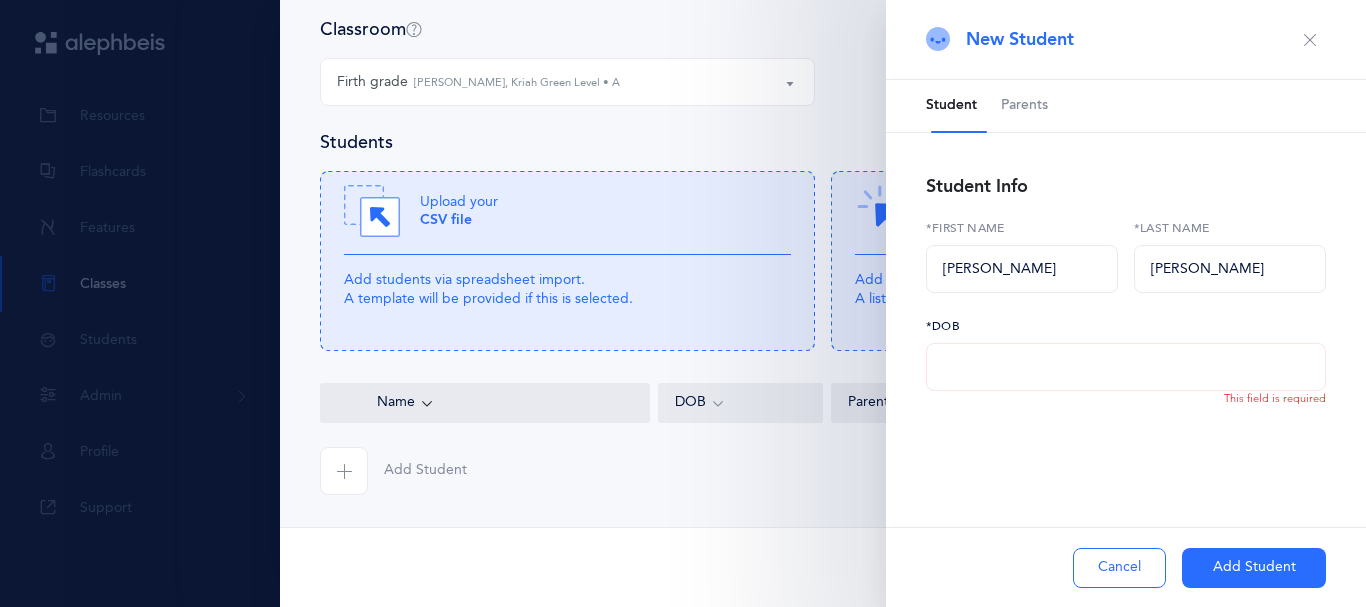 click at bounding box center [1126, 367] 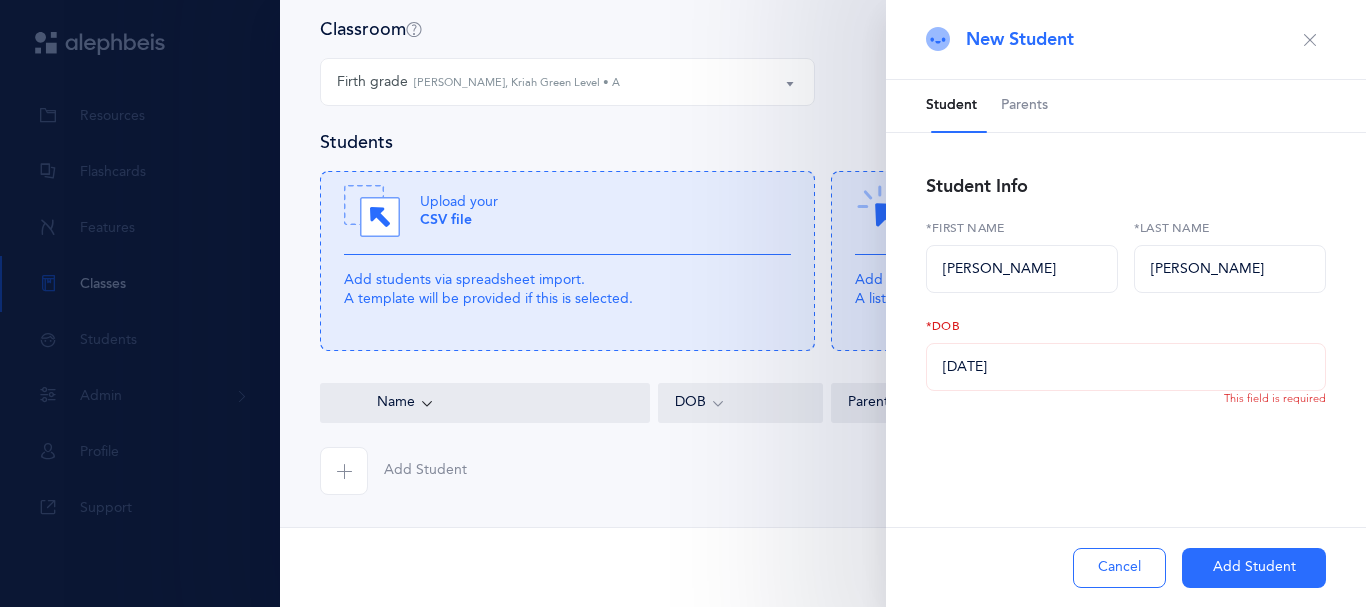 click on "Add Student" at bounding box center (1254, 568) 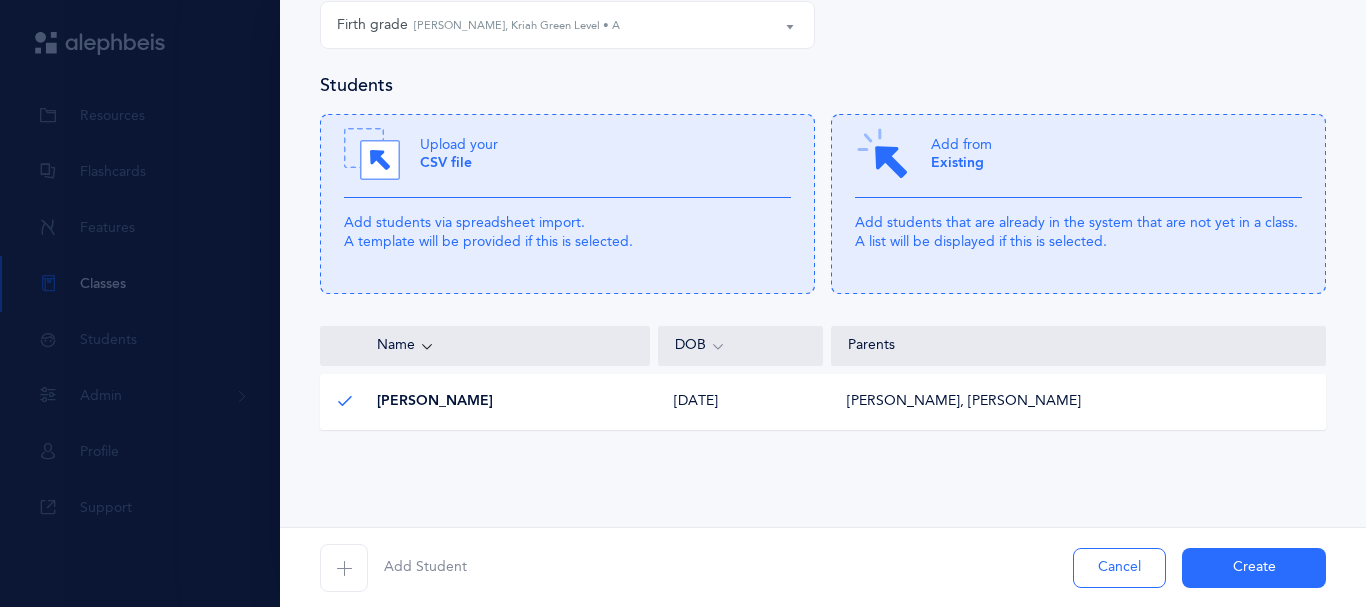 click on "Create" at bounding box center [1254, 568] 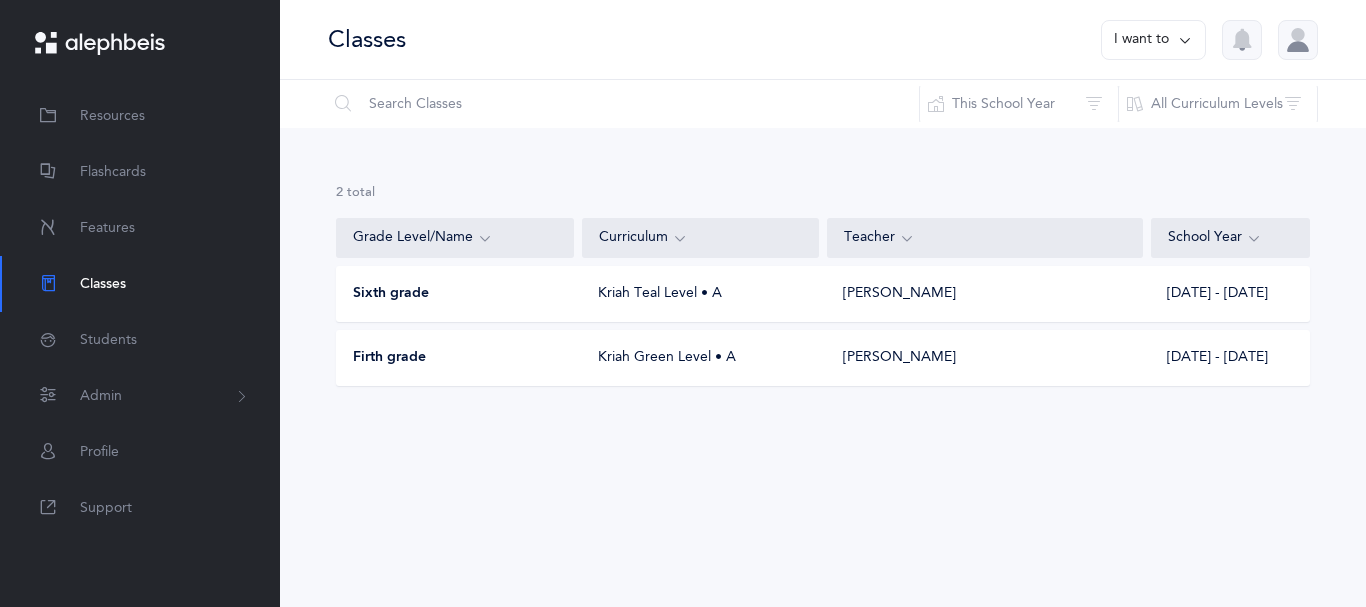 click on "Sixth grade" at bounding box center [455, 294] 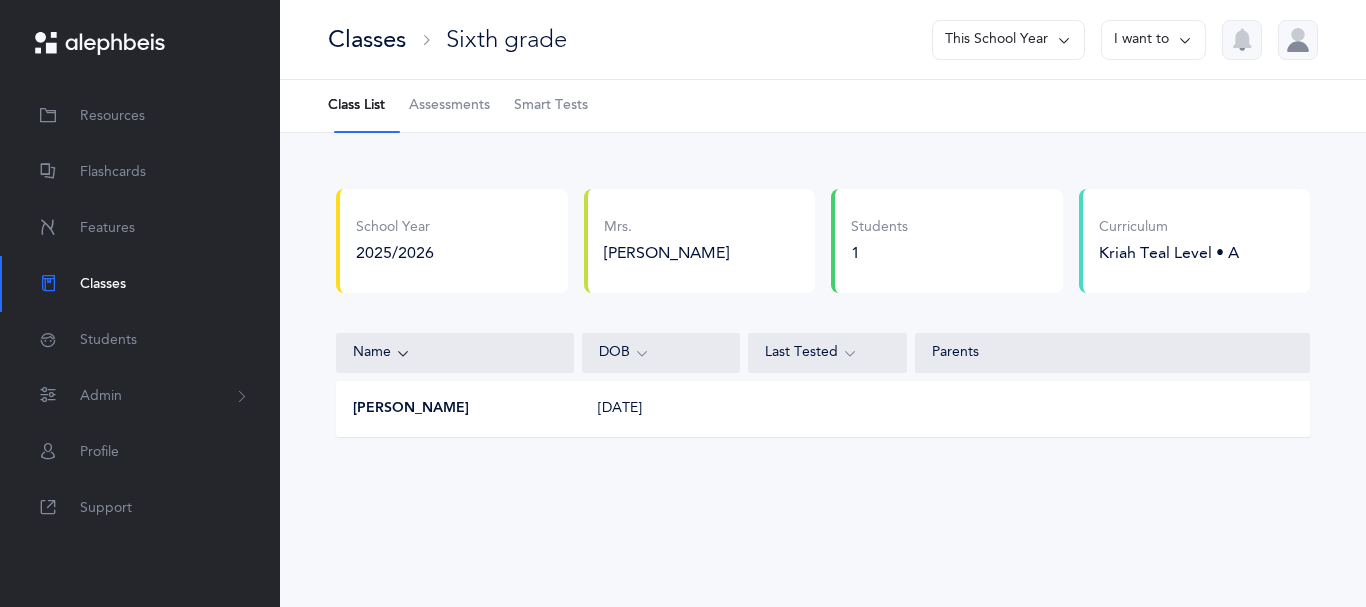click on "Parents" at bounding box center [1112, 353] 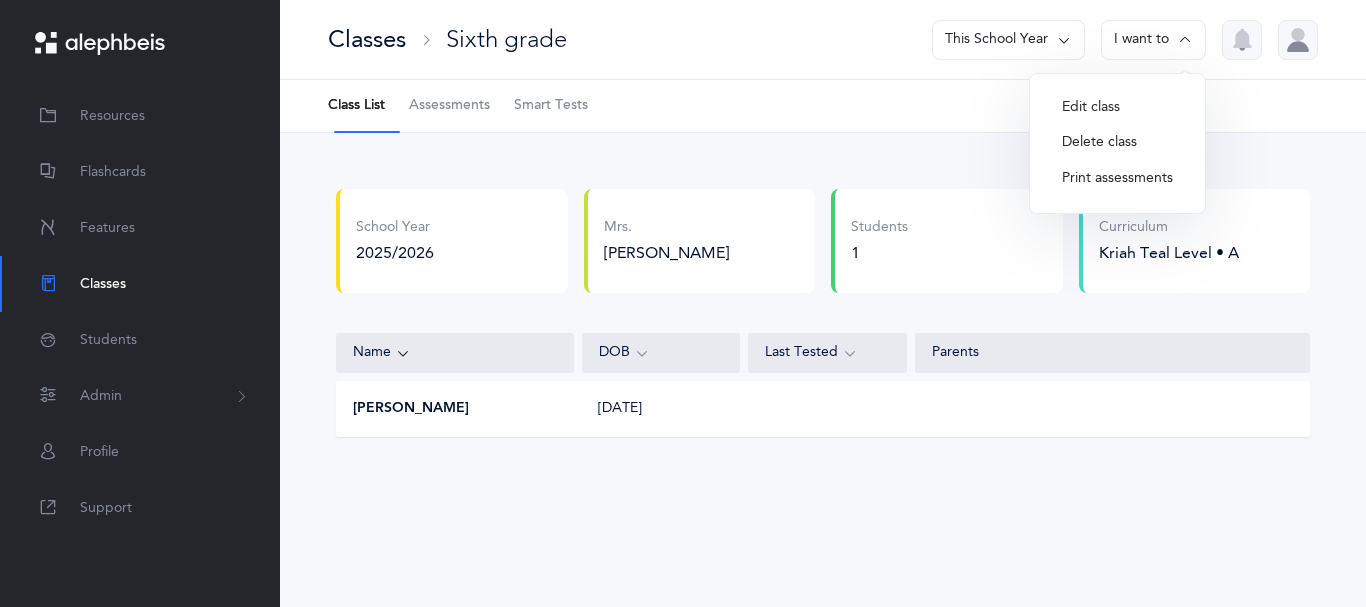click on "Alma Elharar" at bounding box center [411, 409] 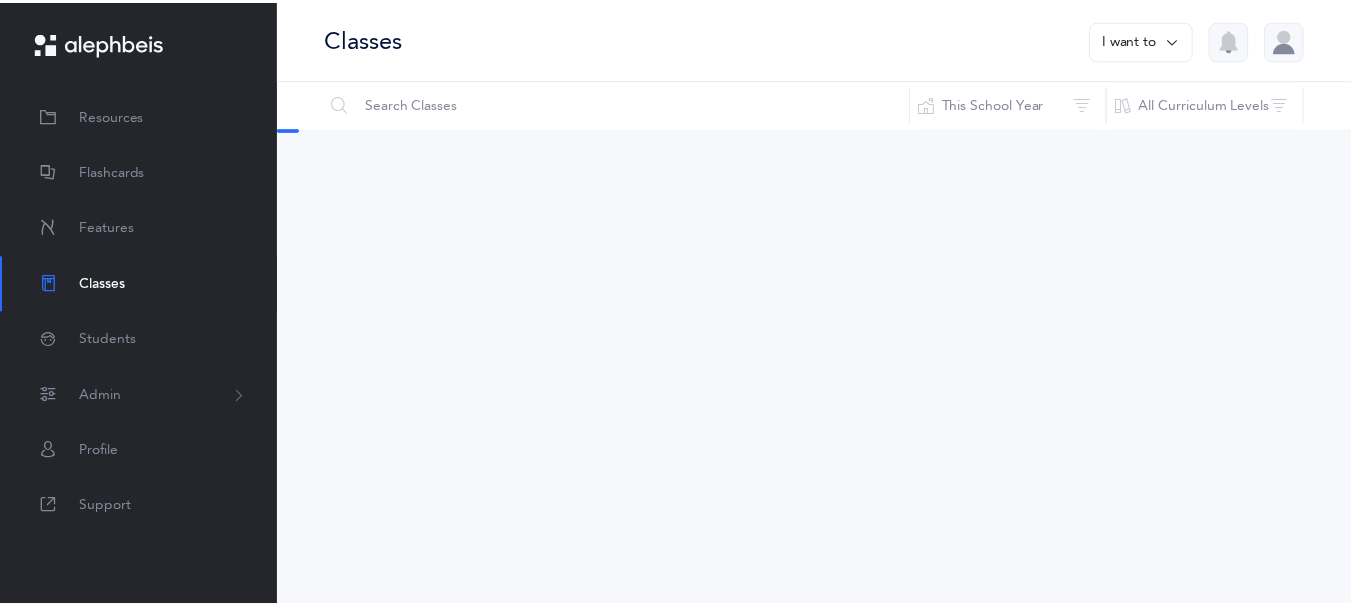 scroll, scrollTop: 0, scrollLeft: 0, axis: both 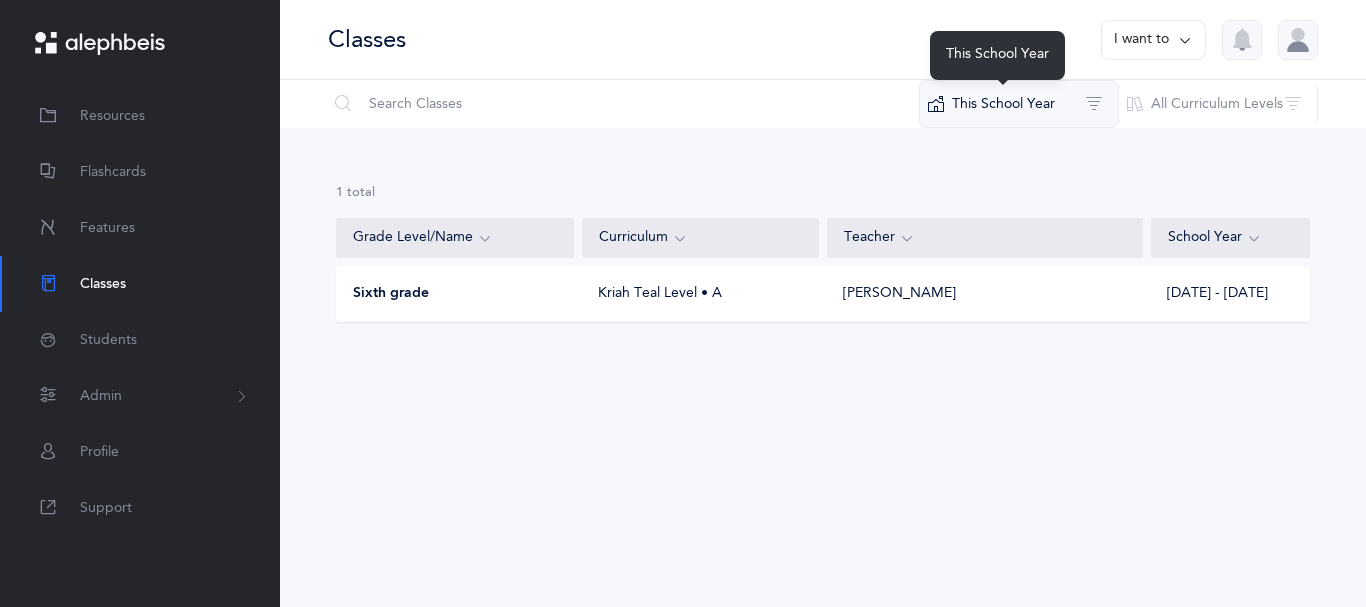 click on "This School Year" at bounding box center [1019, 104] 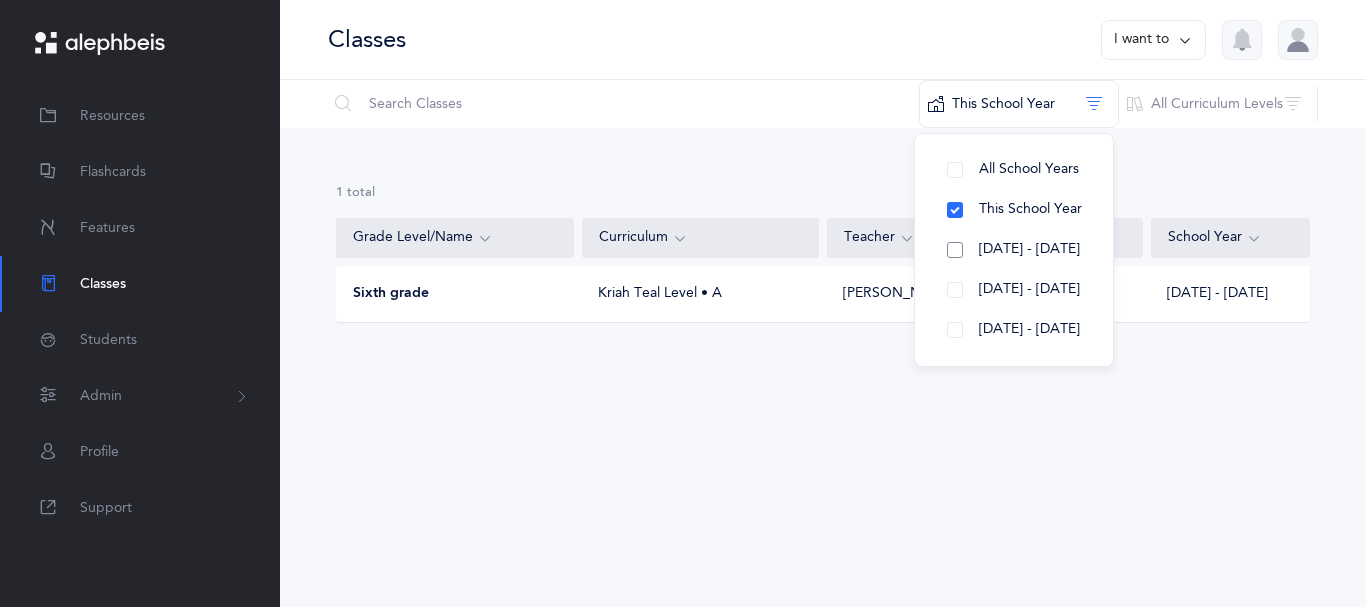 click on "[DATE] - [DATE]" at bounding box center (1014, 250) 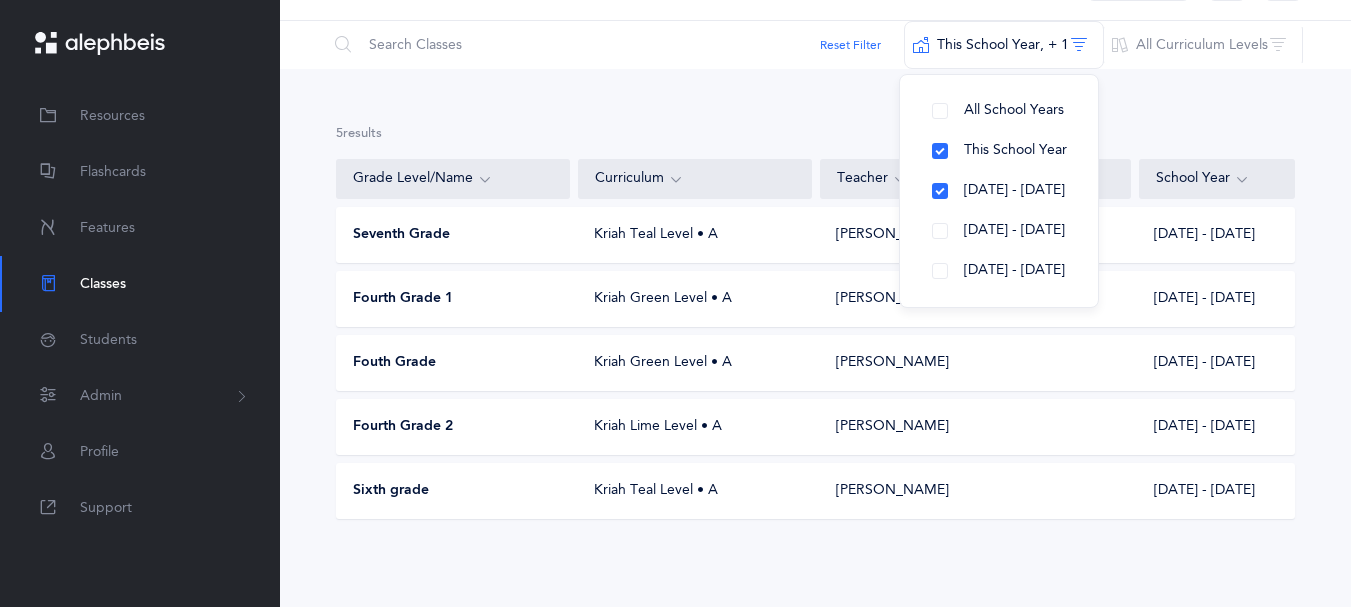 scroll, scrollTop: 119, scrollLeft: 0, axis: vertical 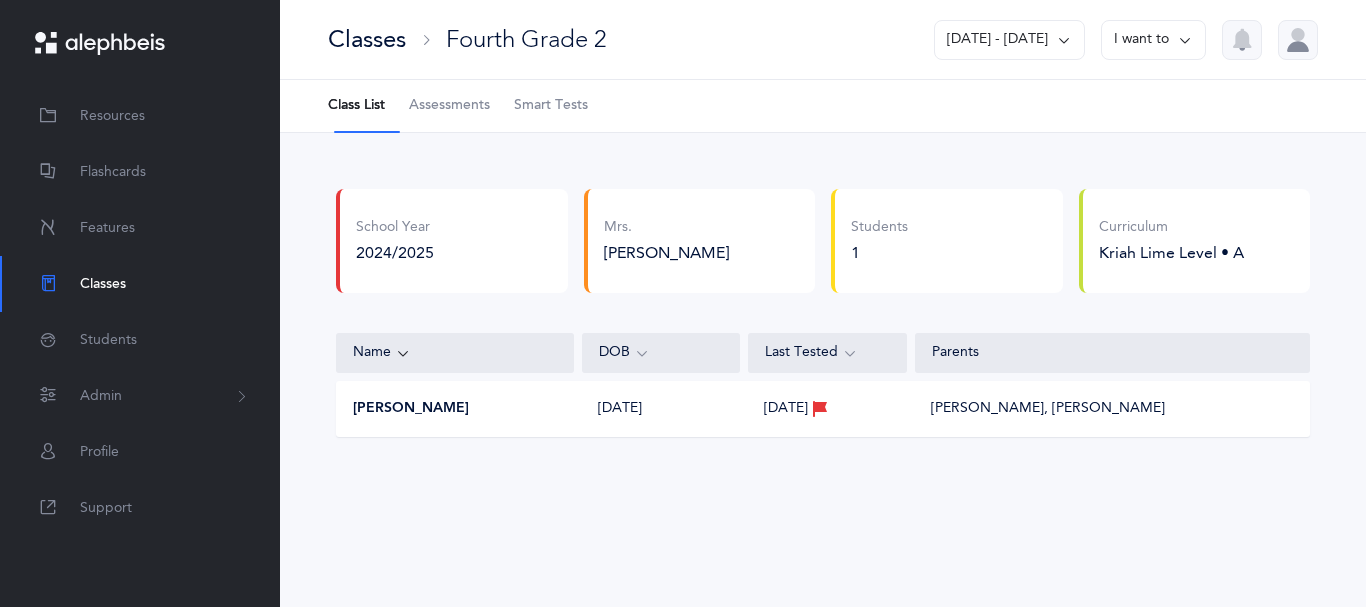 click on "[PERSON_NAME]" at bounding box center [411, 409] 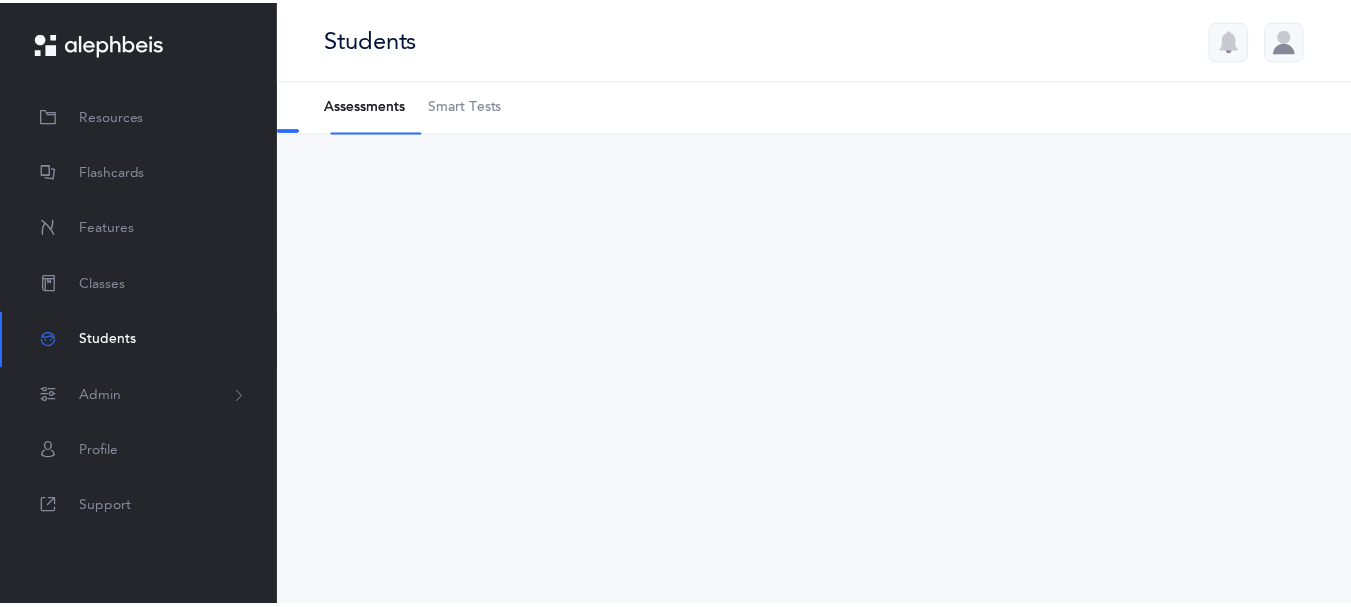 scroll, scrollTop: 0, scrollLeft: 0, axis: both 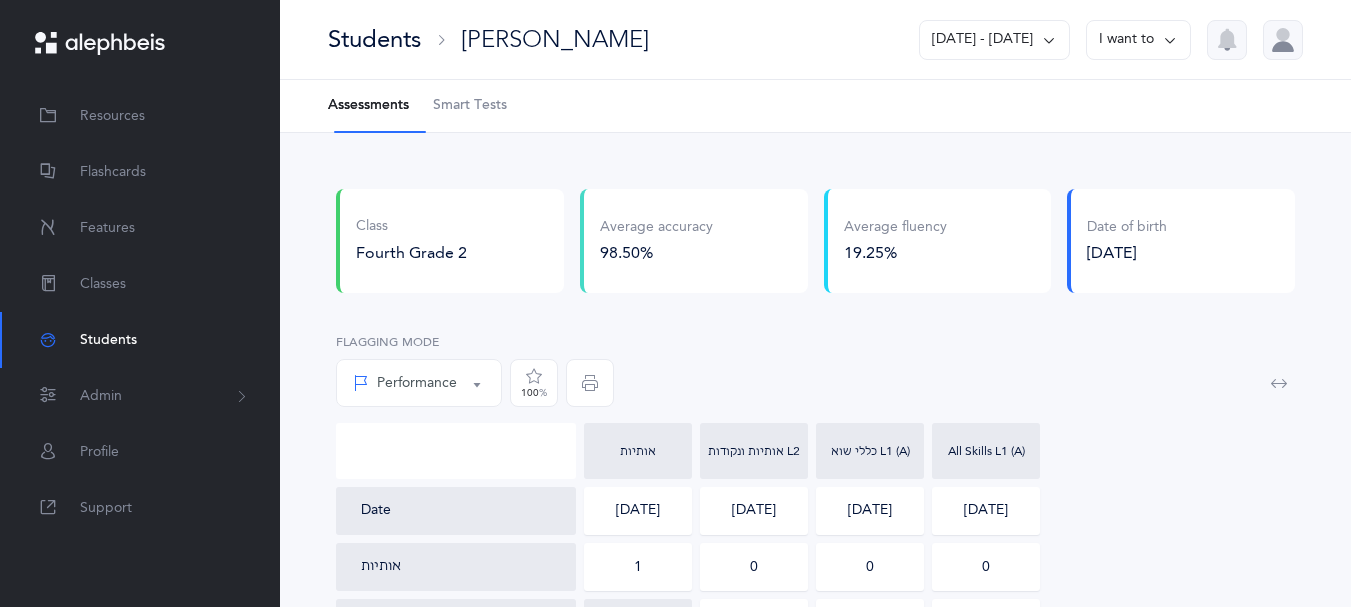 click at bounding box center [1170, 40] 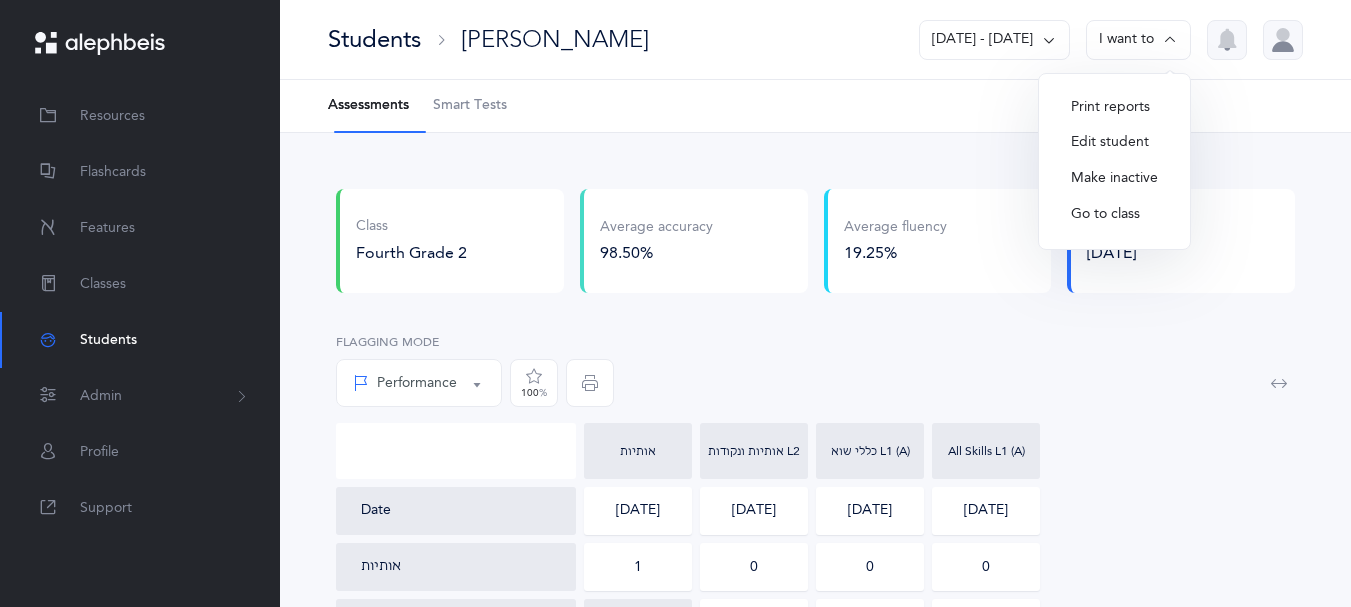 click on "Edit student" at bounding box center [1114, 143] 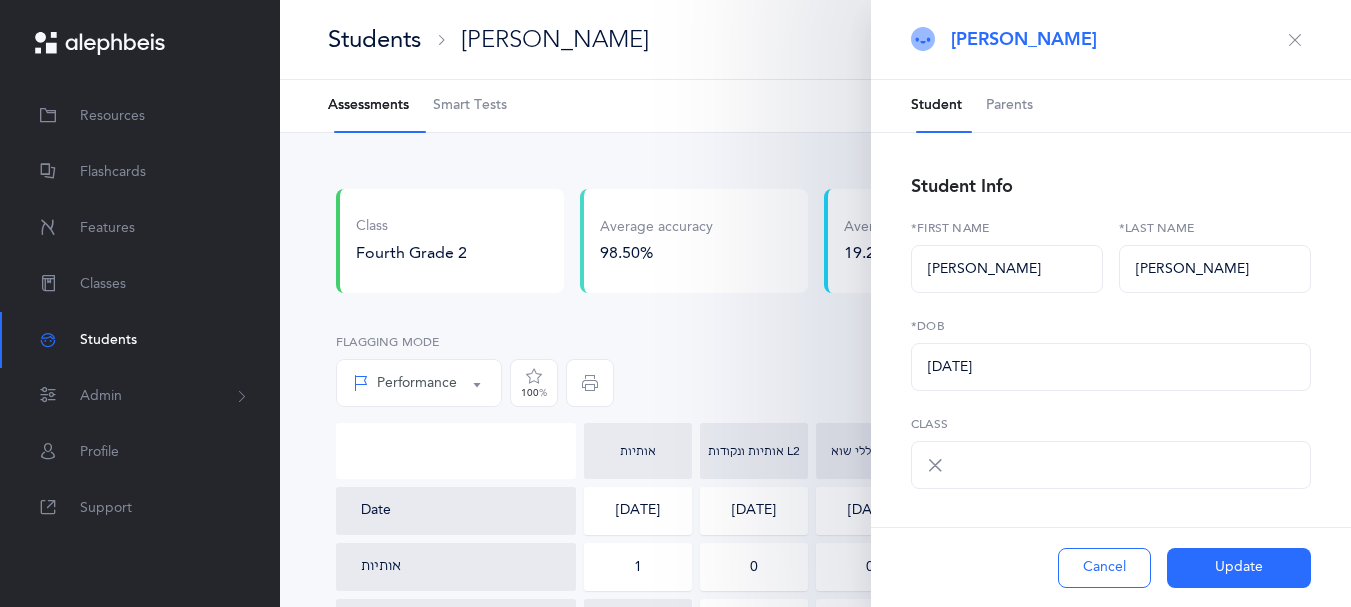 select 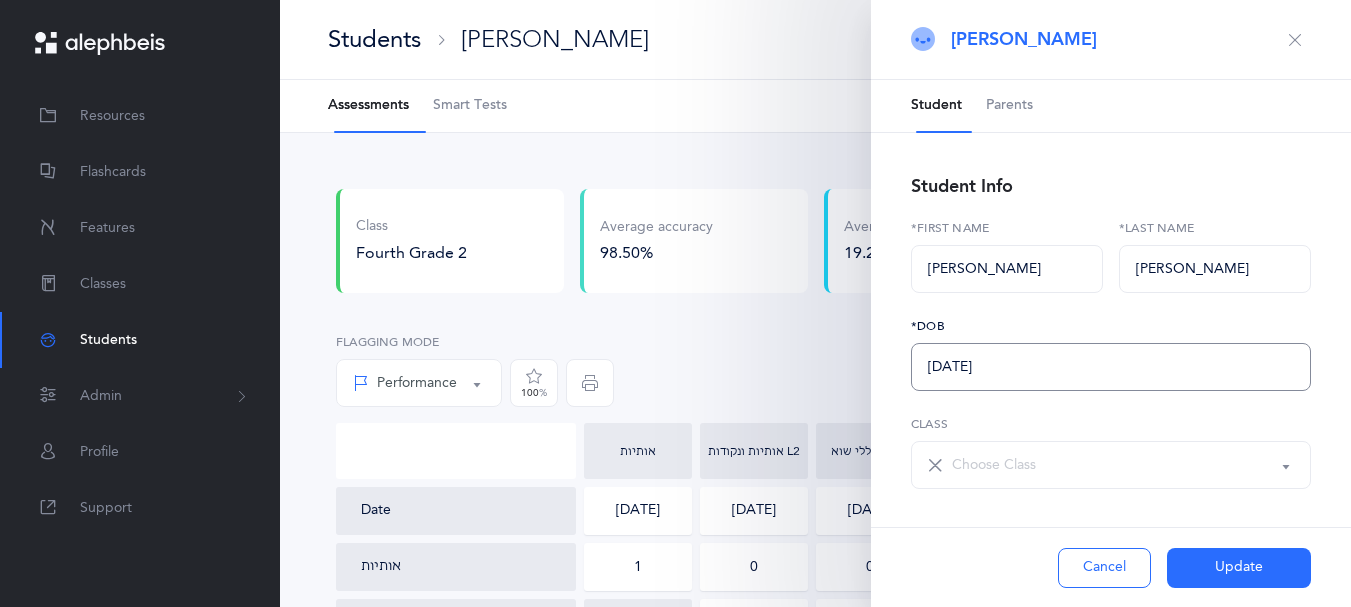 drag, startPoint x: 1030, startPoint y: 395, endPoint x: 907, endPoint y: 412, distance: 124.16924 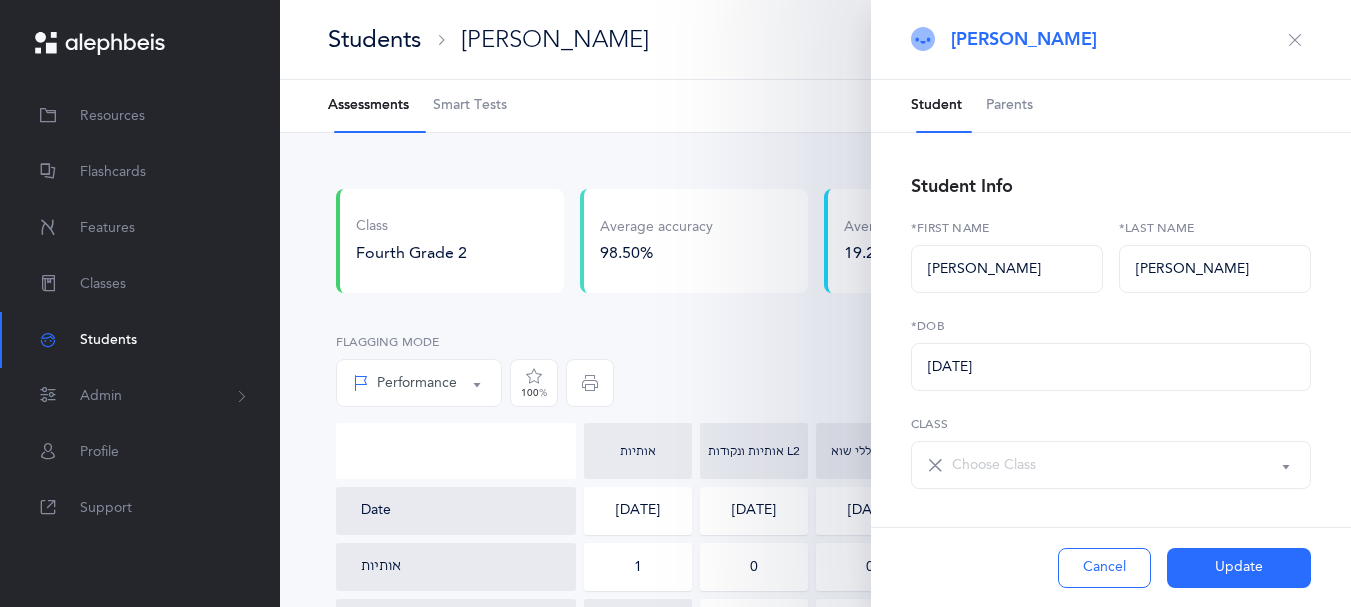 click on "Cancel" at bounding box center [1104, 568] 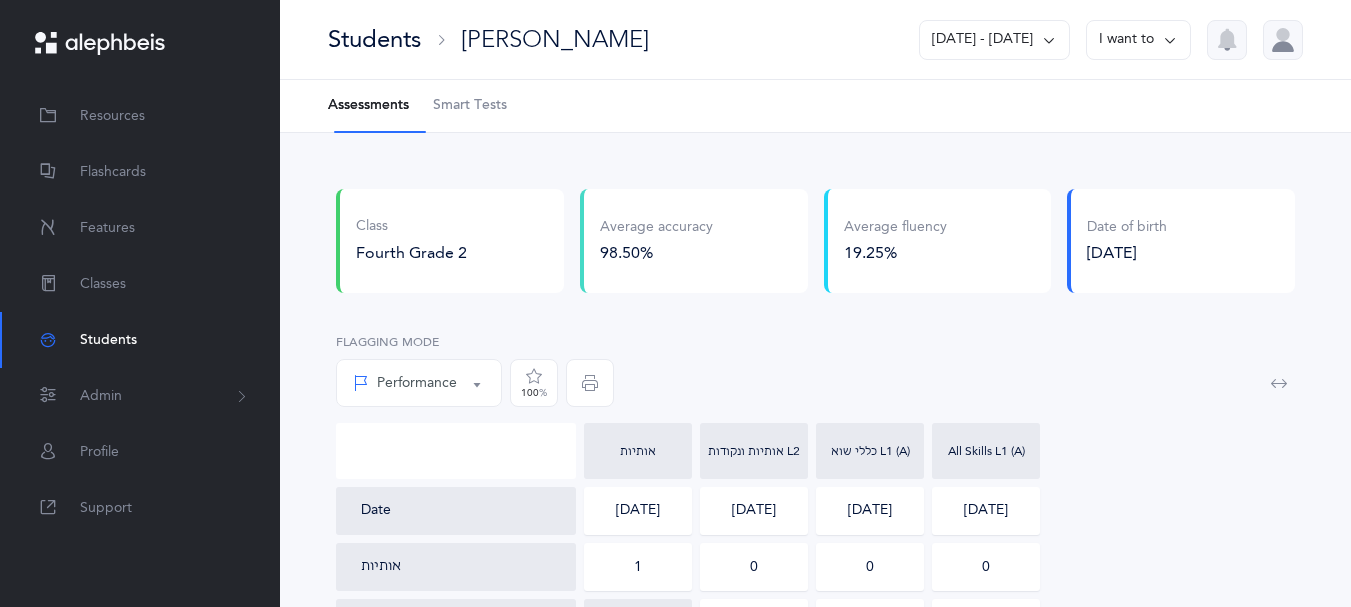 click on "Students" at bounding box center [374, 39] 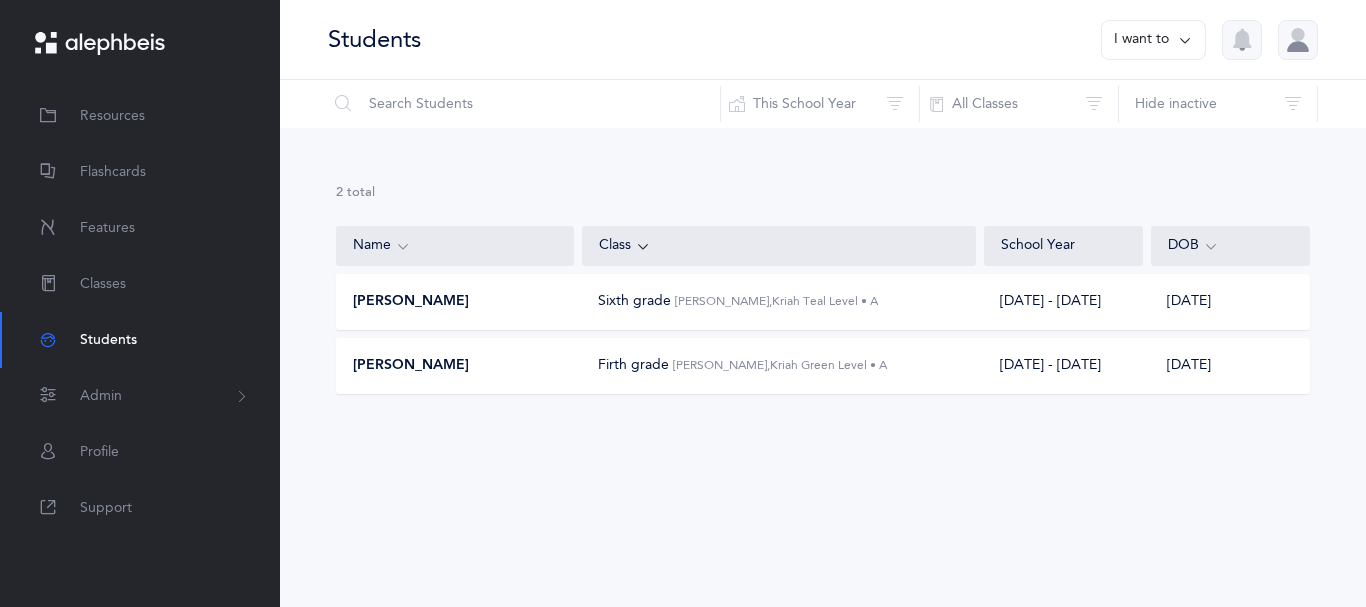 click on "[PERSON_NAME]" at bounding box center [411, 302] 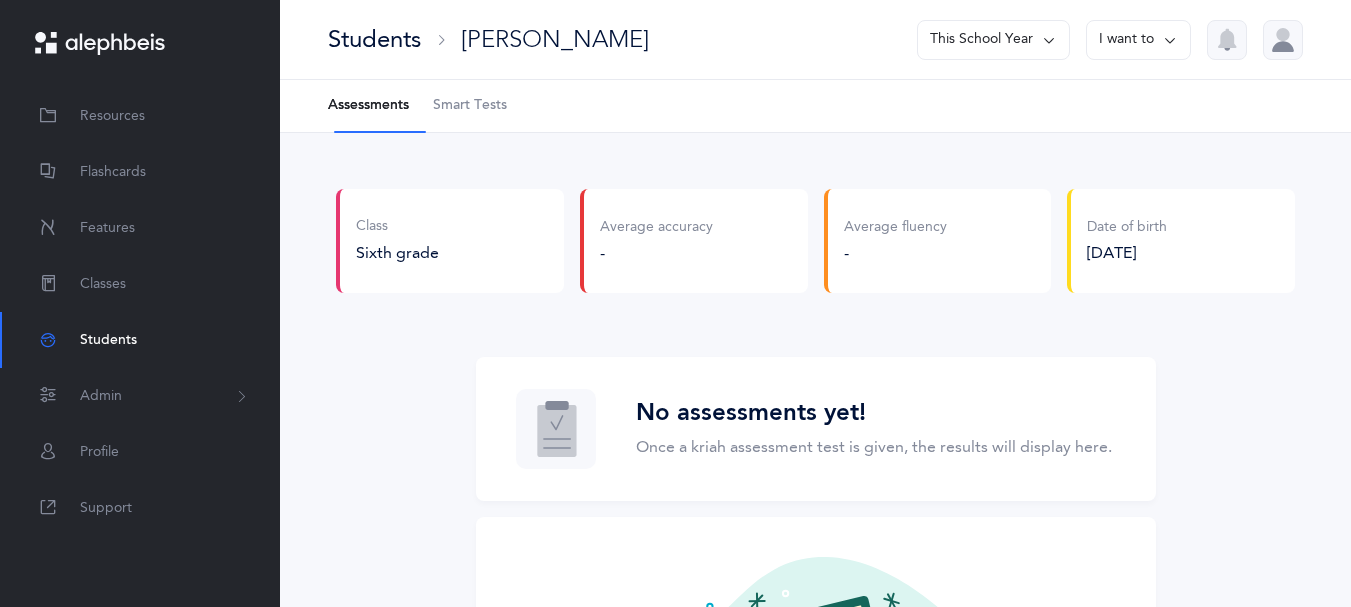 click on "This School Year" at bounding box center [993, 40] 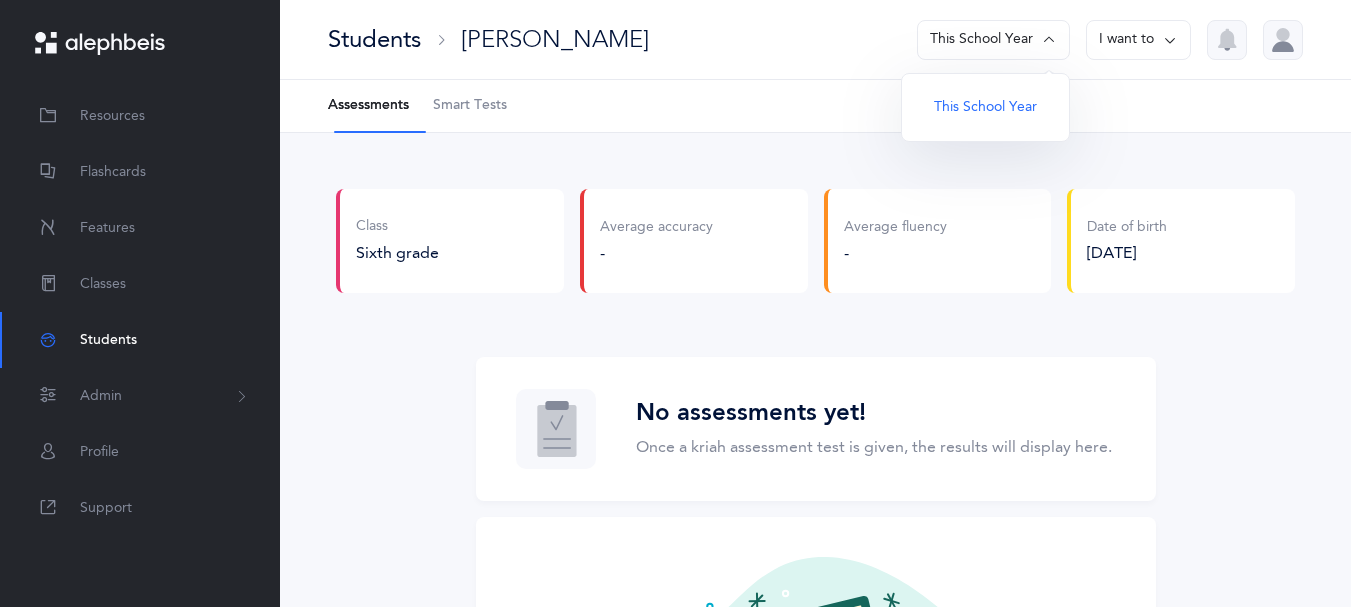click at bounding box center (1049, 40) 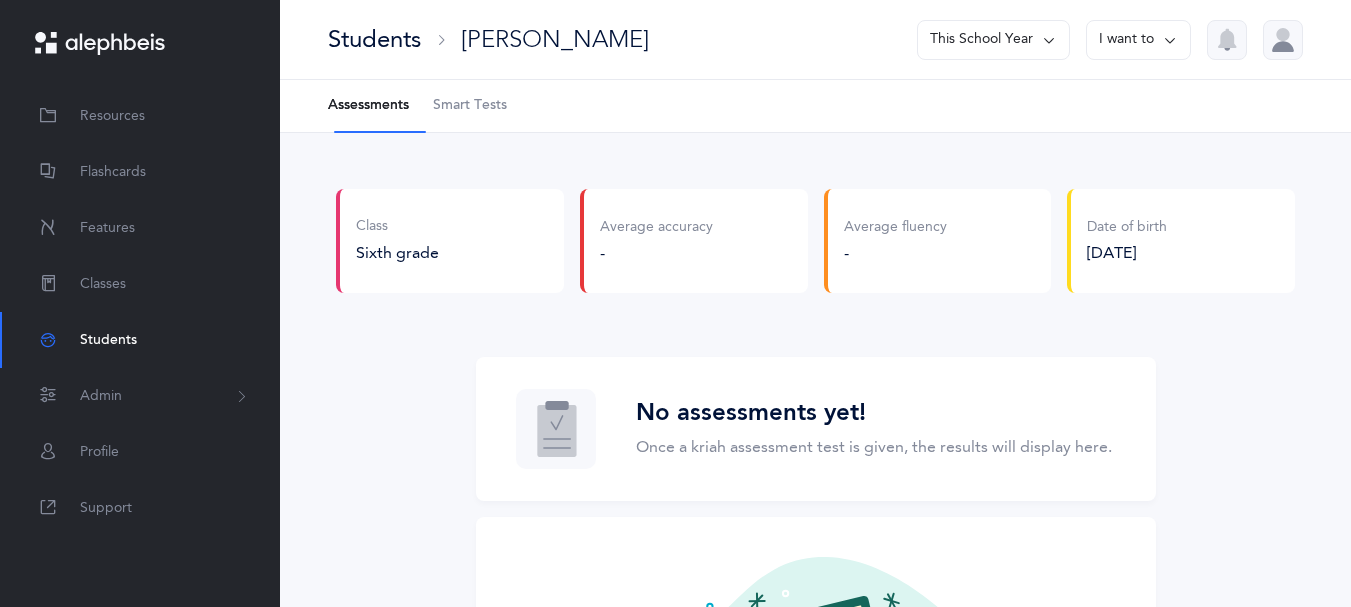 click at bounding box center [1049, 40] 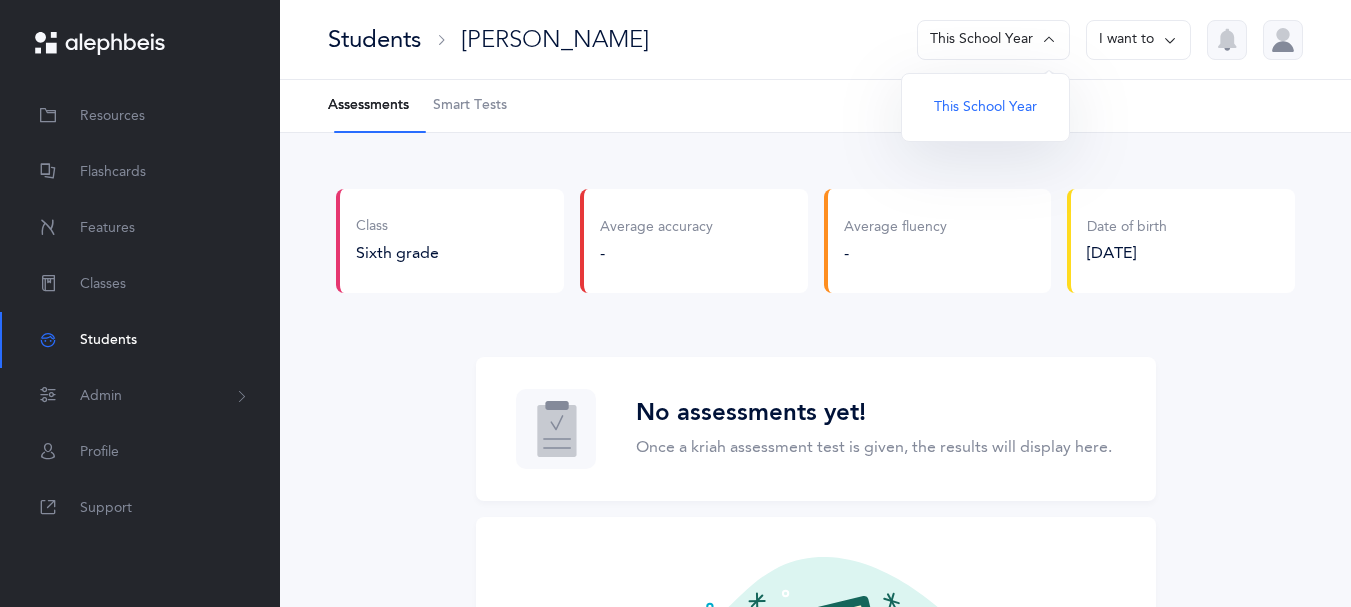 click on "Assessments Smart Tests" at bounding box center (815, 106) 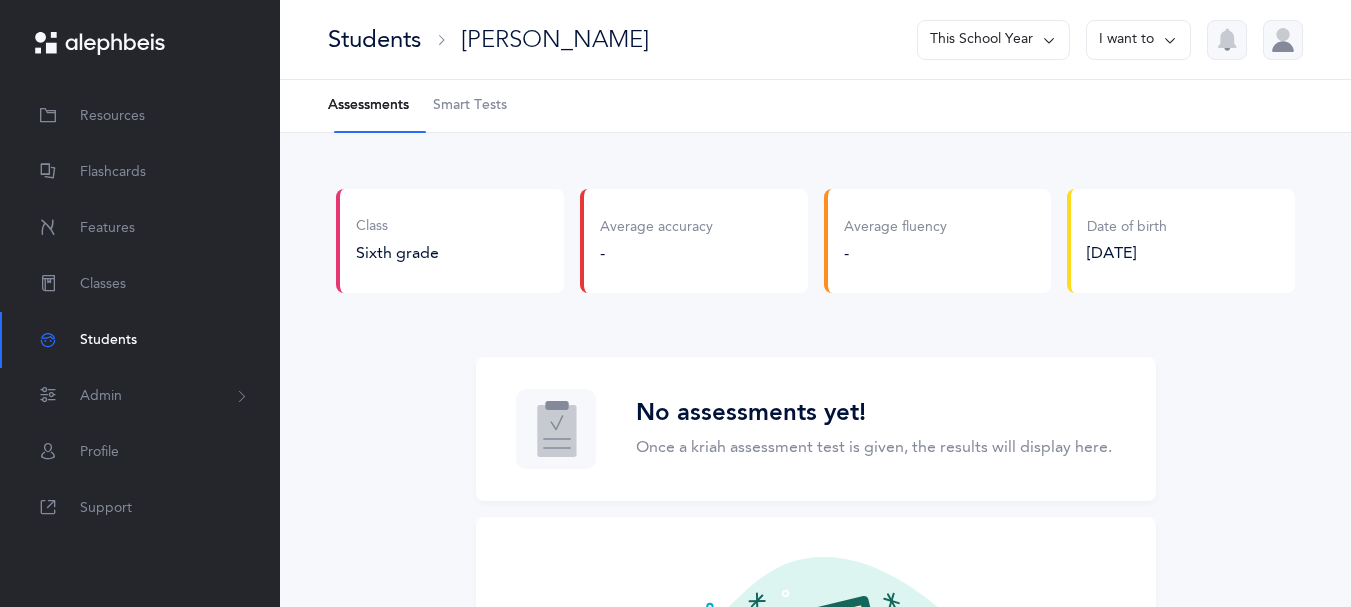 click at bounding box center (1049, 40) 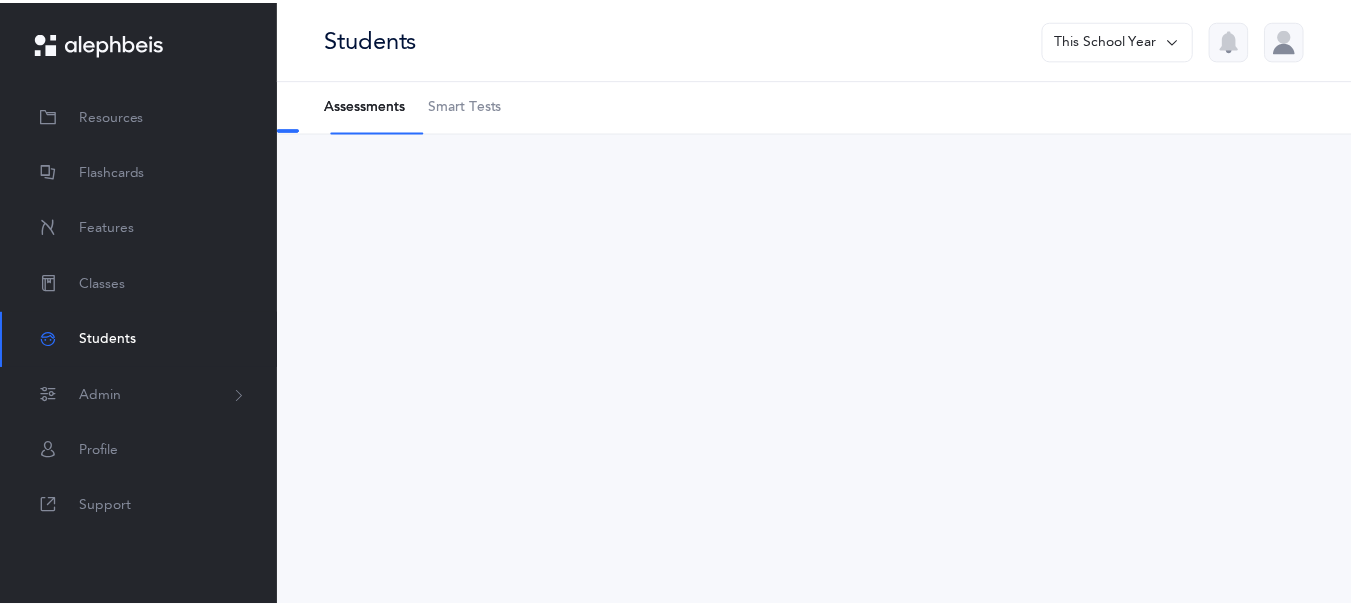 scroll, scrollTop: 0, scrollLeft: 0, axis: both 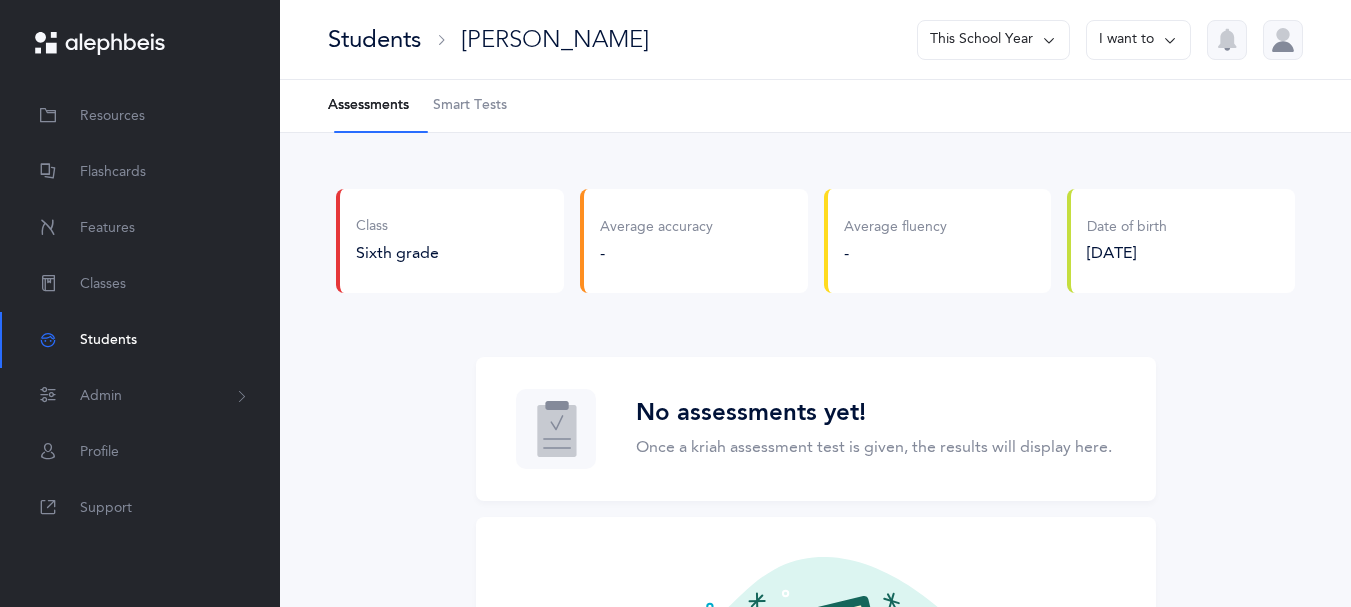 click at bounding box center [1170, 40] 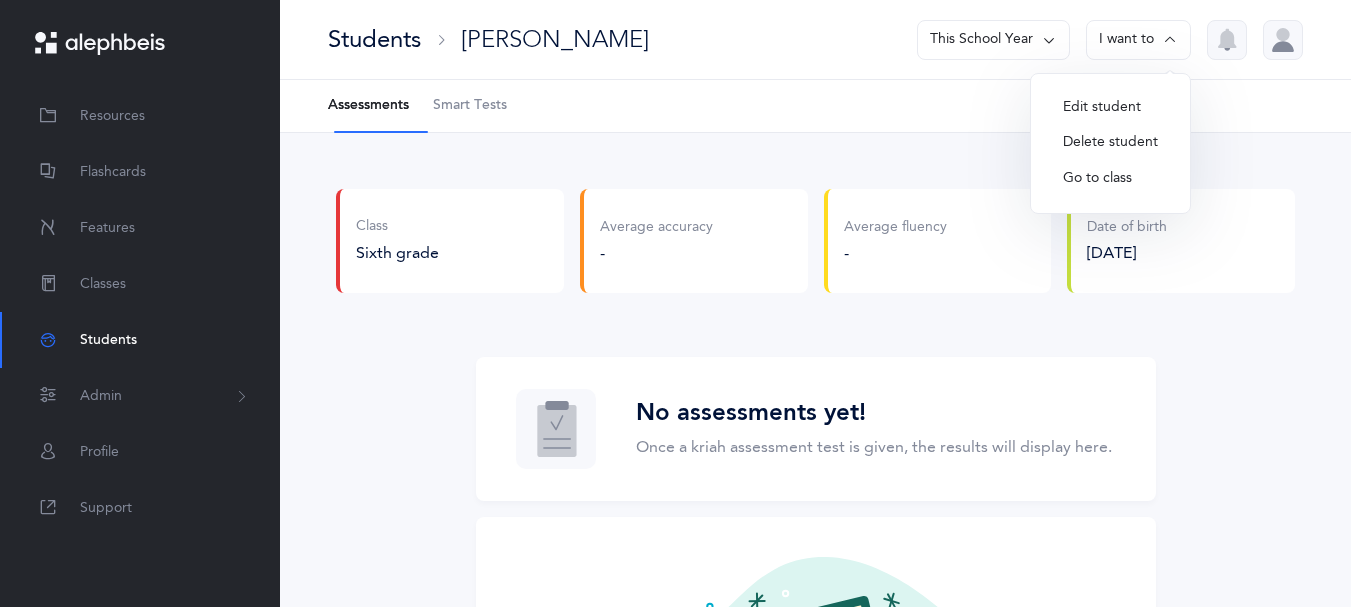 click on "Edit student" at bounding box center (1110, 108) 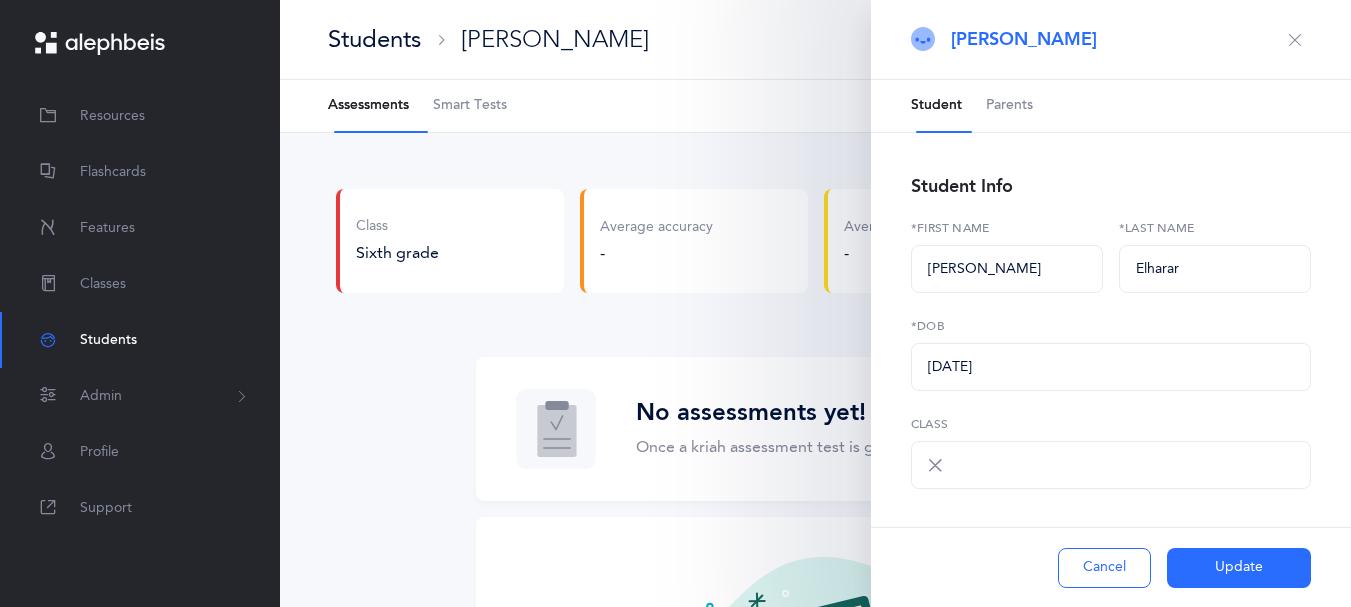 select on "1760" 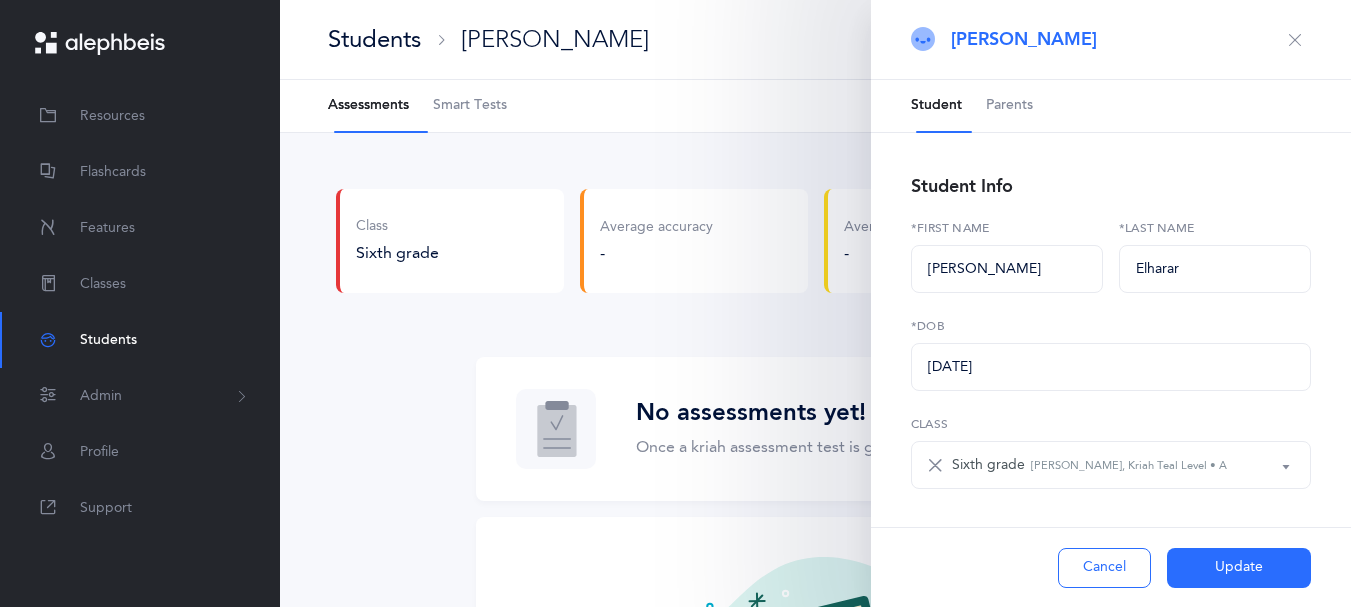 click on "Parents" at bounding box center [1009, 106] 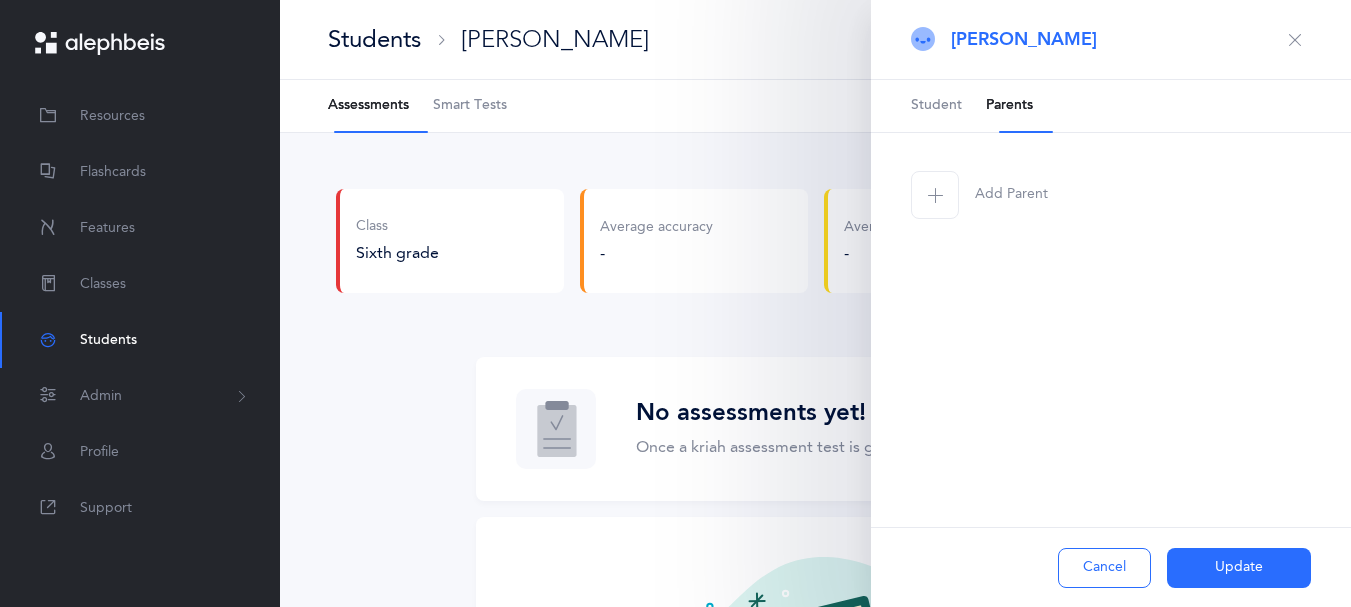 click at bounding box center (935, 195) 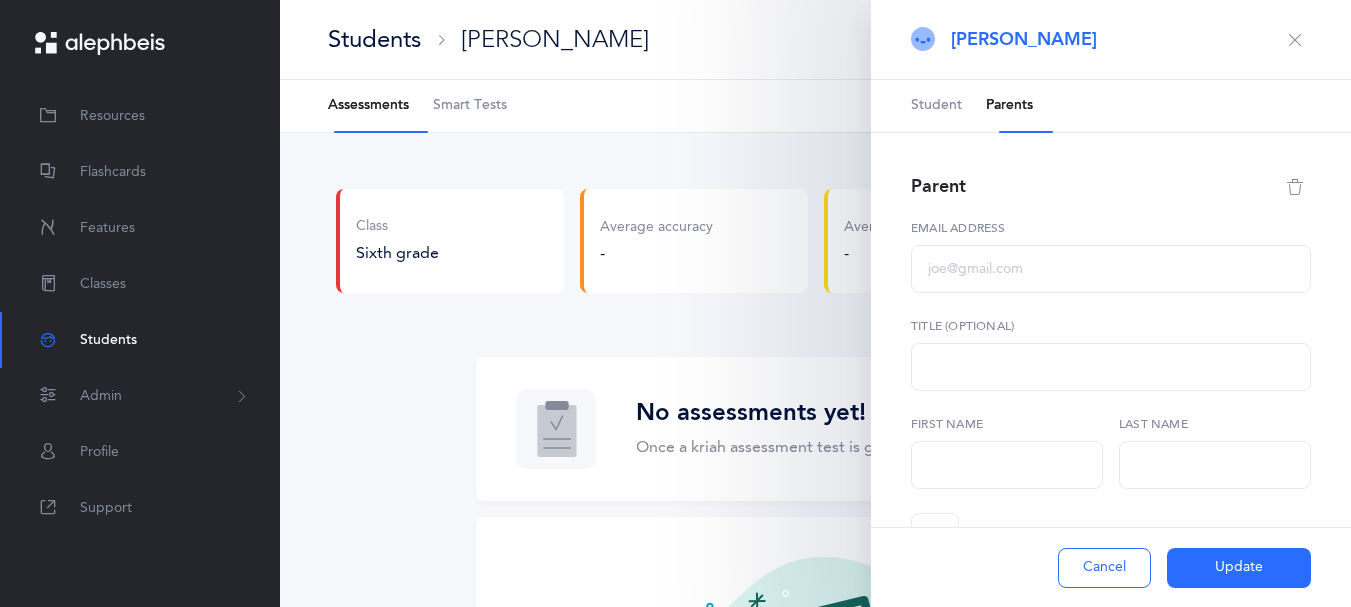 select 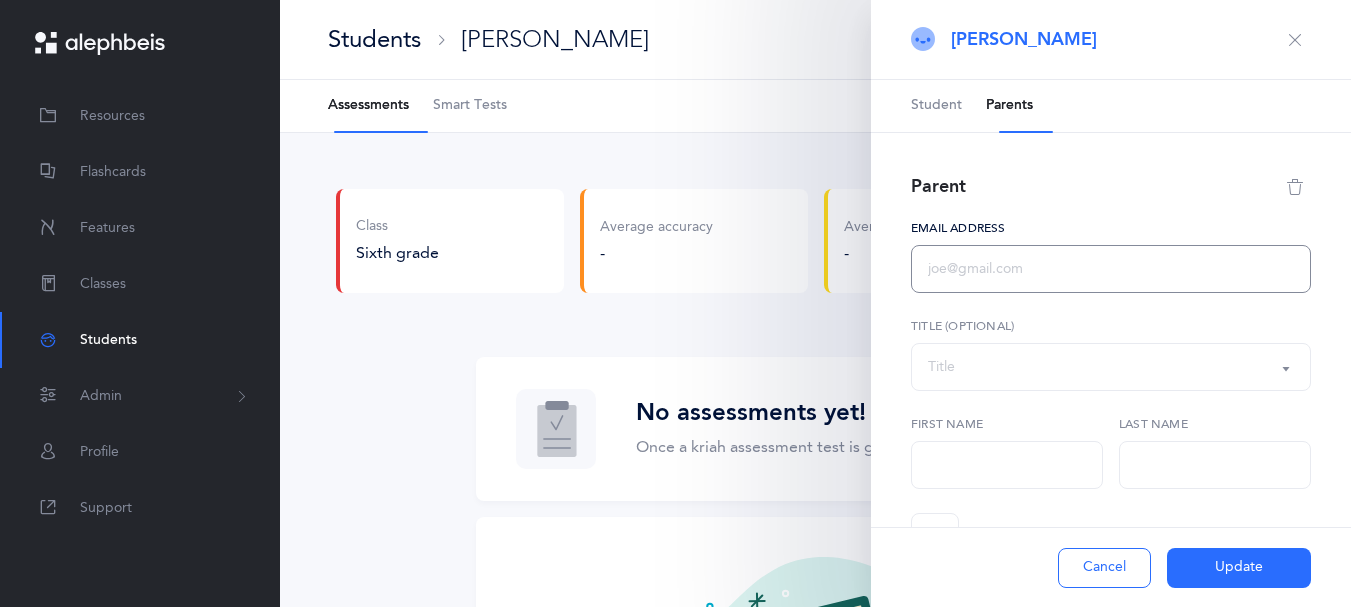 click at bounding box center (1111, 269) 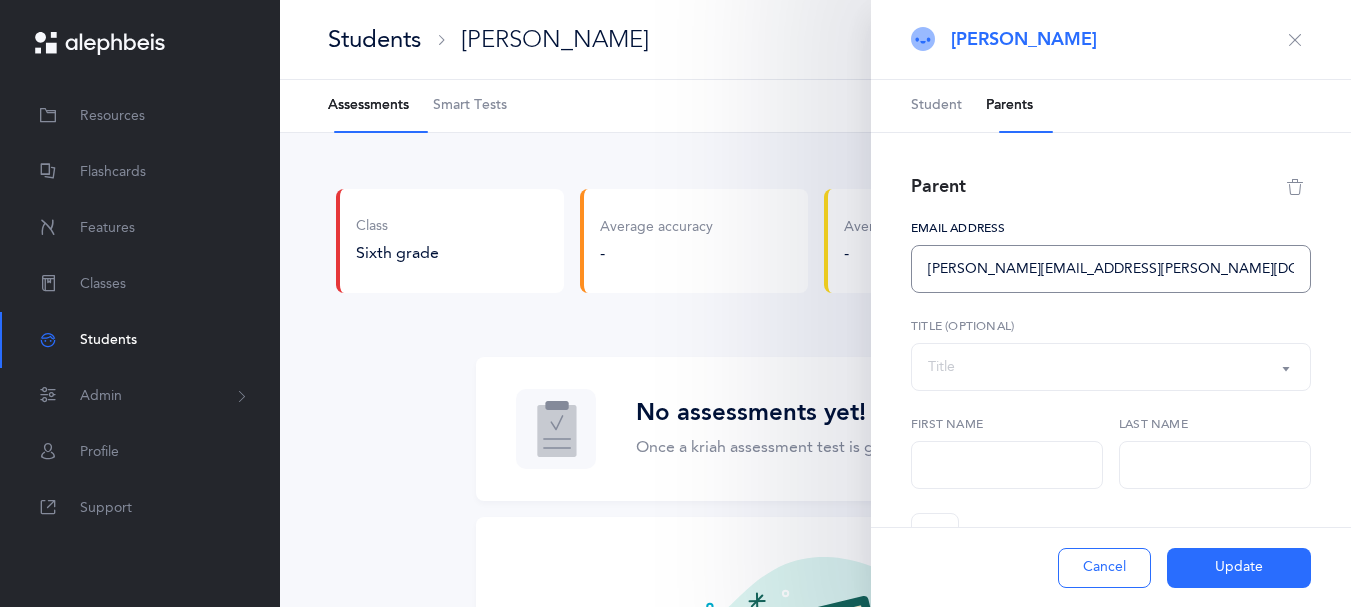 type on "[PERSON_NAME]" 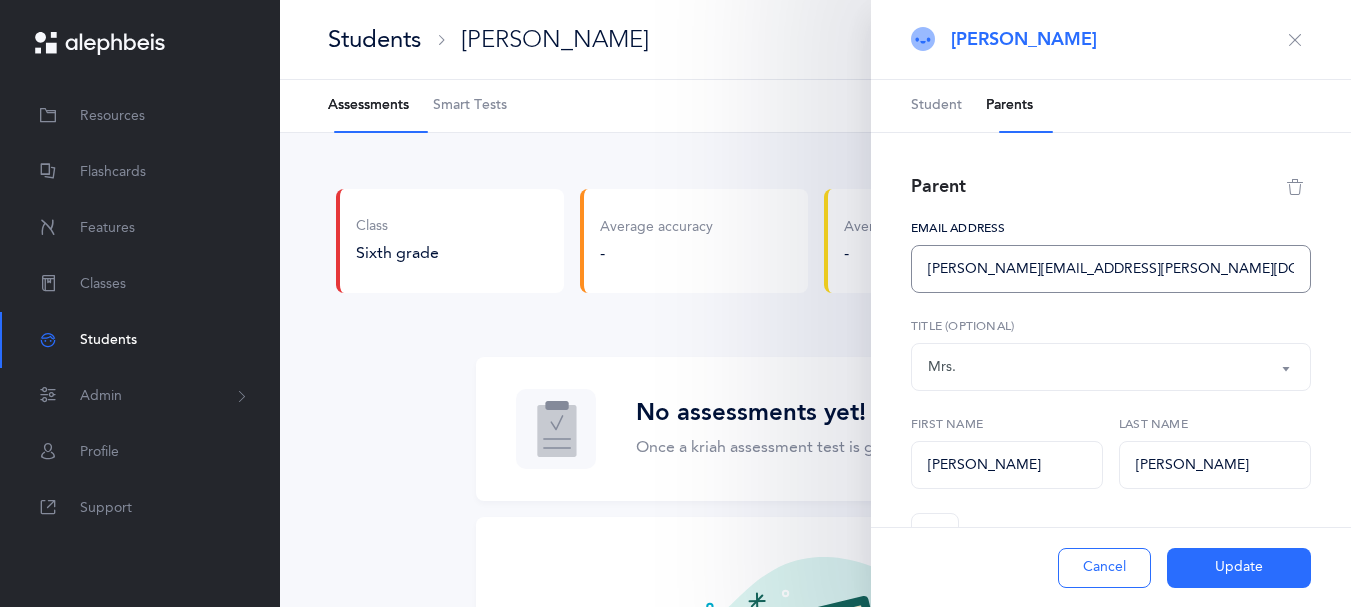 type on "nathalie.fischer@hotmail.com" 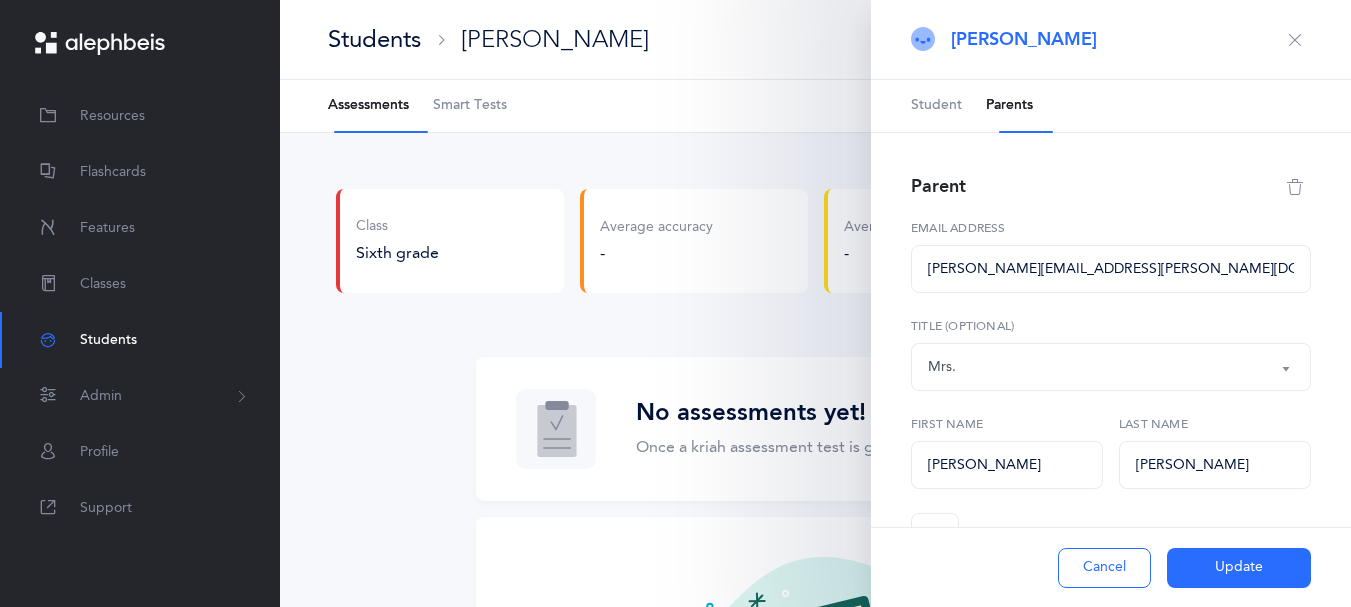 click on "Update" at bounding box center (1239, 568) 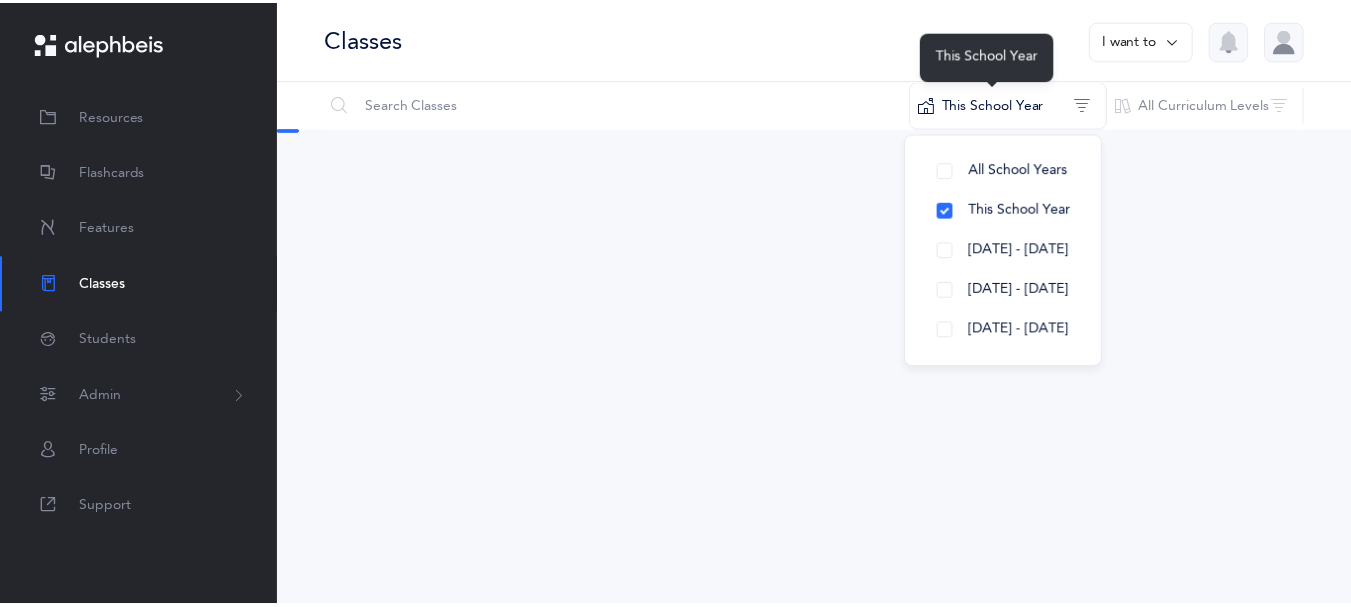 scroll, scrollTop: 0, scrollLeft: 0, axis: both 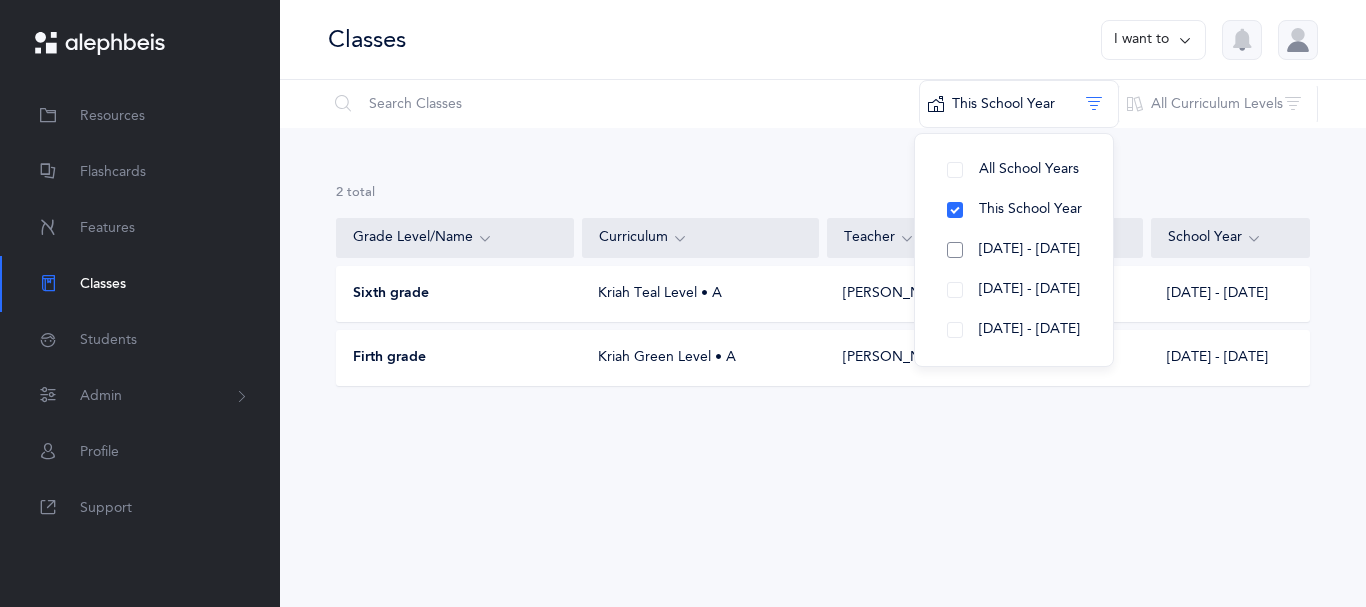 click on "[DATE] - [DATE]" at bounding box center [1014, 250] 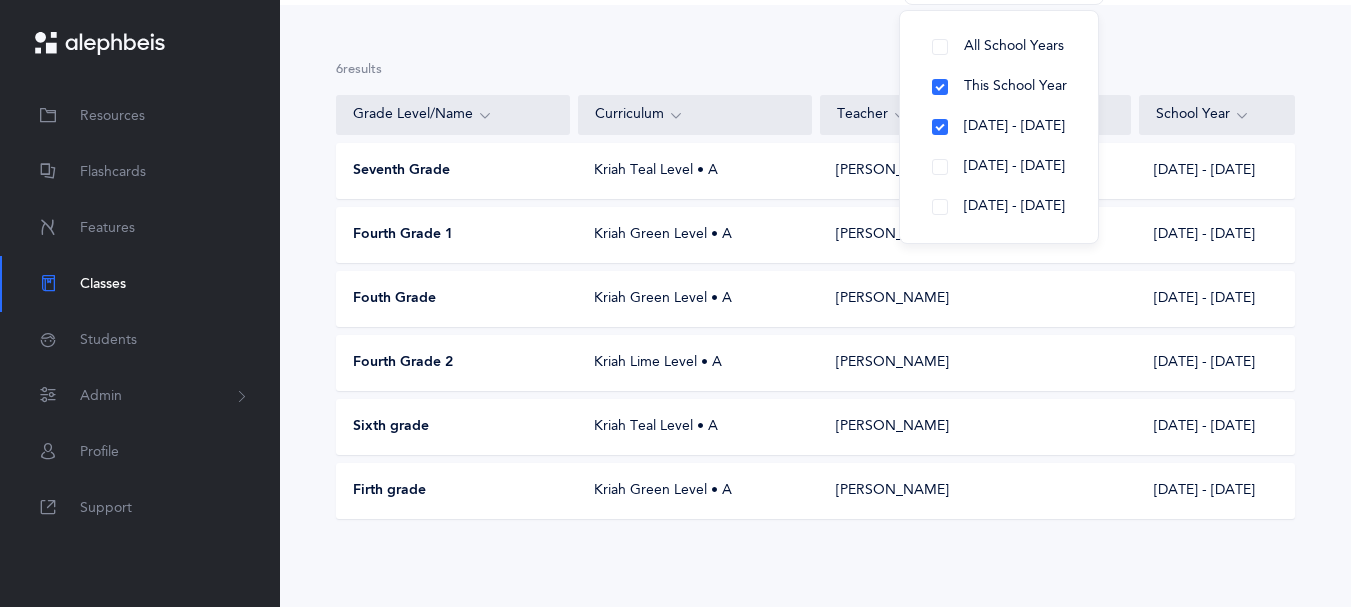 scroll, scrollTop: 191, scrollLeft: 0, axis: vertical 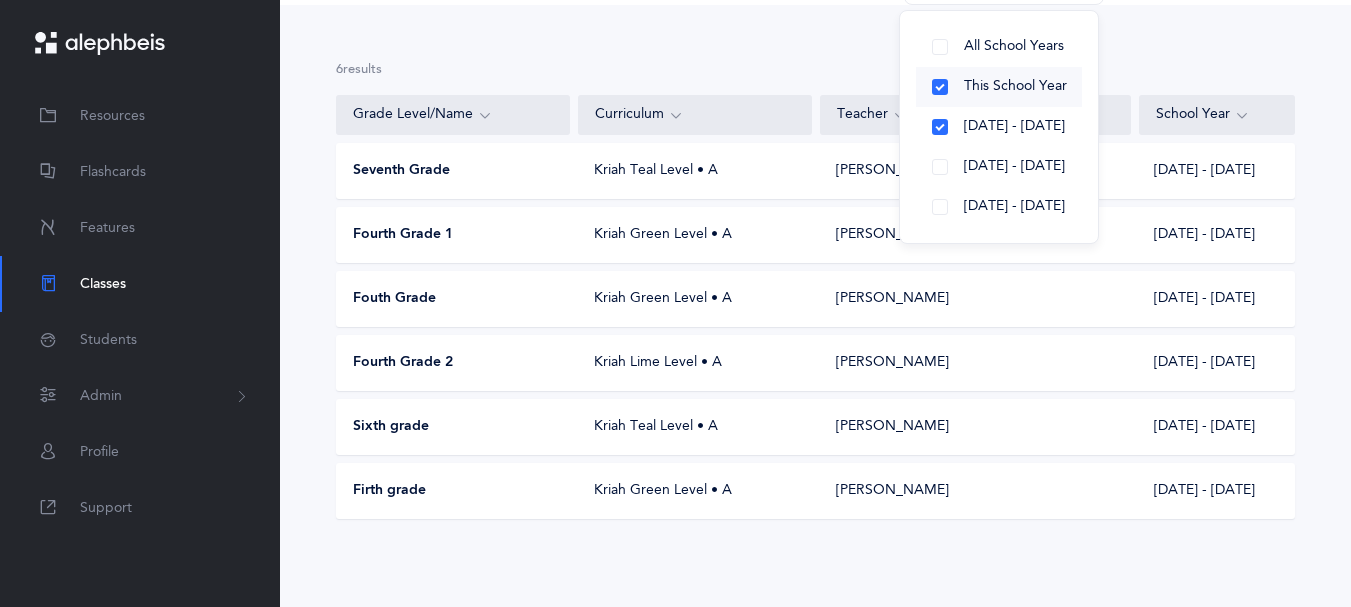 click on "This School Year" at bounding box center [999, 87] 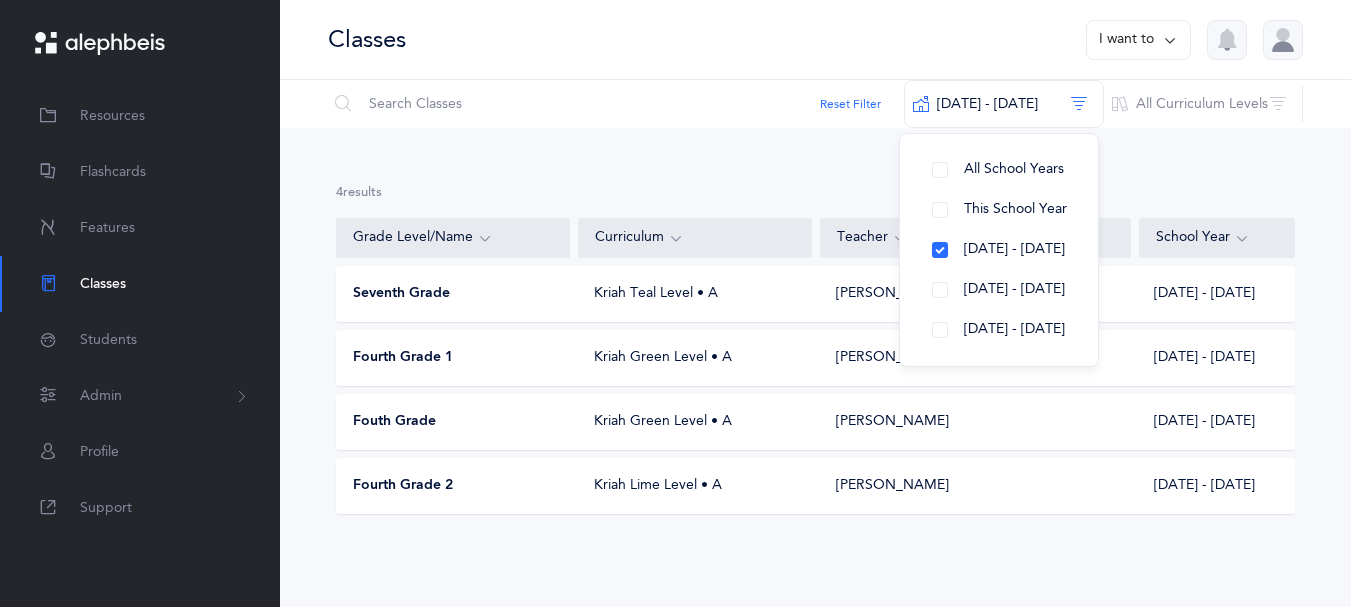 scroll, scrollTop: 47, scrollLeft: 0, axis: vertical 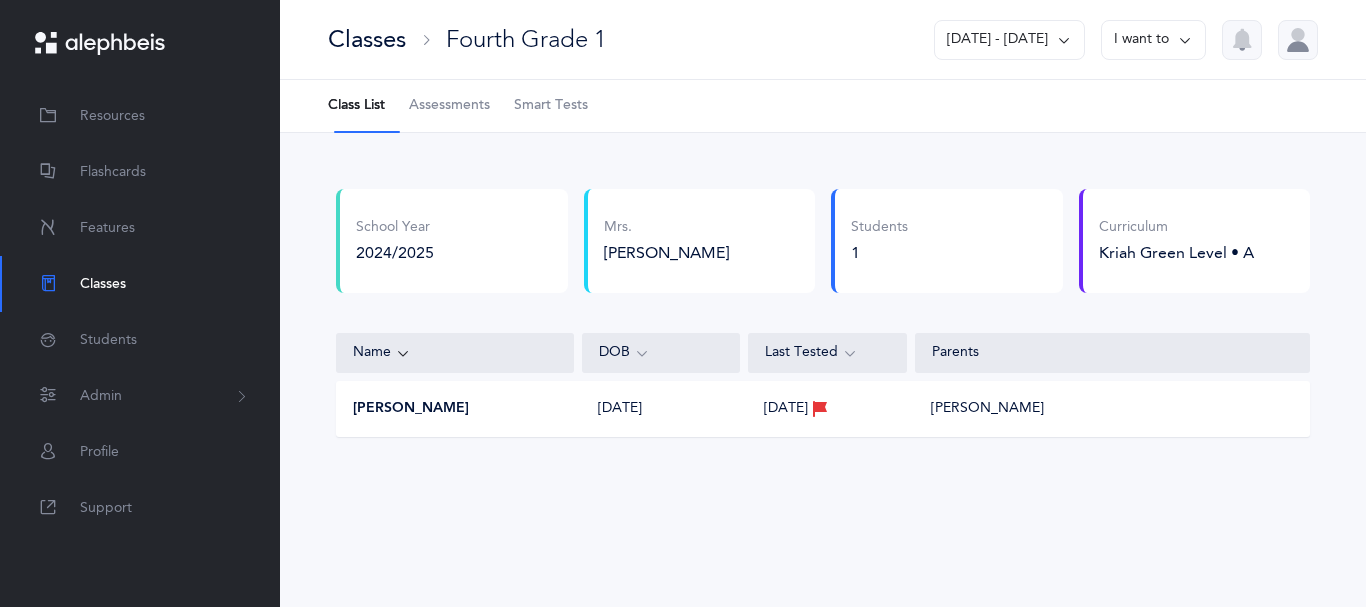 click on "[PERSON_NAME]" at bounding box center (411, 409) 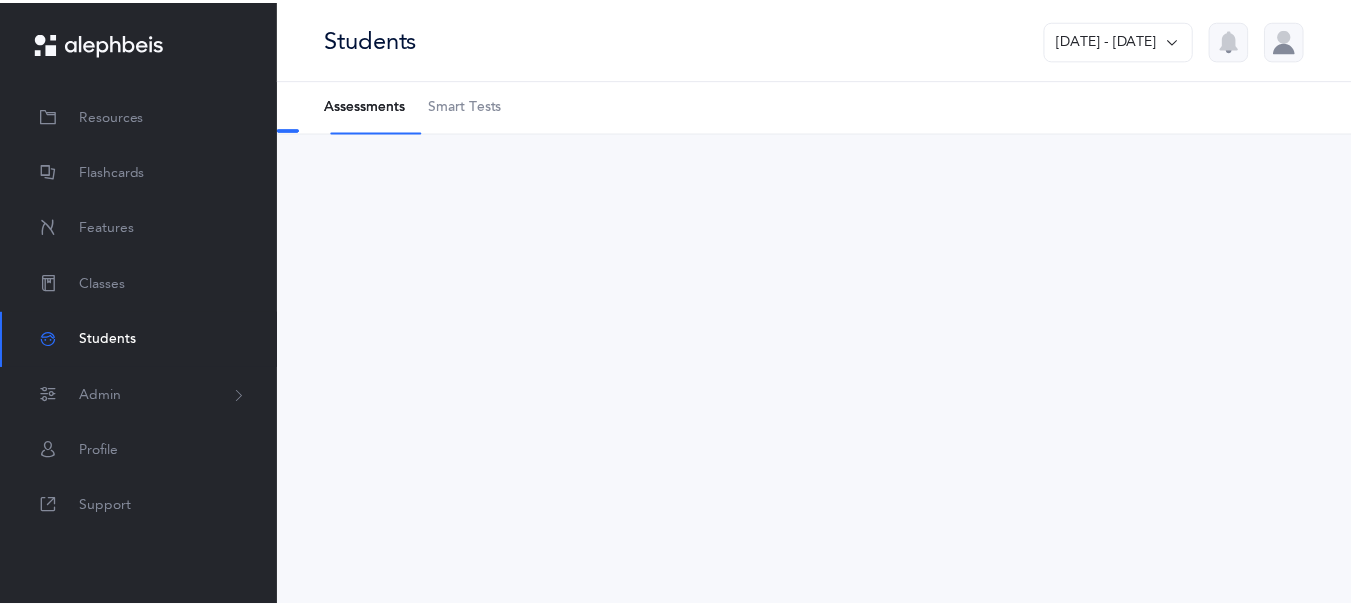 scroll, scrollTop: 0, scrollLeft: 0, axis: both 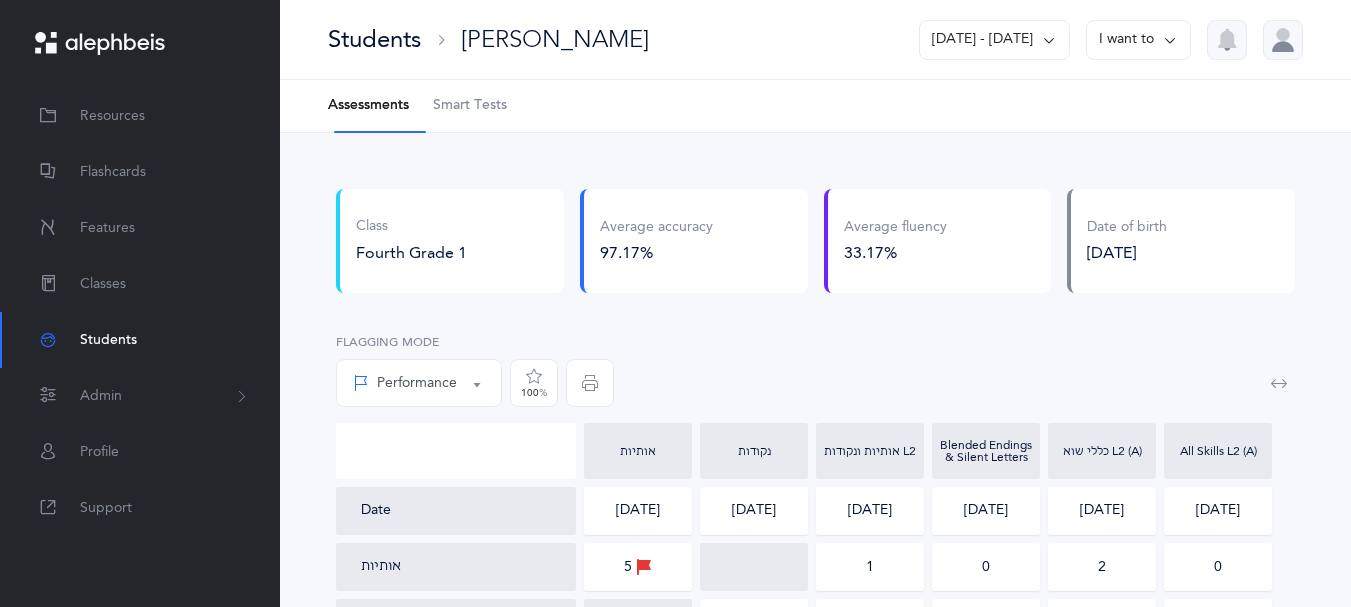 click at bounding box center (1170, 40) 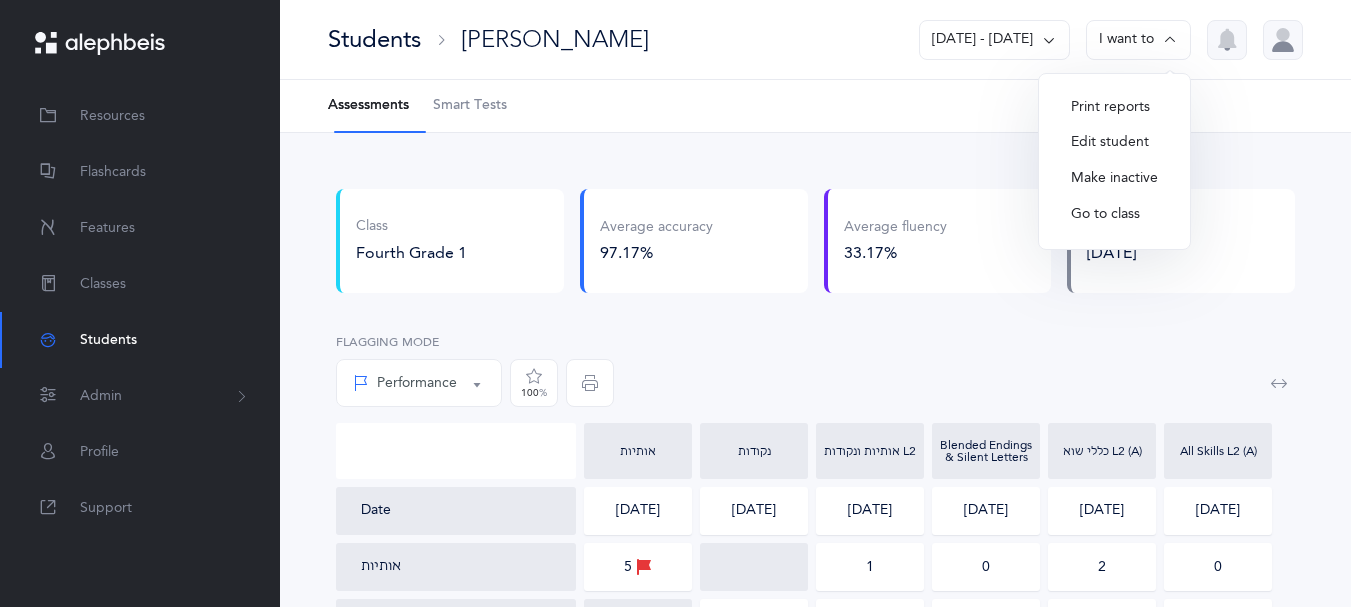 click on "Edit student" at bounding box center (1114, 143) 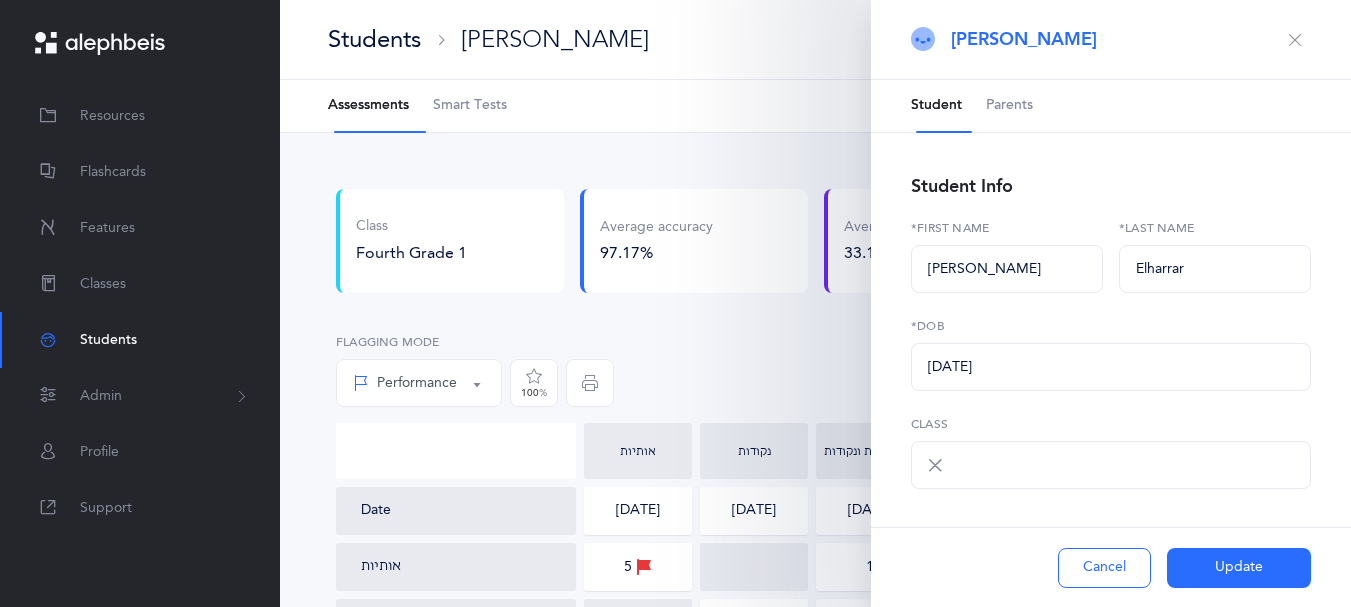 select 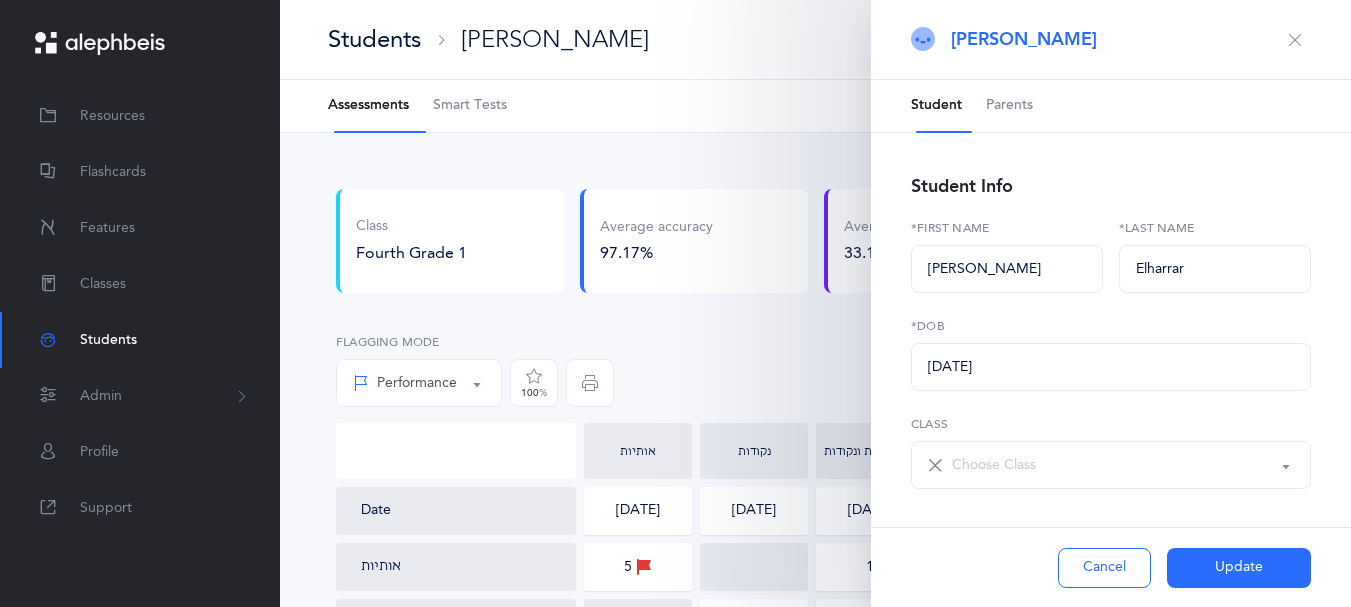 select on "4" 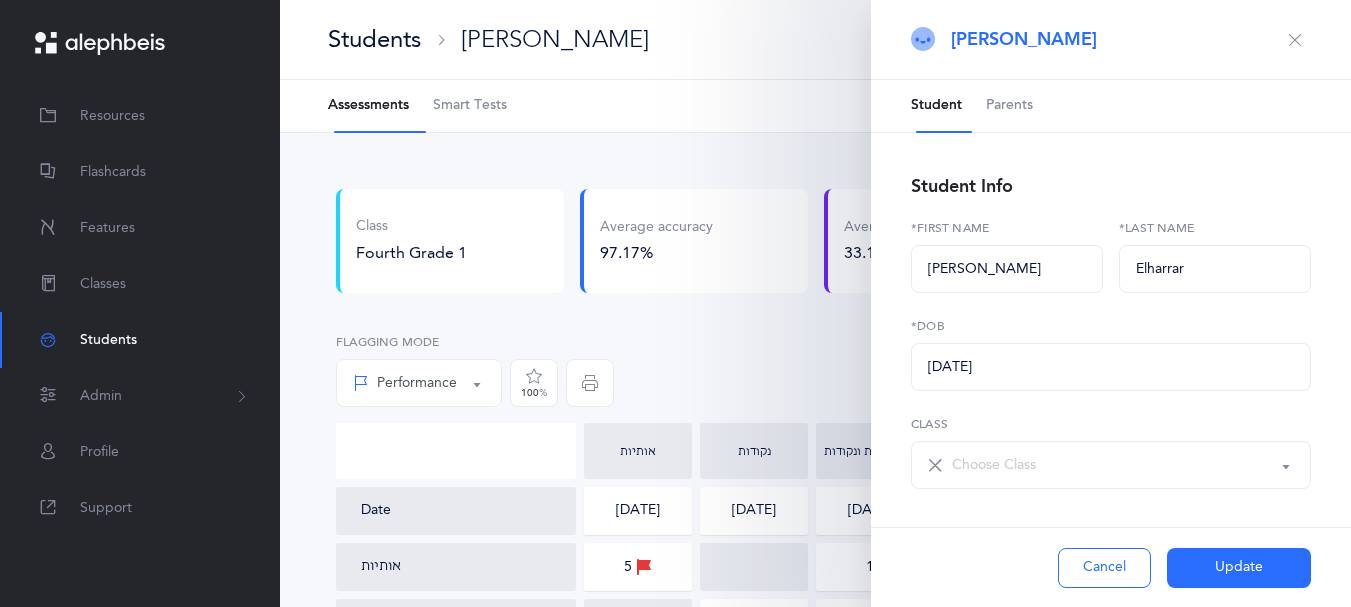 click on "Parents" at bounding box center (1009, 106) 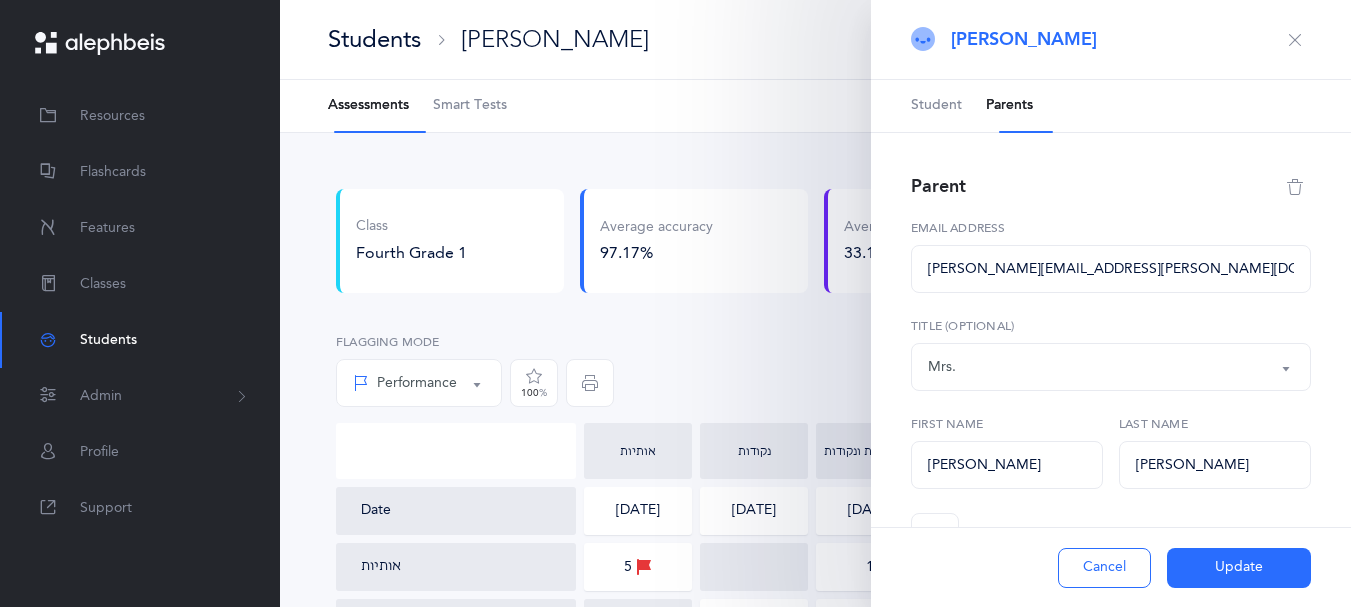 drag, startPoint x: 1335, startPoint y: 282, endPoint x: 1333, endPoint y: 345, distance: 63.03174 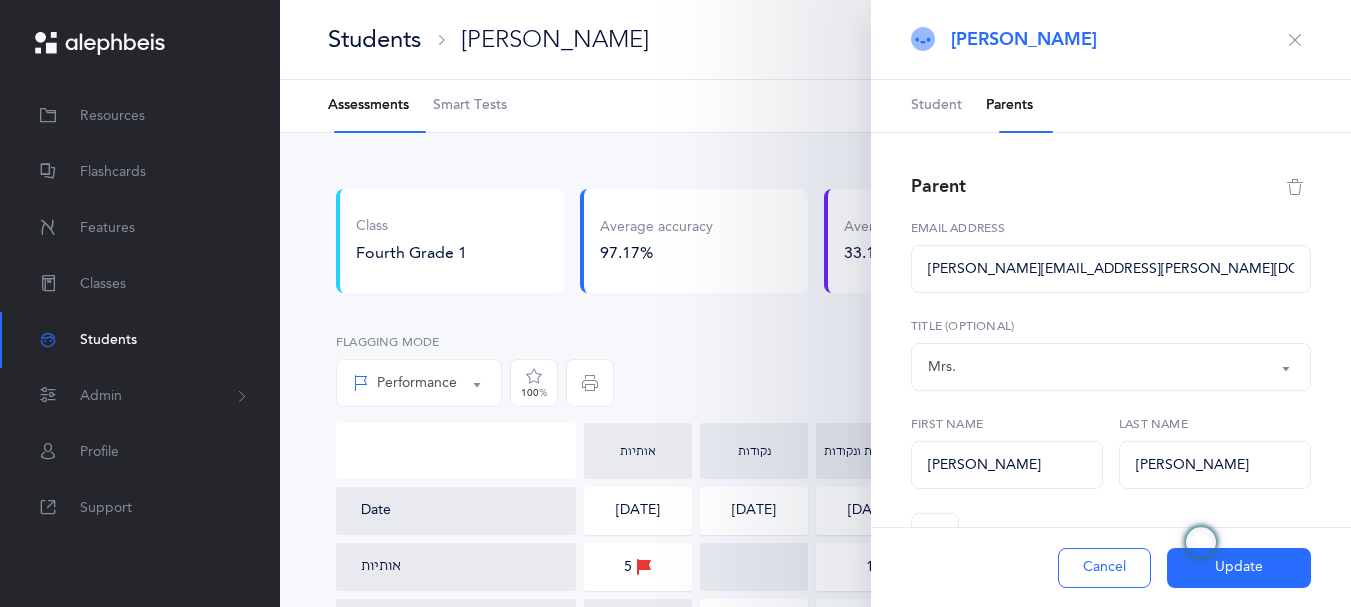 click on "Email address" at bounding box center (1111, 228) 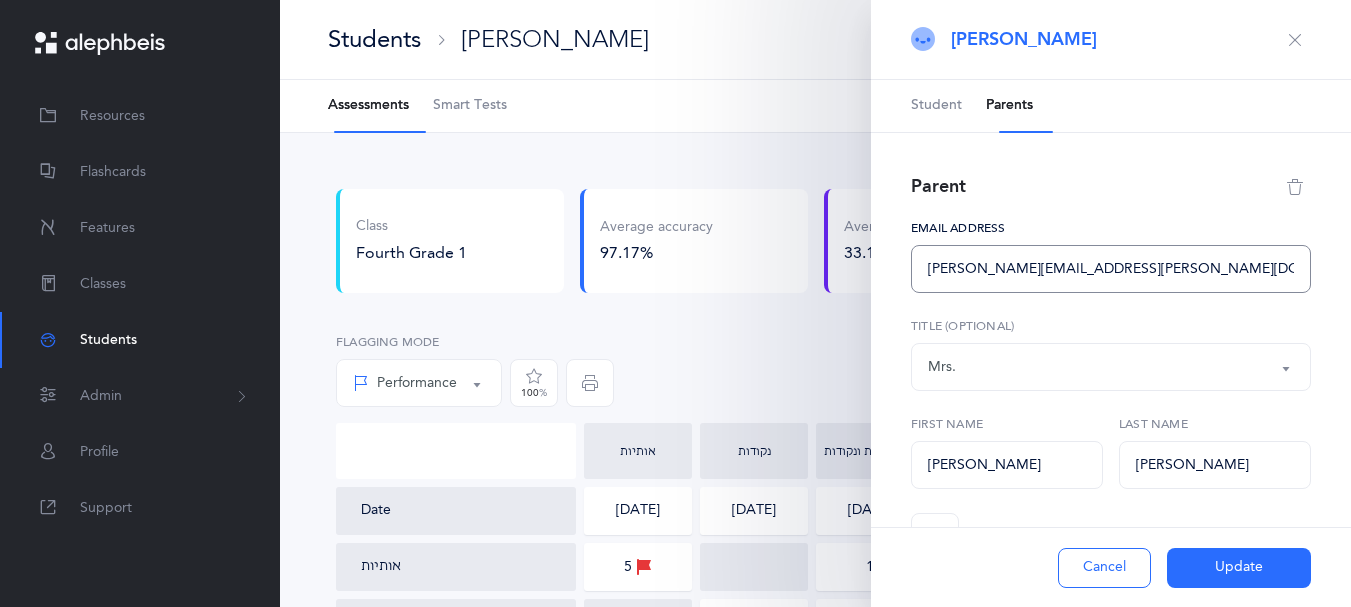drag, startPoint x: 1168, startPoint y: 288, endPoint x: 897, endPoint y: 316, distance: 272.44266 